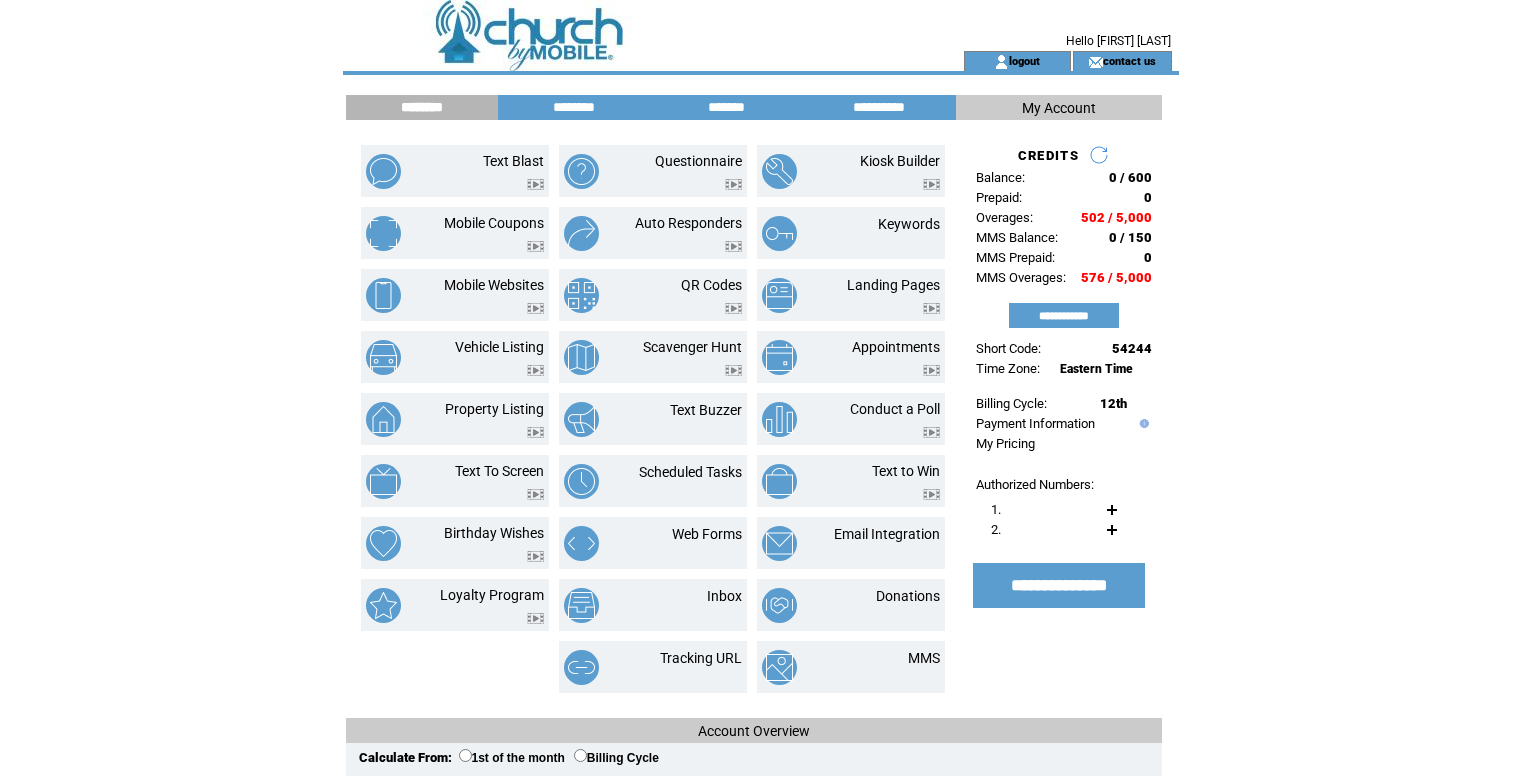 scroll, scrollTop: 0, scrollLeft: 0, axis: both 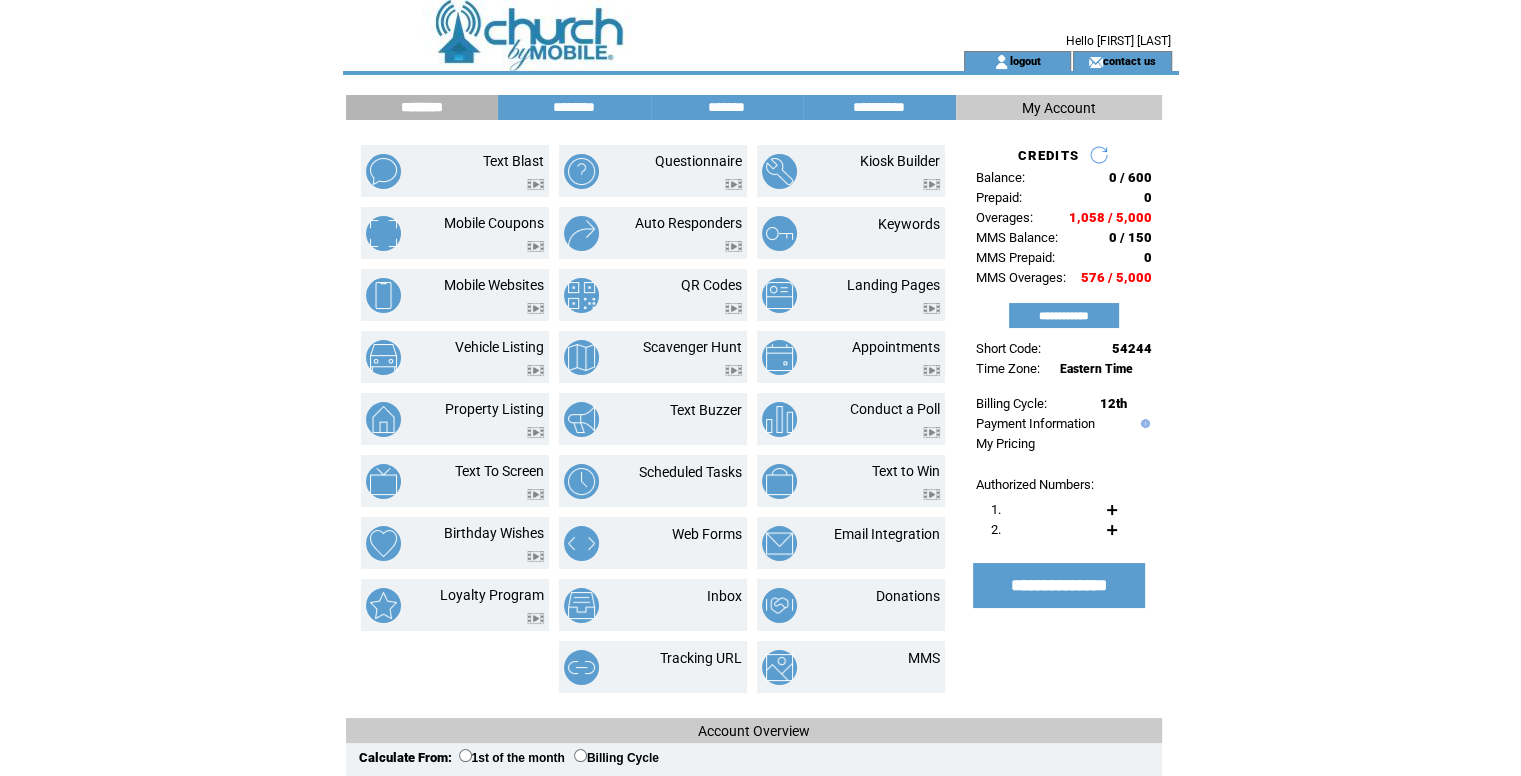click at bounding box center [617, 25] 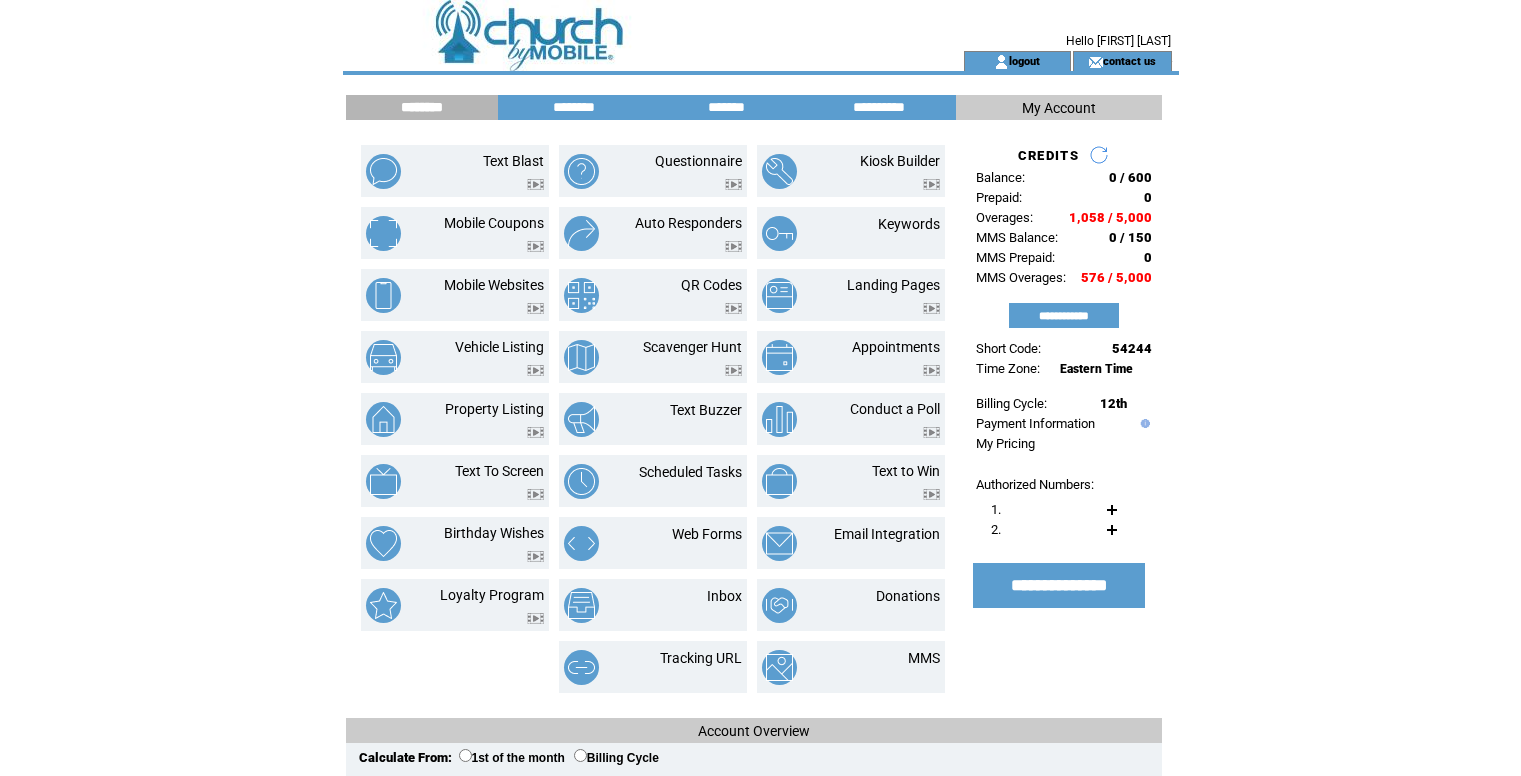 scroll, scrollTop: 0, scrollLeft: 0, axis: both 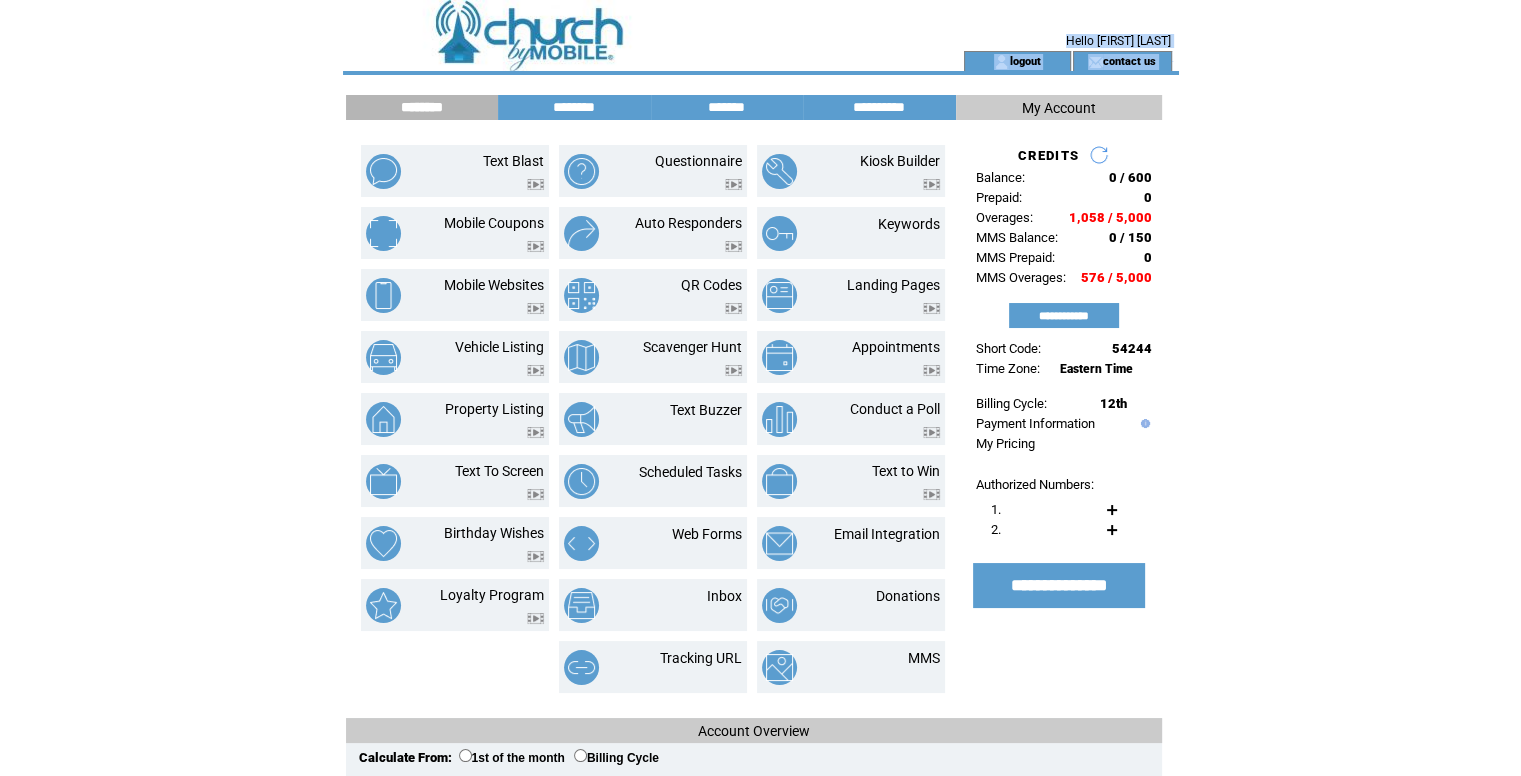 drag, startPoint x: 971, startPoint y: 118, endPoint x: 1100, endPoint y: 85, distance: 133.15405 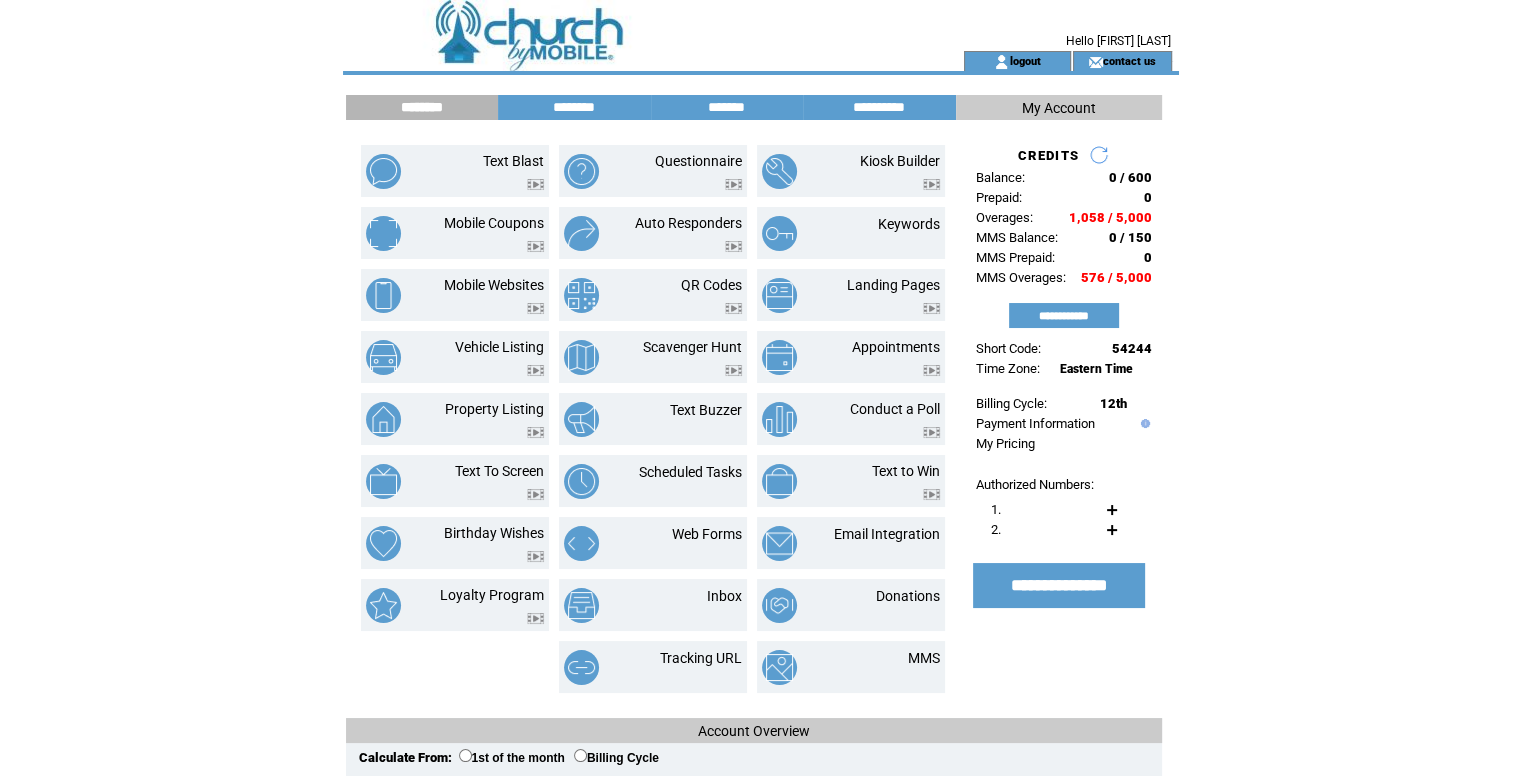 click on "**********" 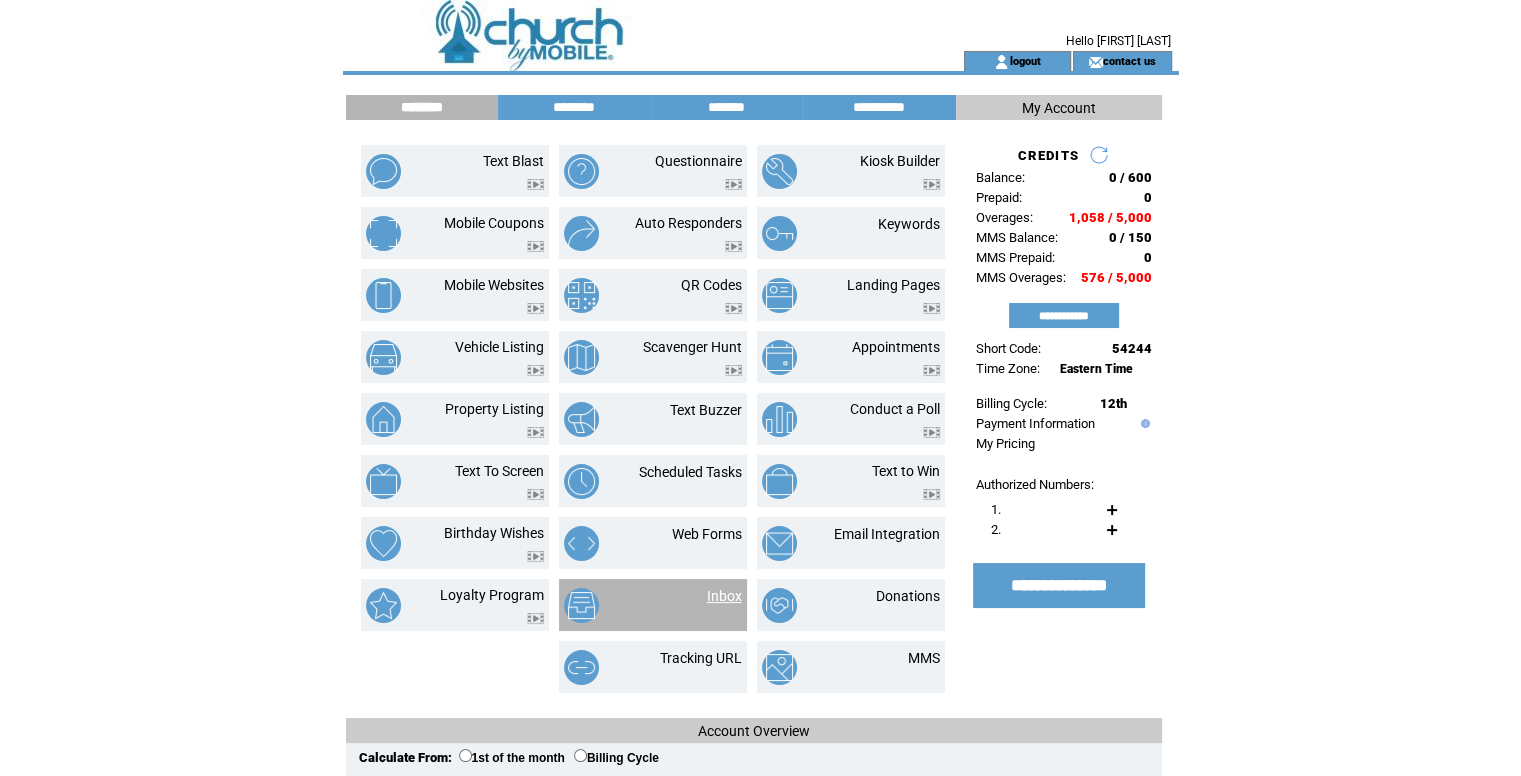 click on "Inbox" at bounding box center (724, 596) 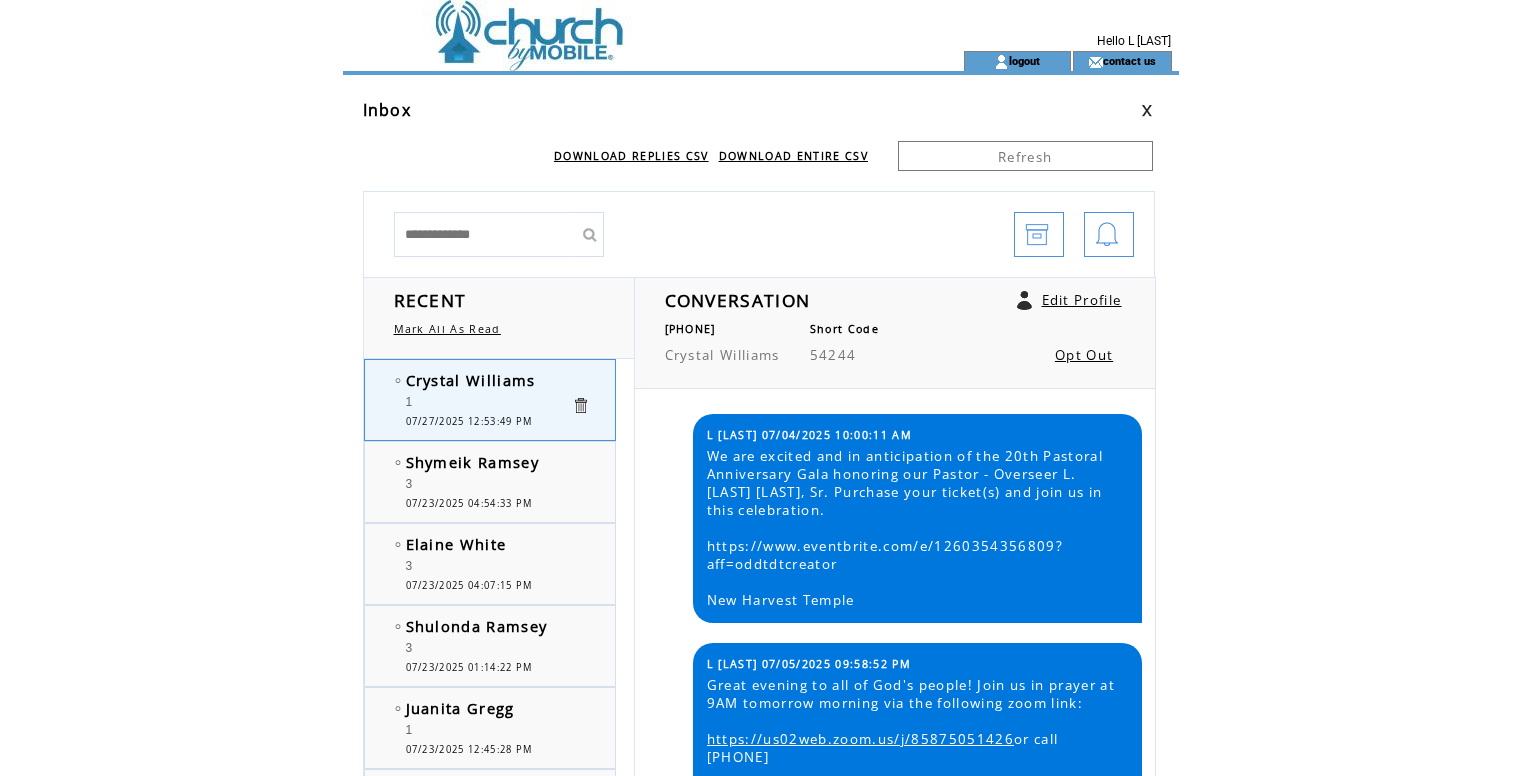 scroll, scrollTop: 0, scrollLeft: 0, axis: both 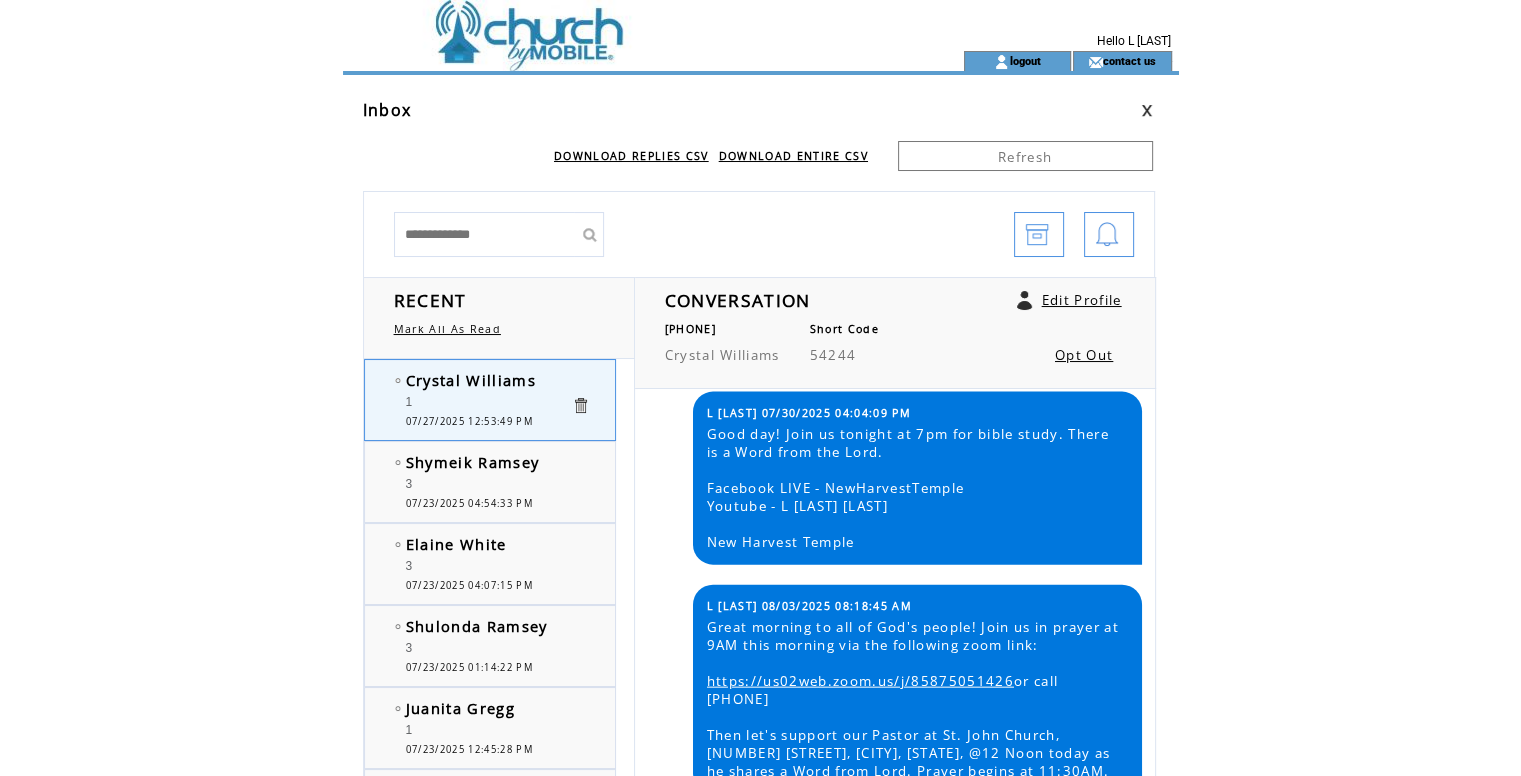 click at bounding box center (617, 25) 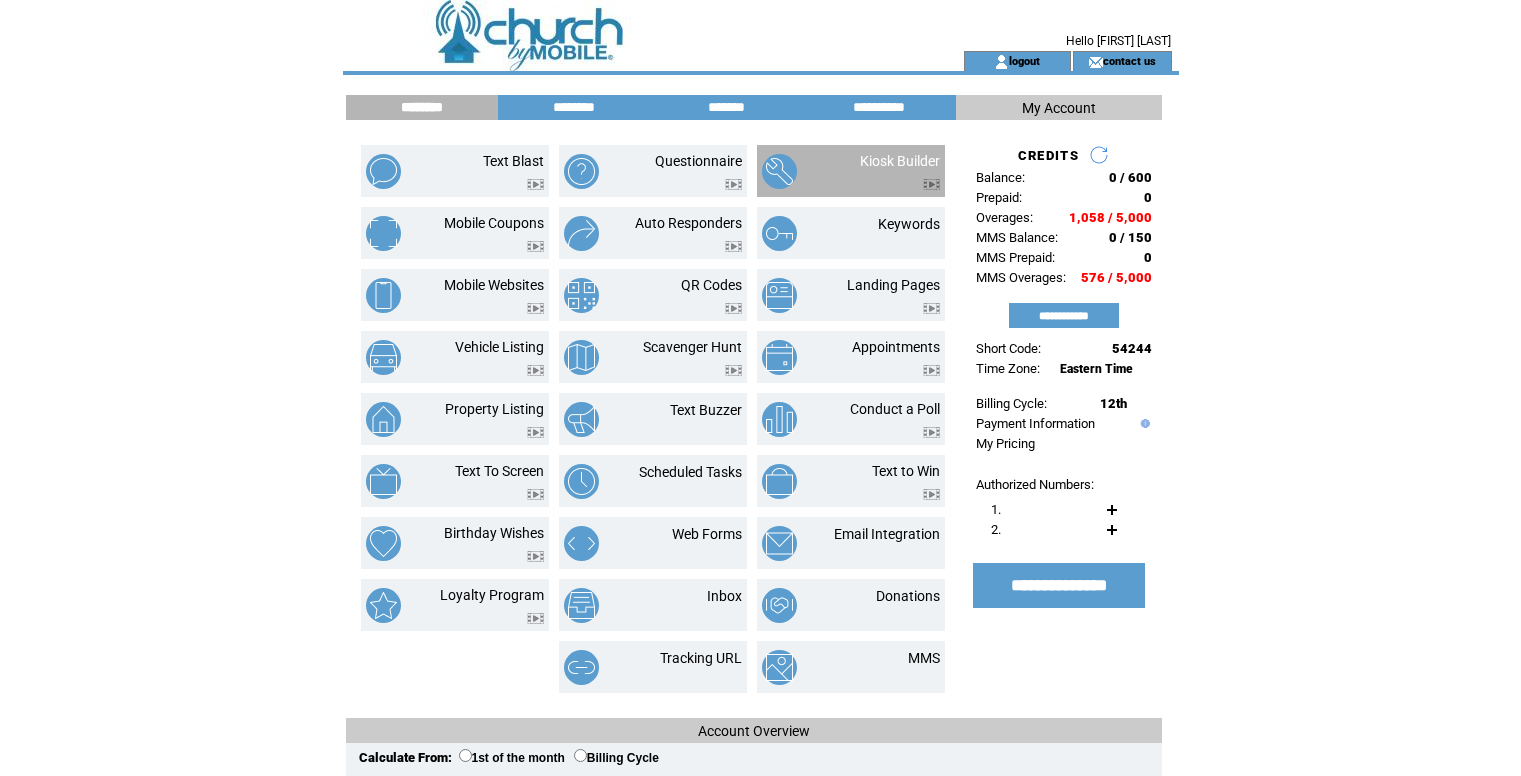 scroll, scrollTop: 0, scrollLeft: 0, axis: both 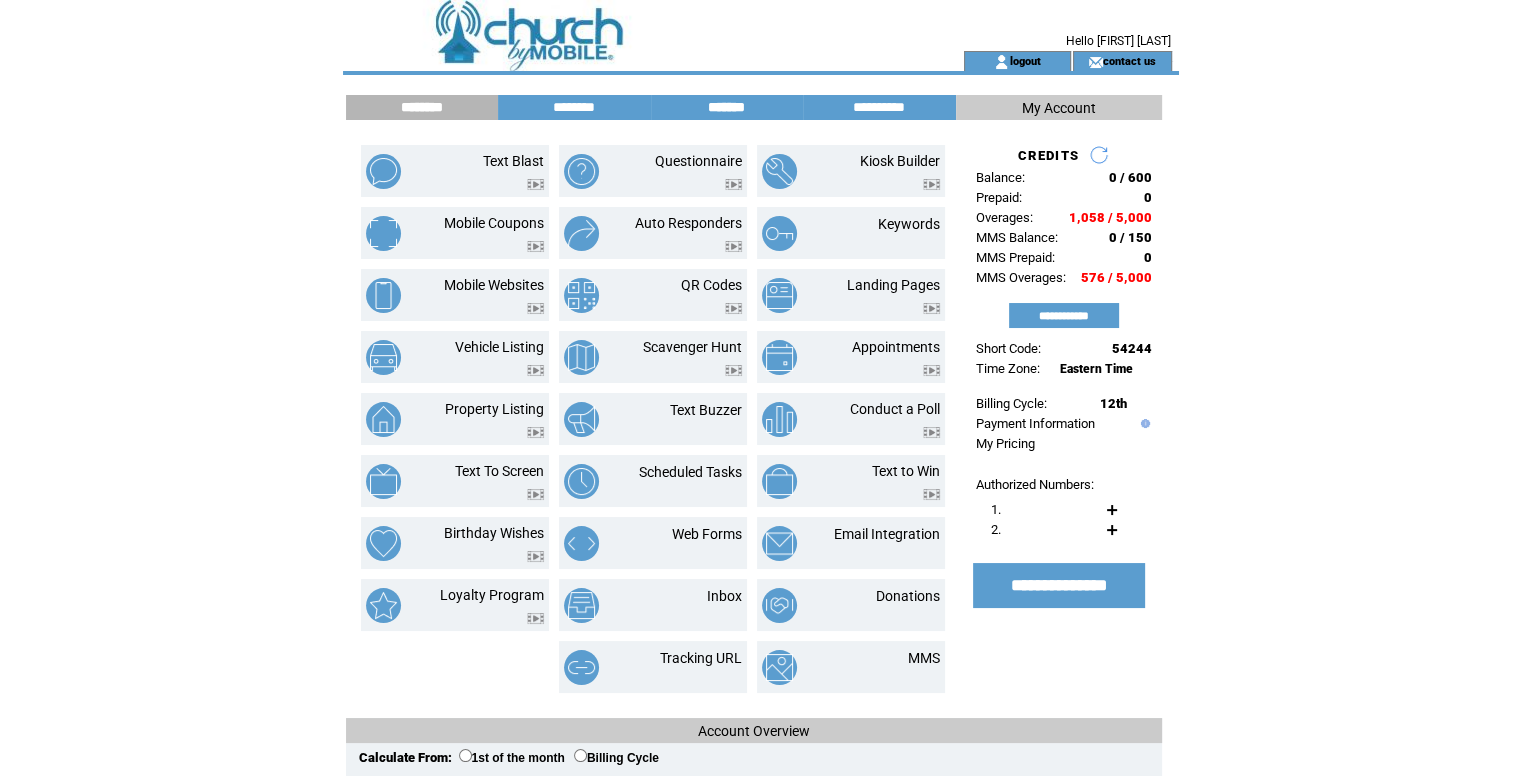 click on "*******" at bounding box center (727, 107) 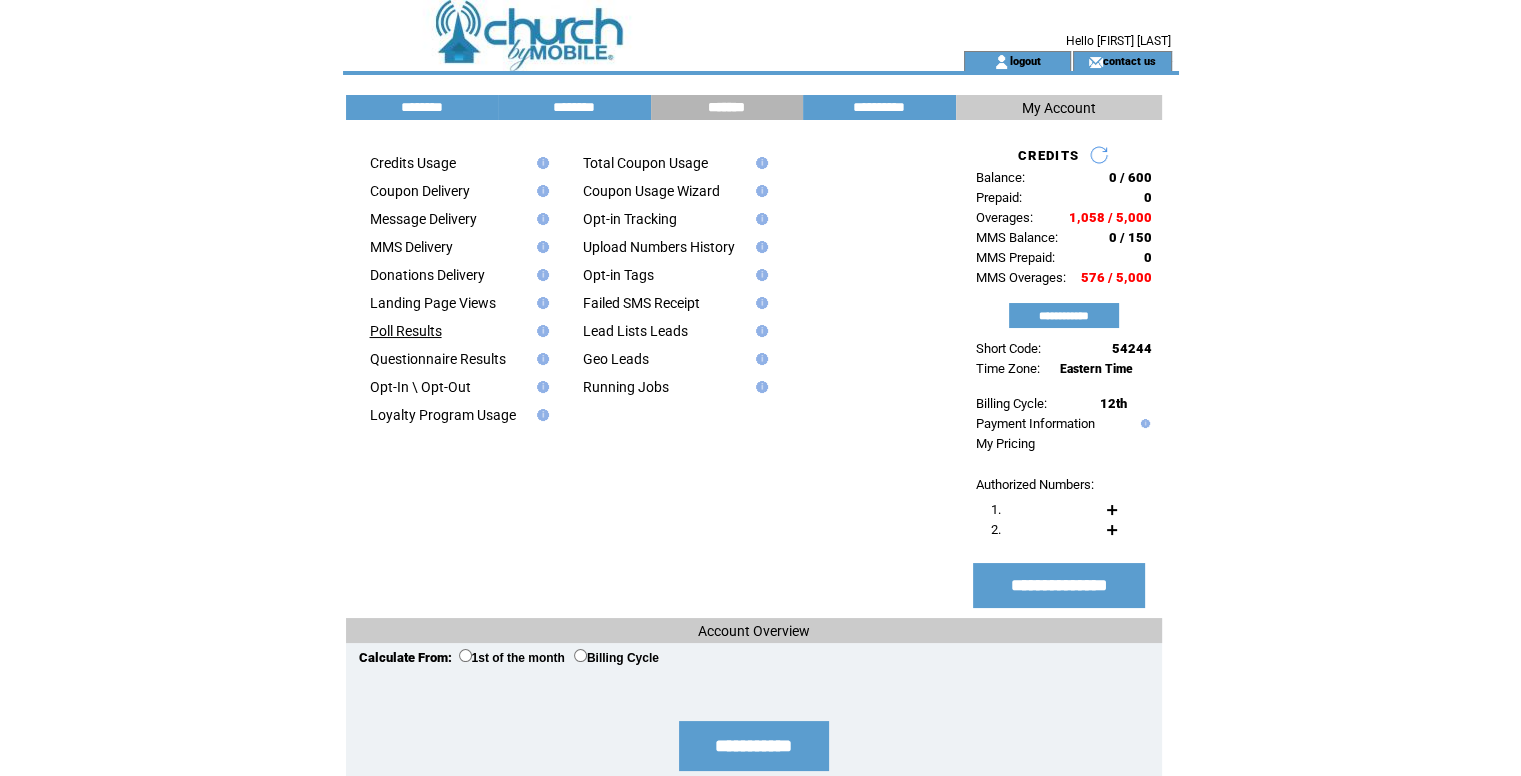 click on "Poll Results" at bounding box center [406, 331] 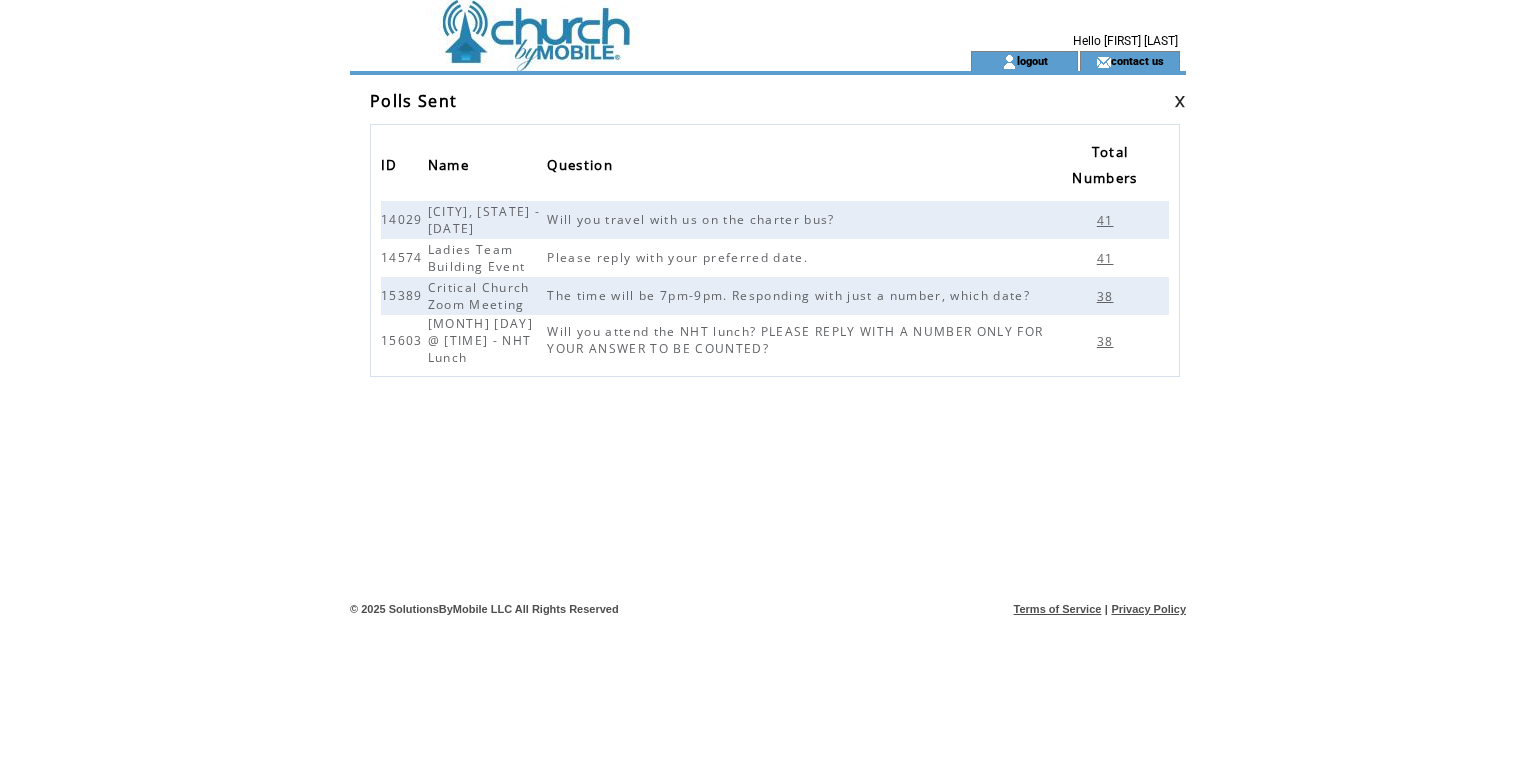 scroll, scrollTop: 0, scrollLeft: 0, axis: both 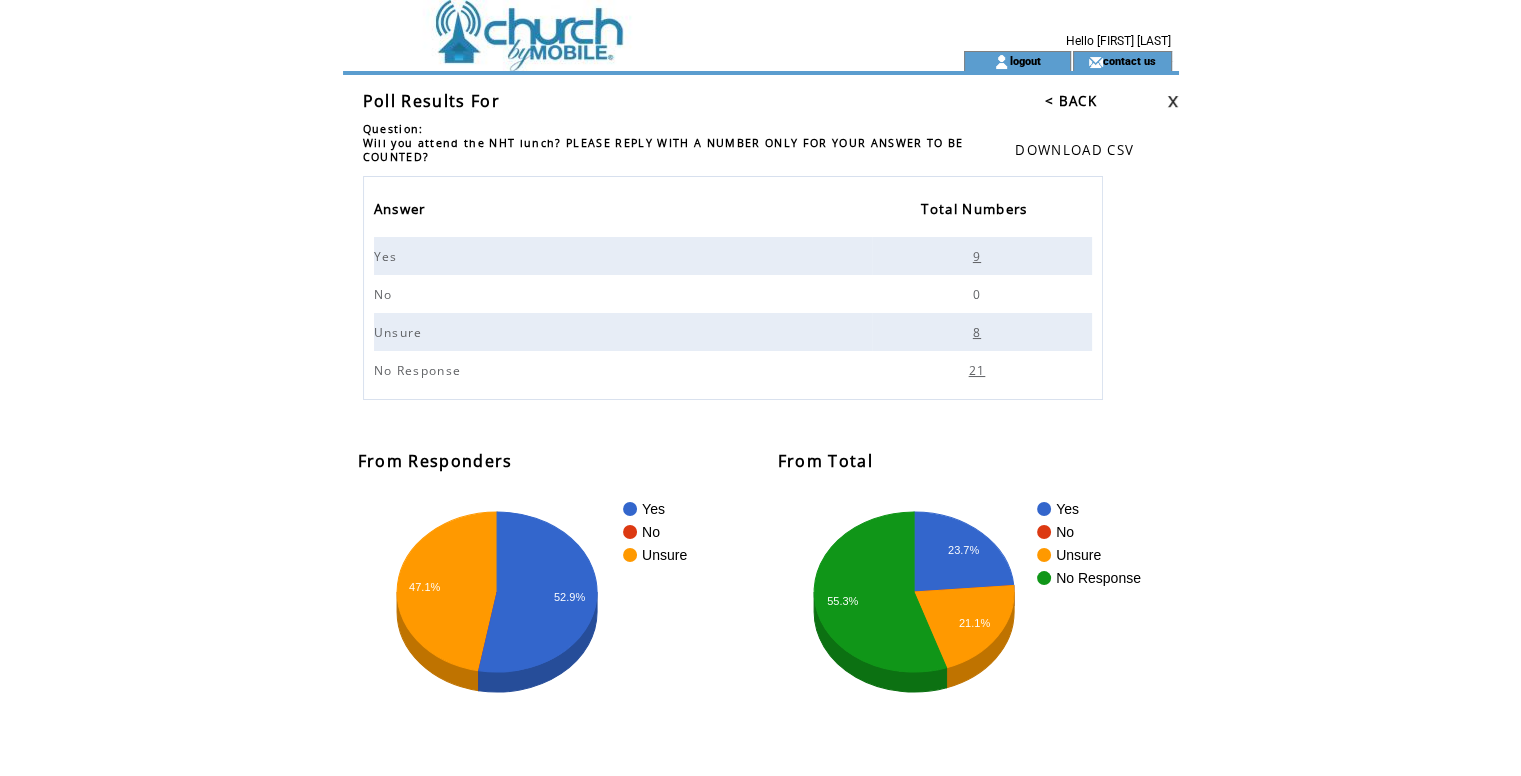click at bounding box center (617, 25) 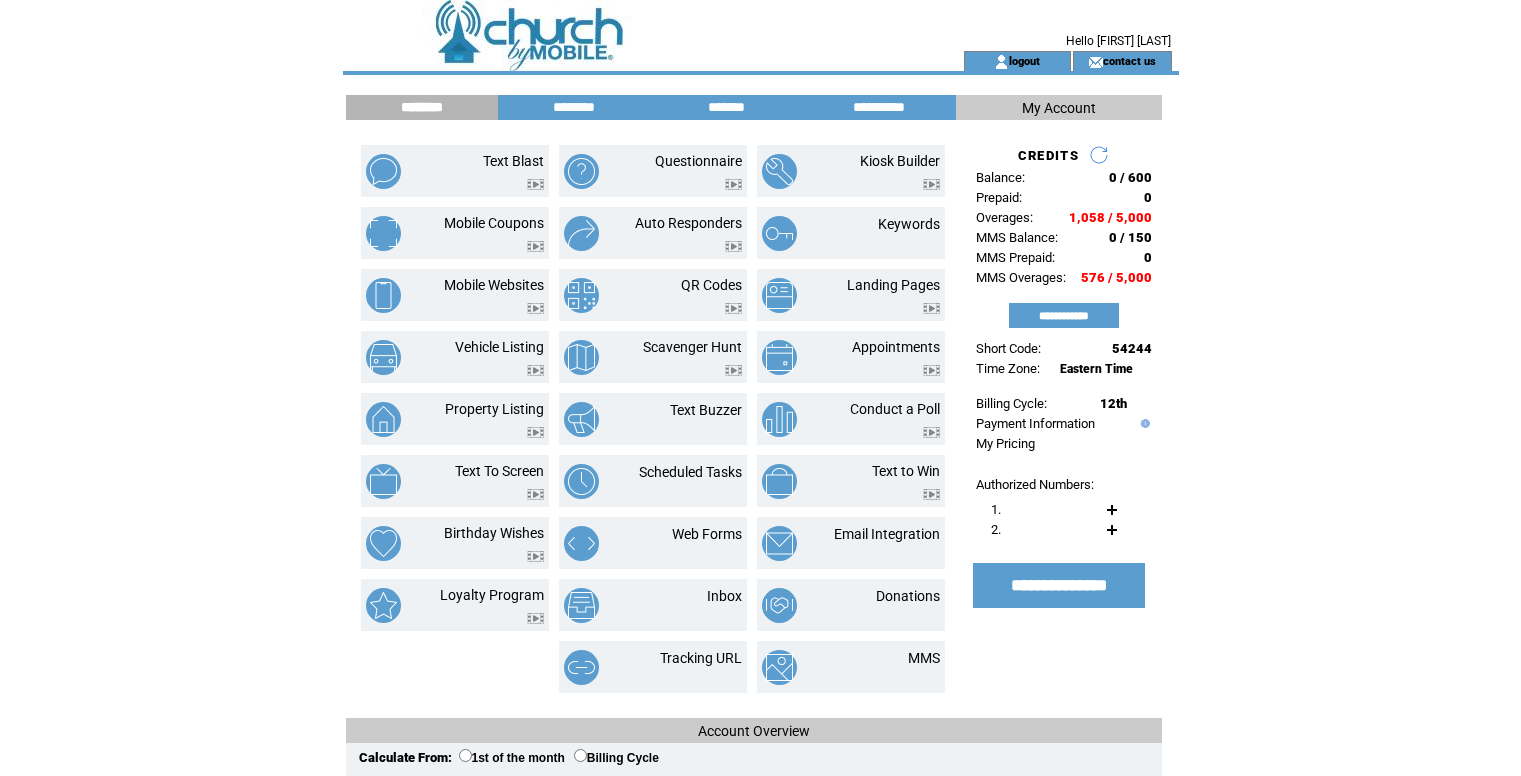 scroll, scrollTop: 0, scrollLeft: 0, axis: both 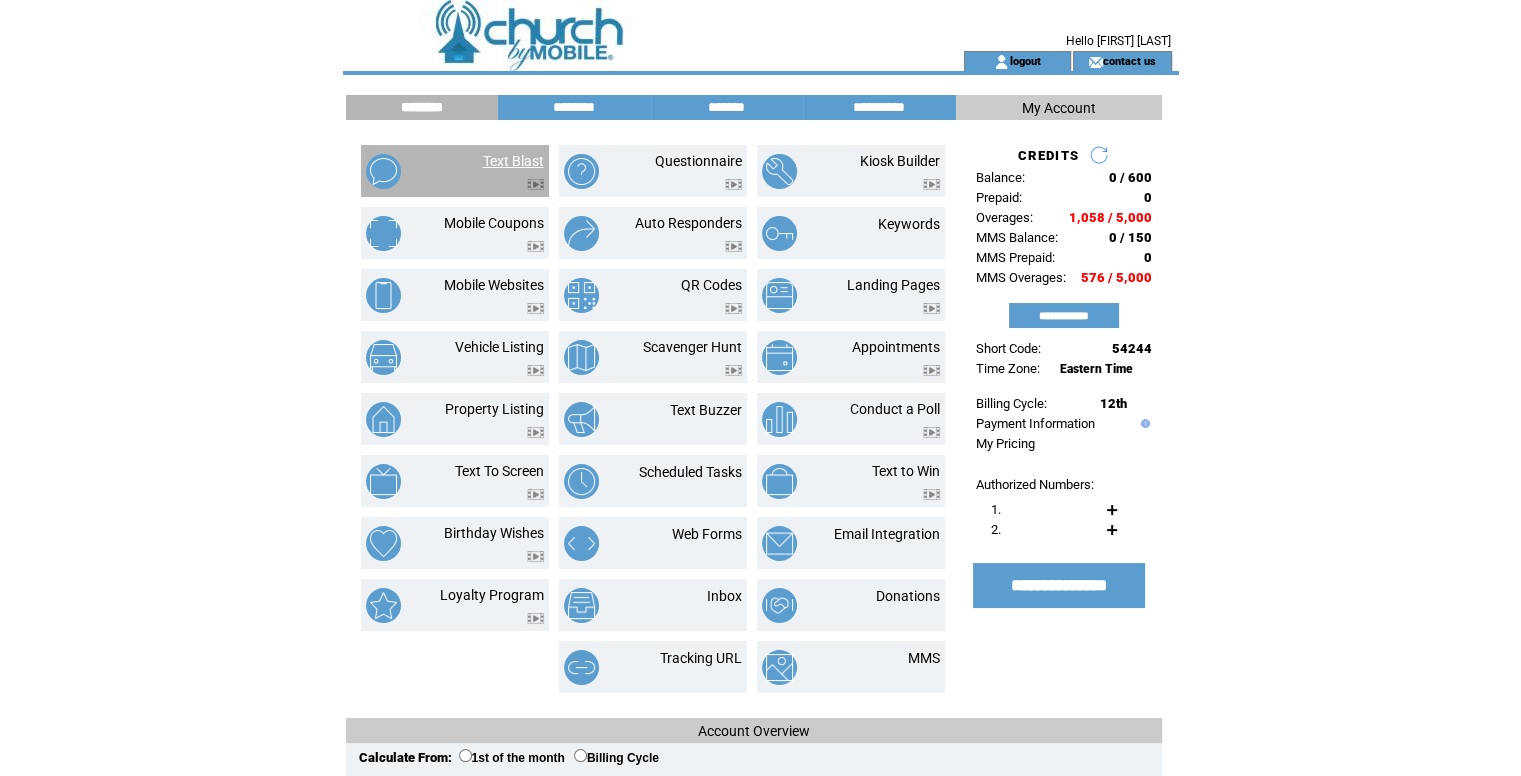 click on "Text Blast" at bounding box center (513, 161) 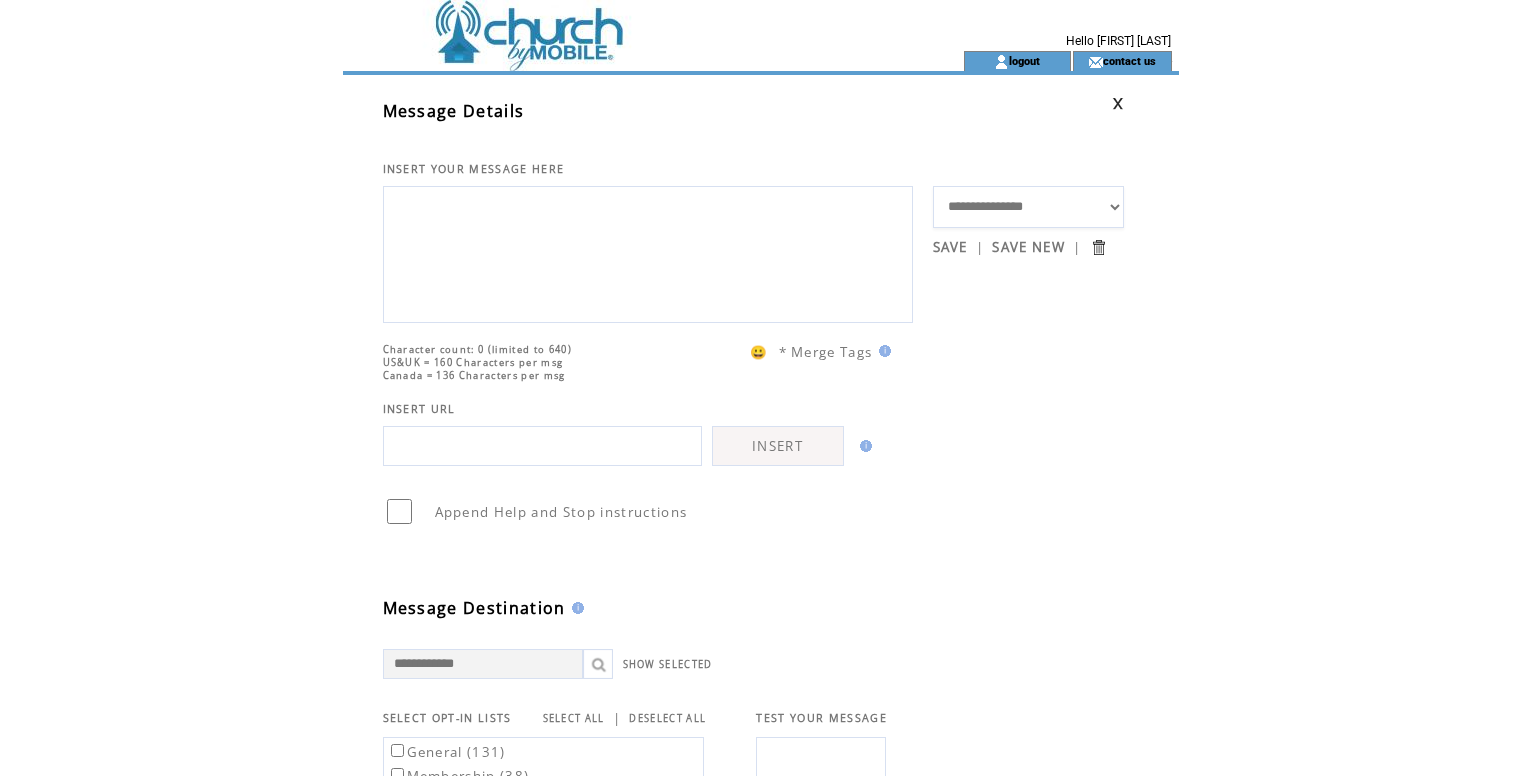 scroll, scrollTop: 0, scrollLeft: 0, axis: both 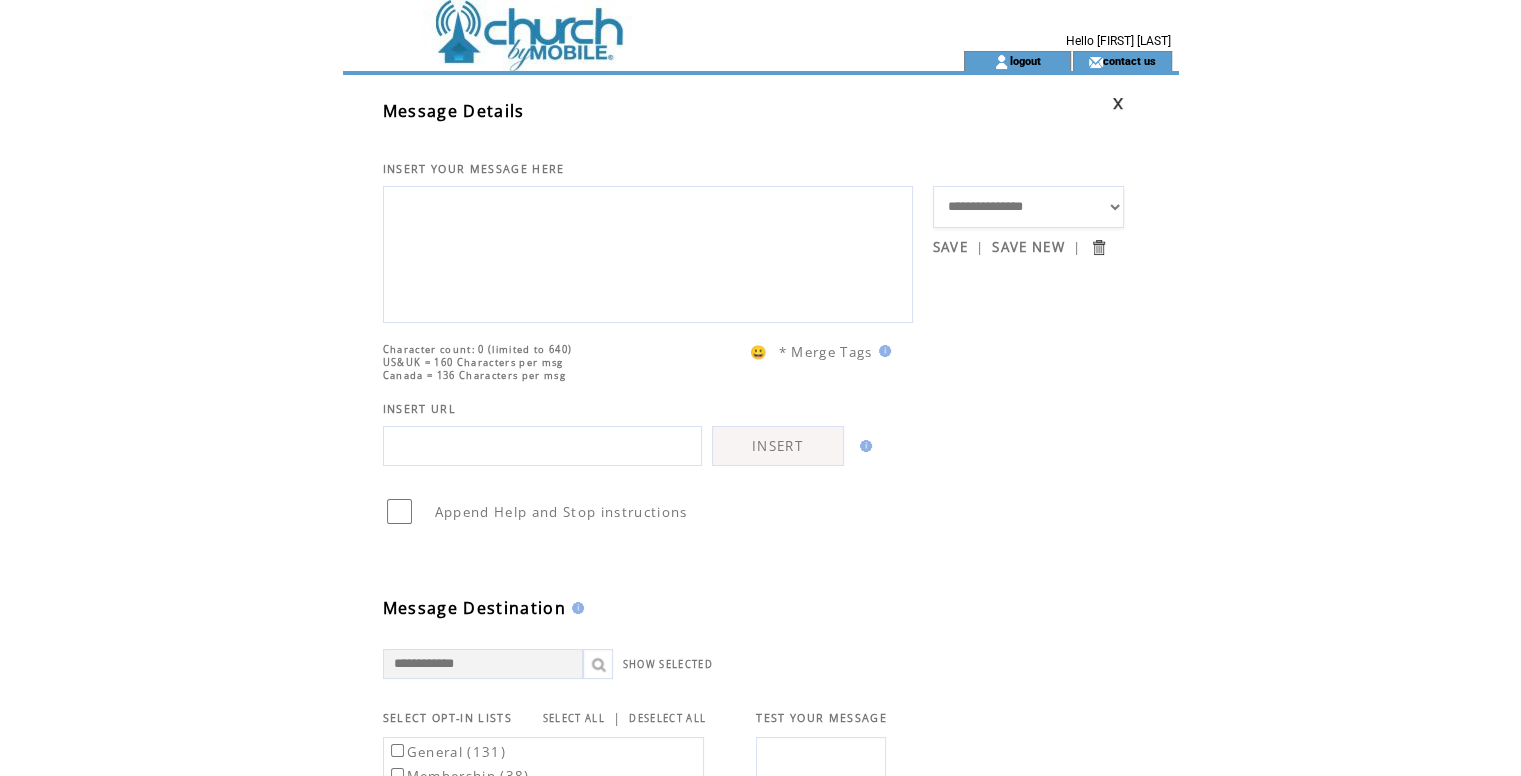 click at bounding box center [658, 249] 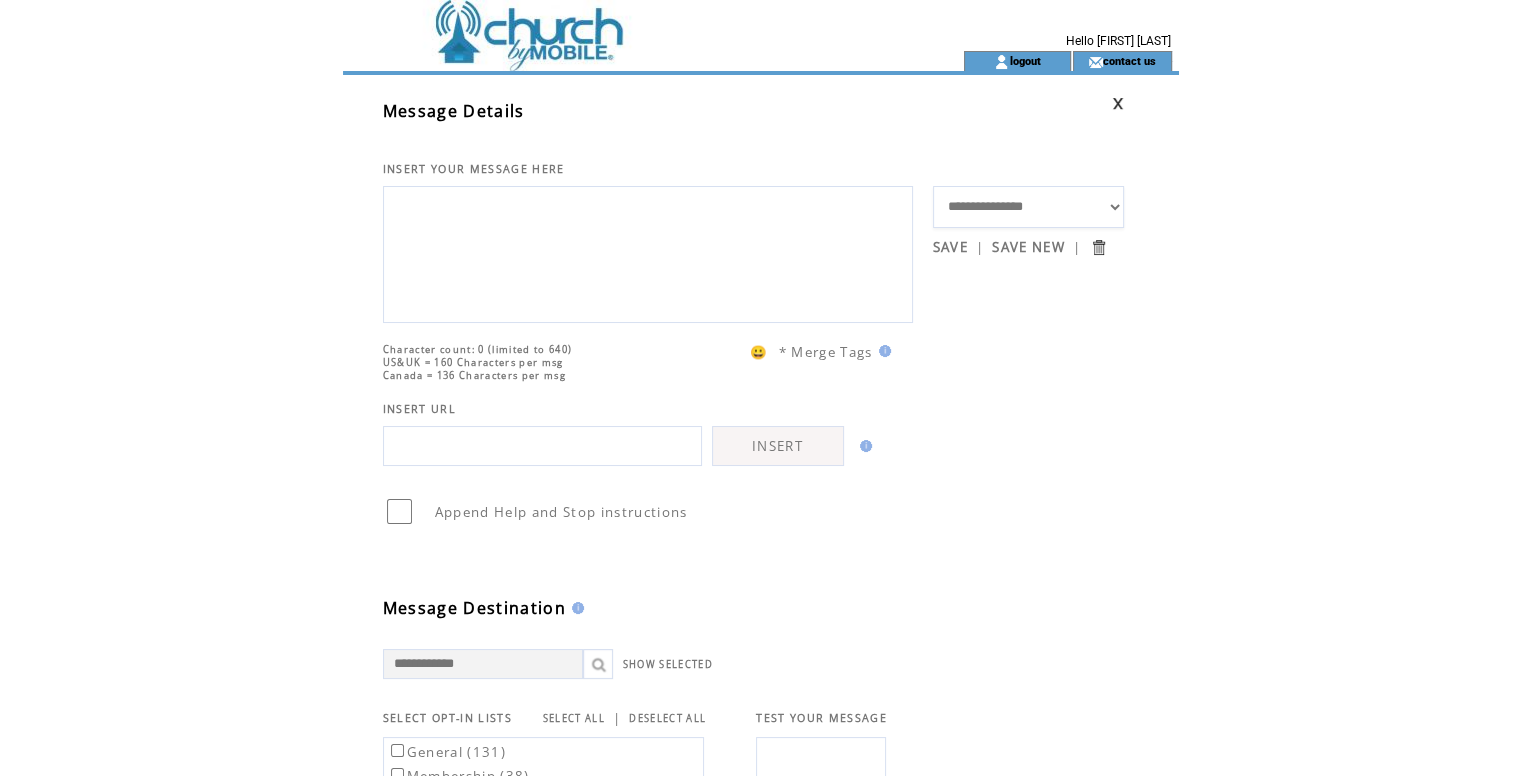 click at bounding box center (648, 252) 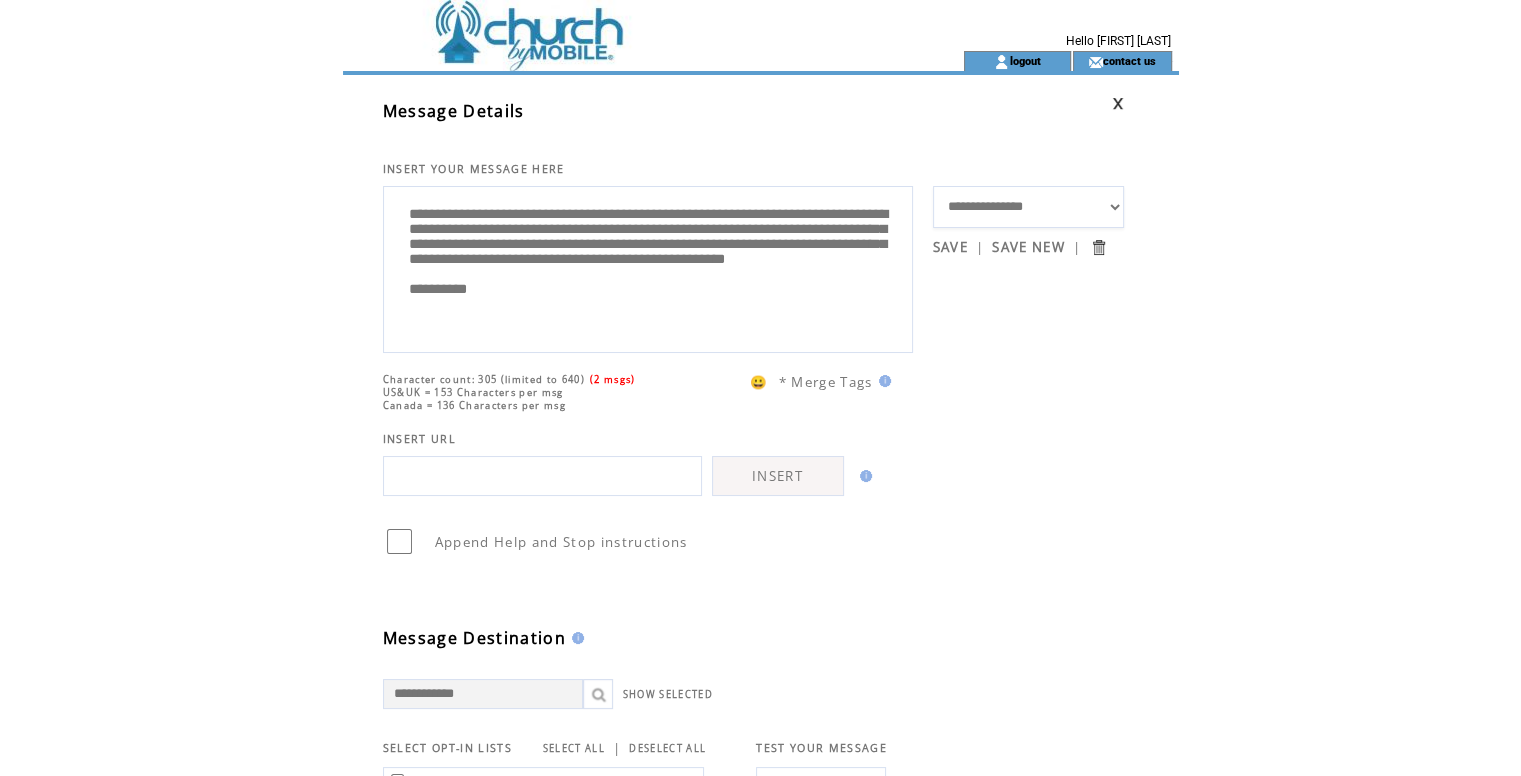 scroll, scrollTop: 0, scrollLeft: 0, axis: both 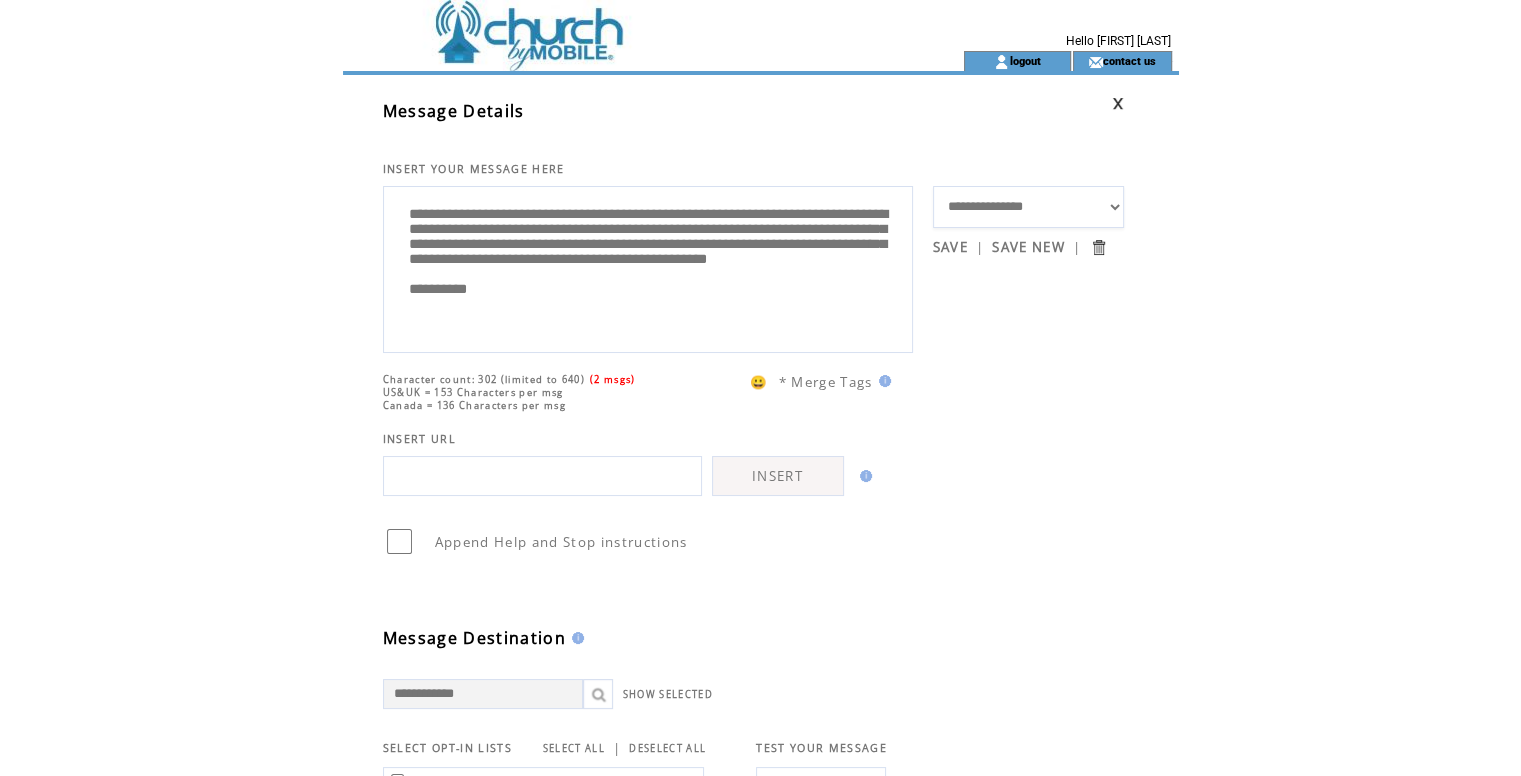 drag, startPoint x: 459, startPoint y: 217, endPoint x: 517, endPoint y: 216, distance: 58.00862 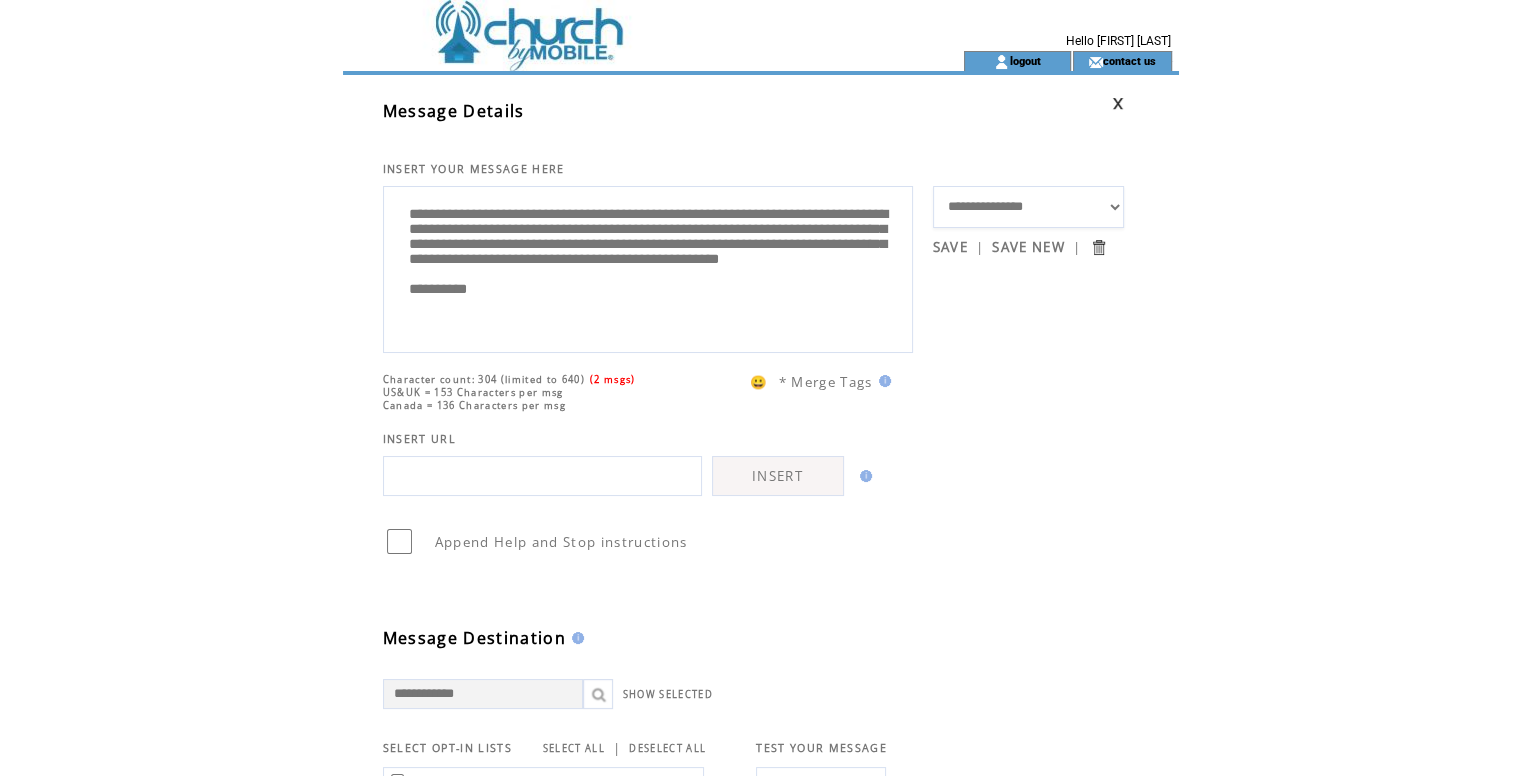 click on "**********" at bounding box center (648, 267) 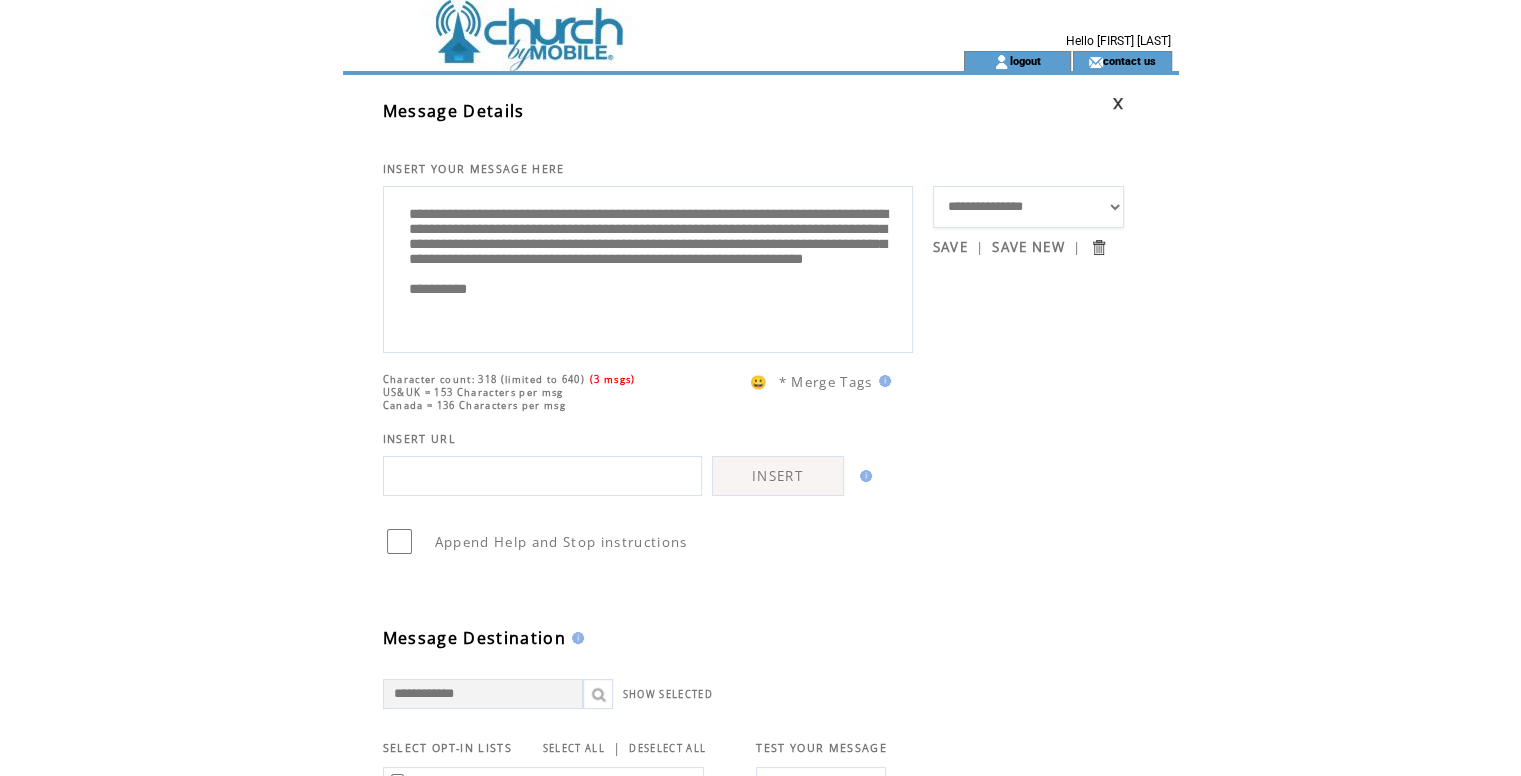 drag, startPoint x: 613, startPoint y: 281, endPoint x: 665, endPoint y: 275, distance: 52.34501 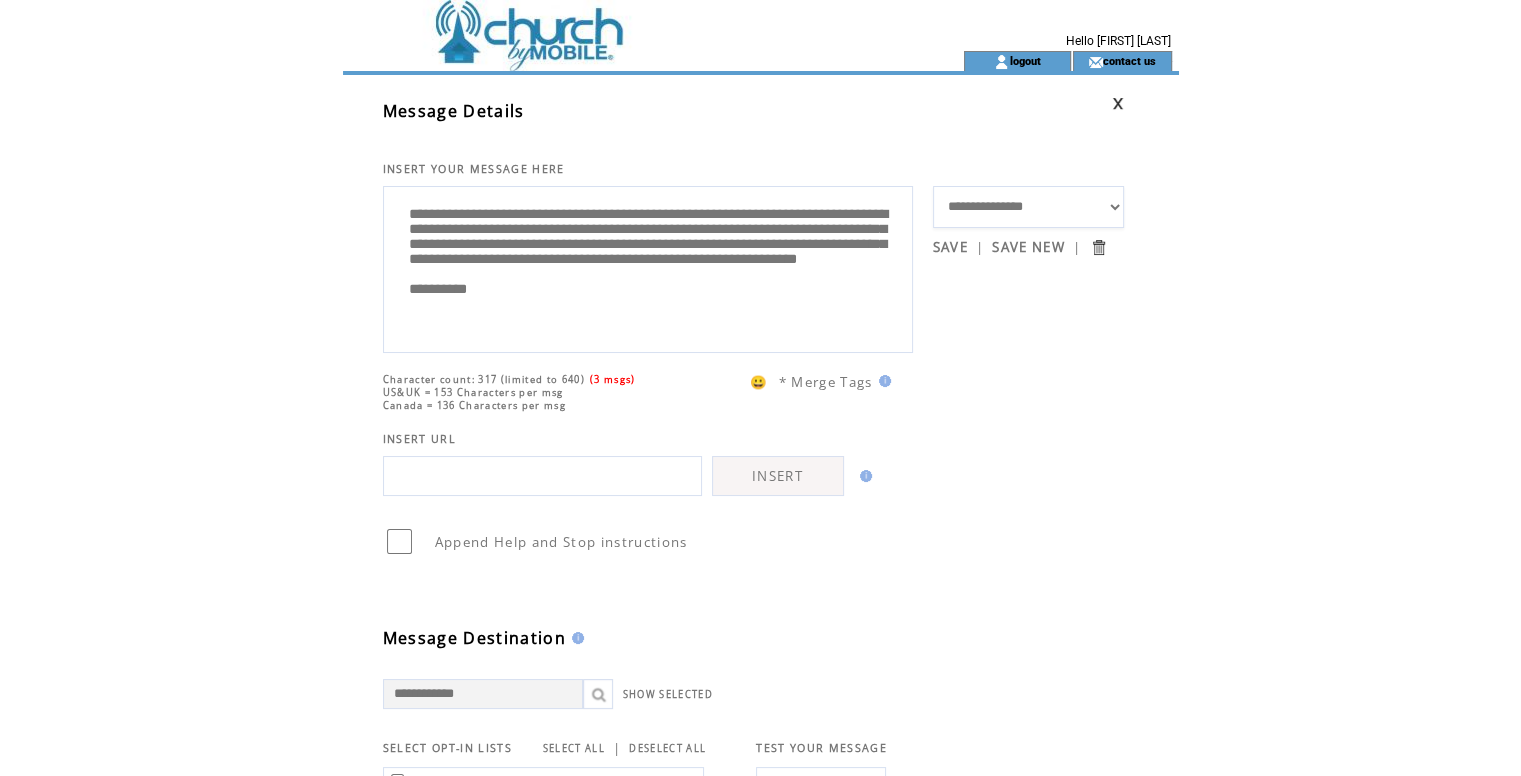 click on "**********" at bounding box center [648, 267] 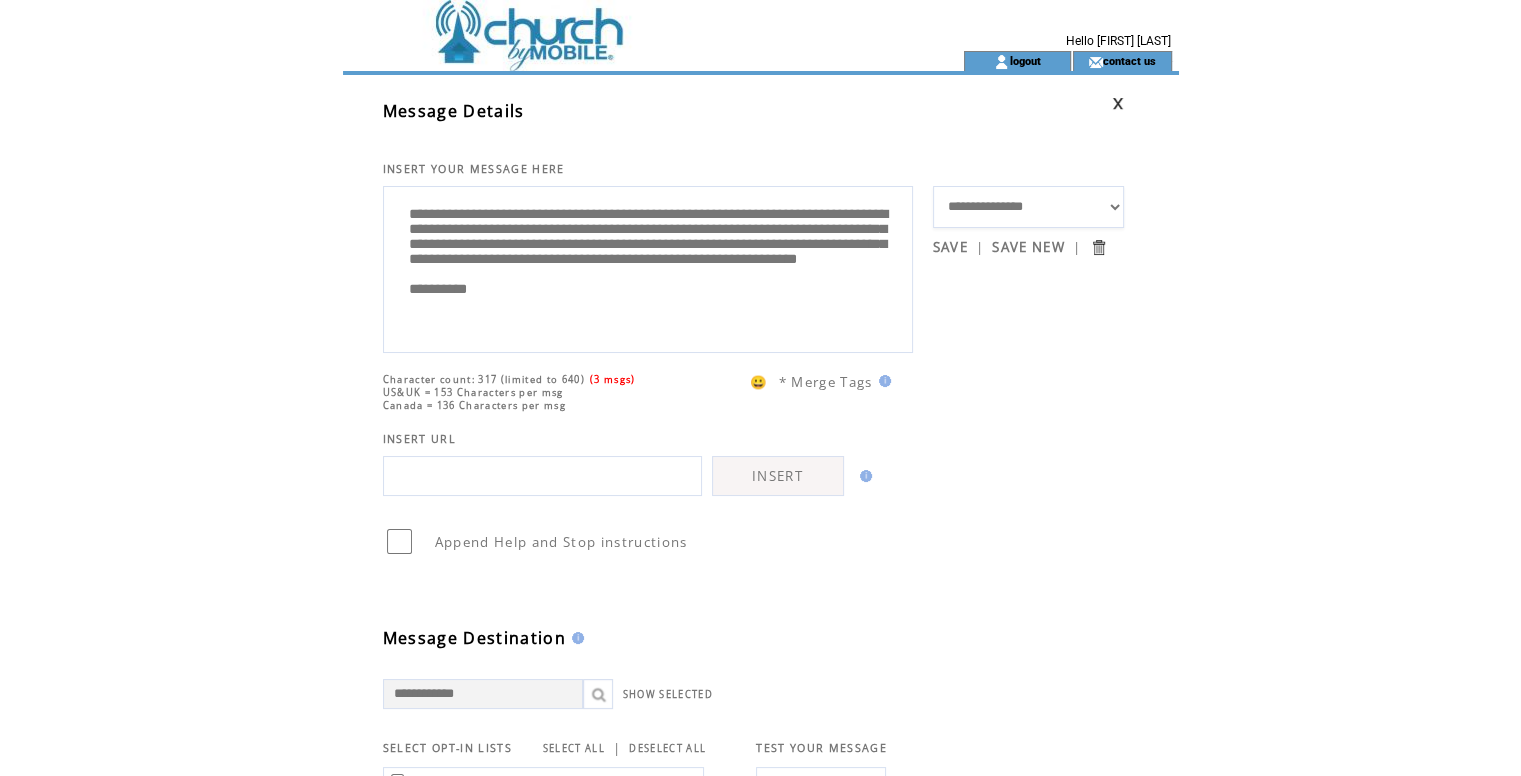 click on "**********" at bounding box center (648, 267) 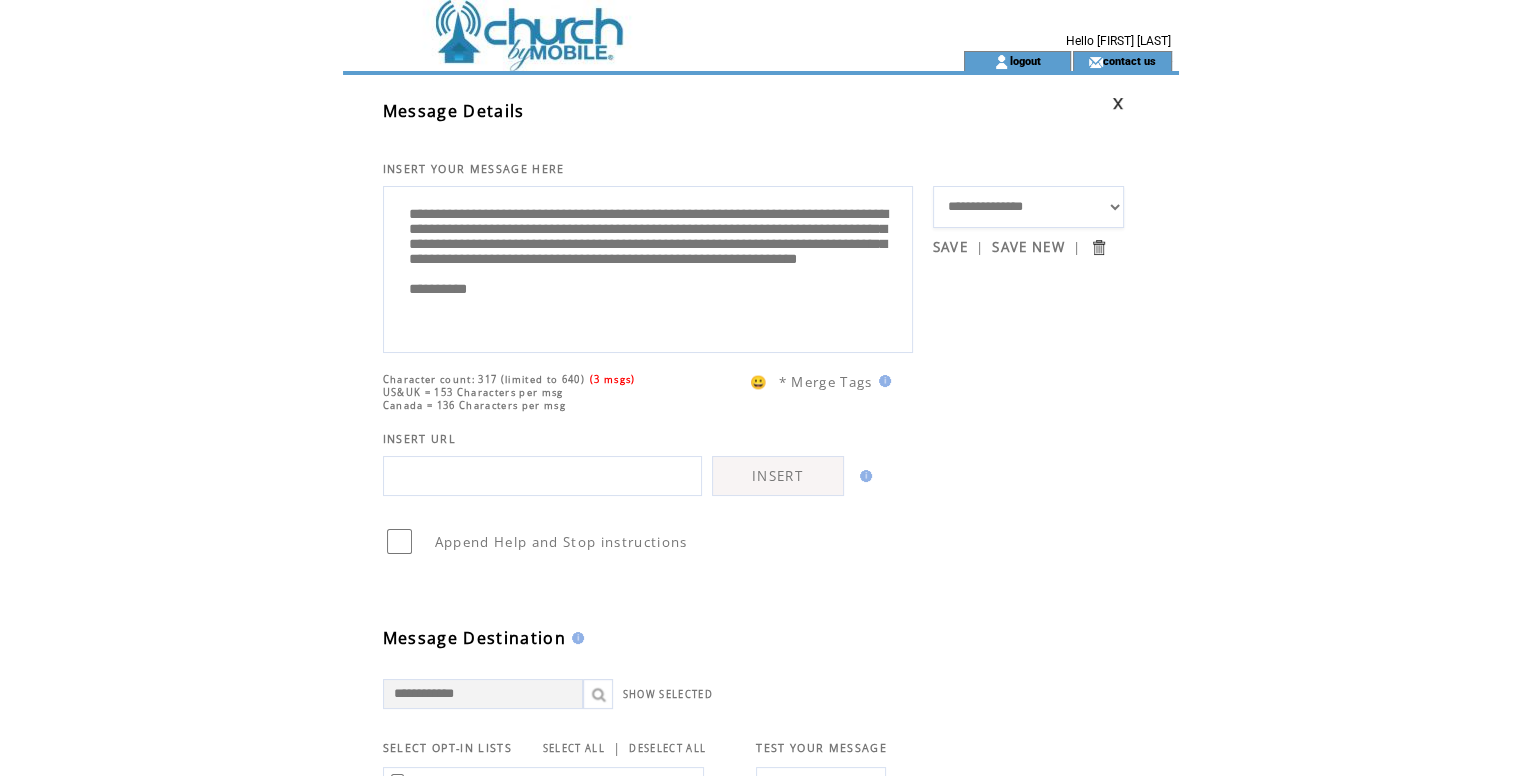 click on "**********" at bounding box center [648, 267] 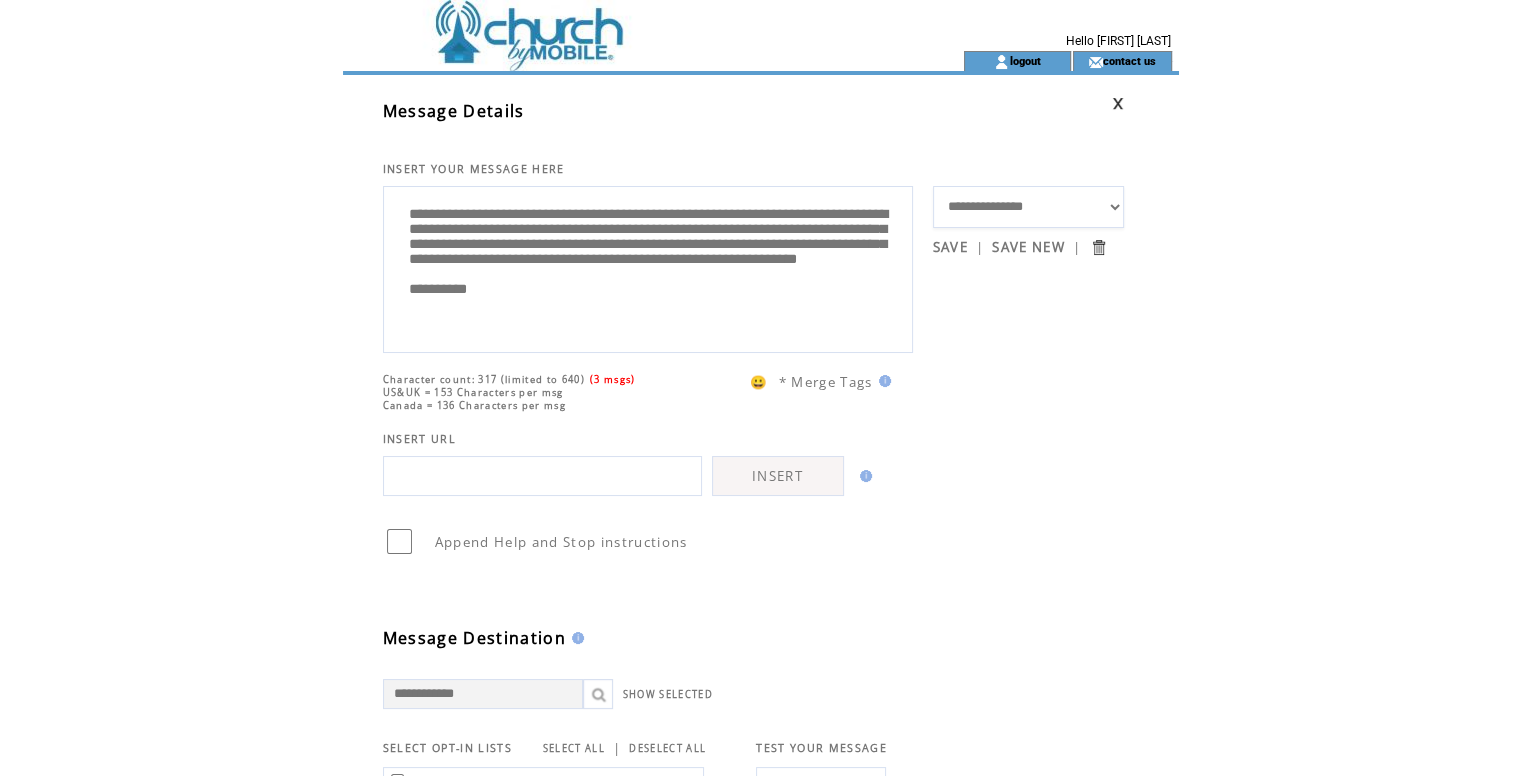 scroll, scrollTop: 40, scrollLeft: 0, axis: vertical 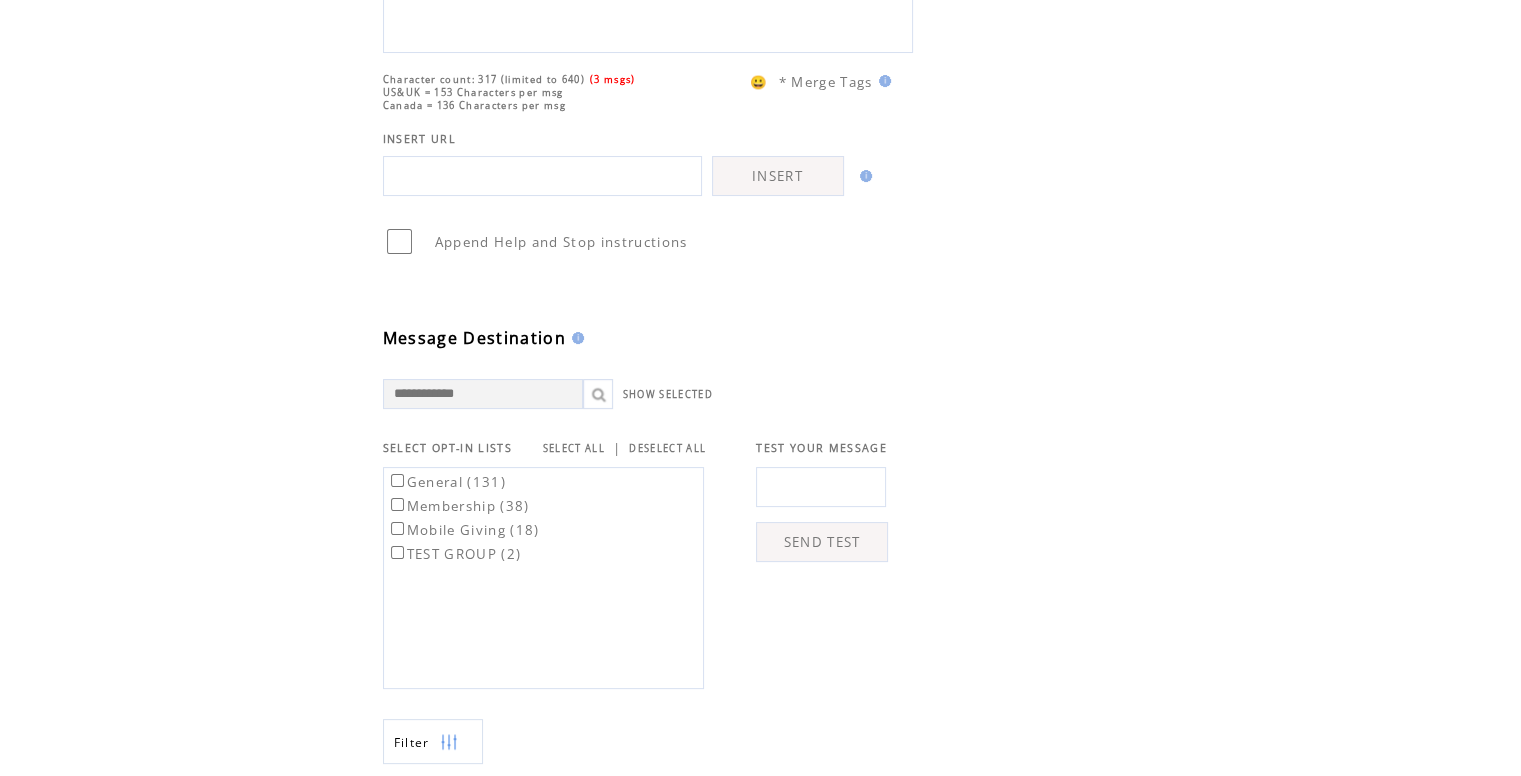 type on "**********" 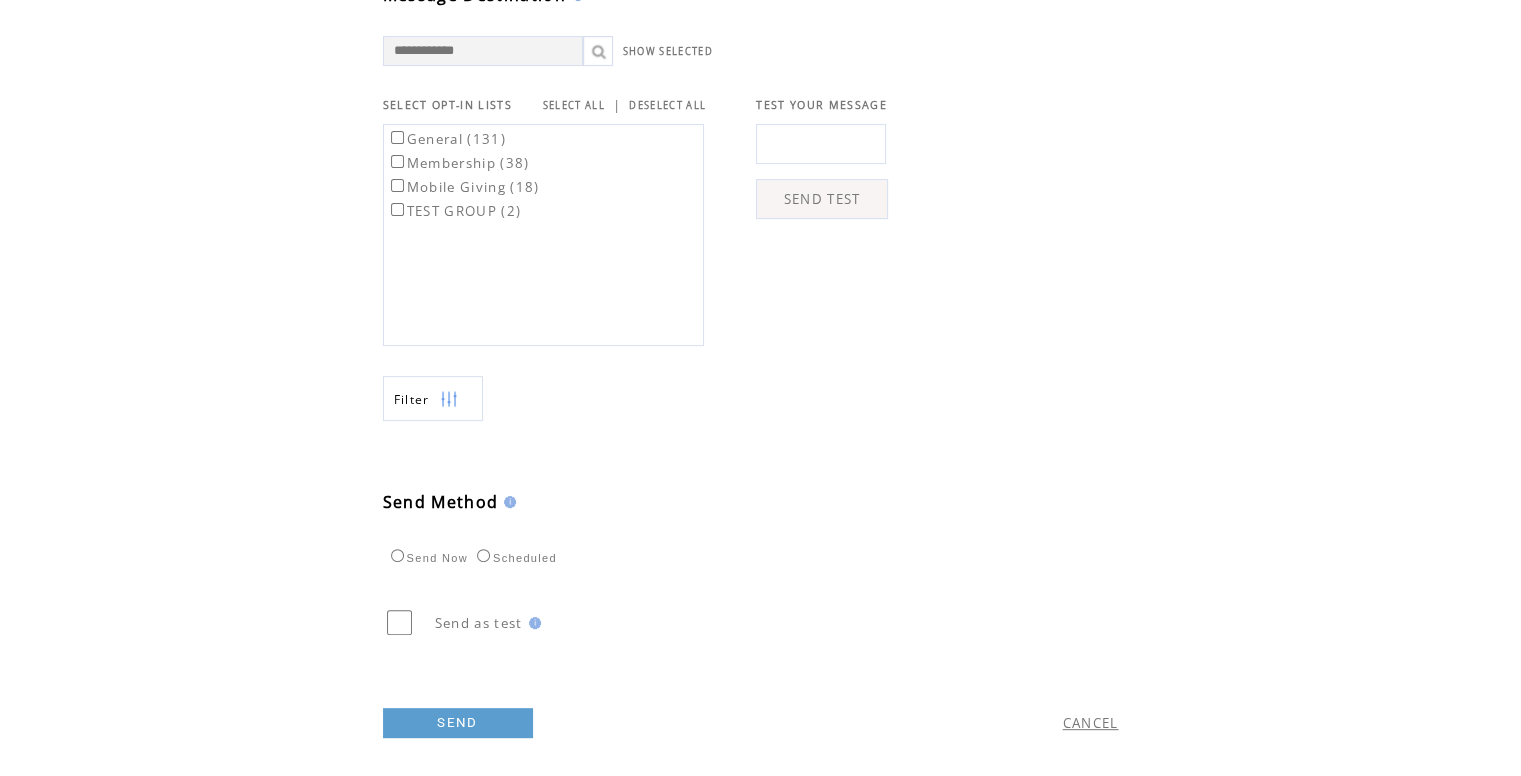 scroll, scrollTop: 660, scrollLeft: 0, axis: vertical 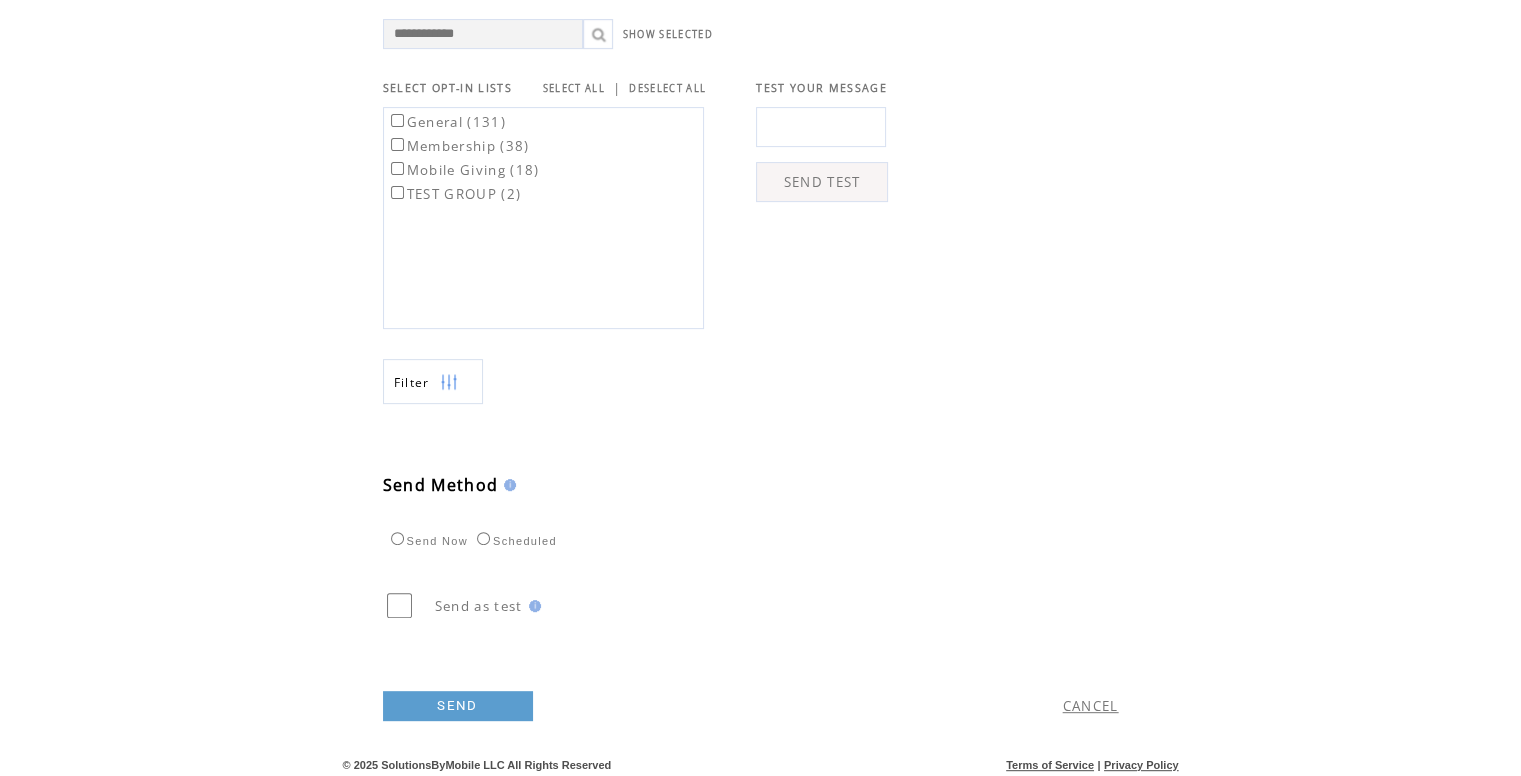 click on "SEND" at bounding box center (458, 706) 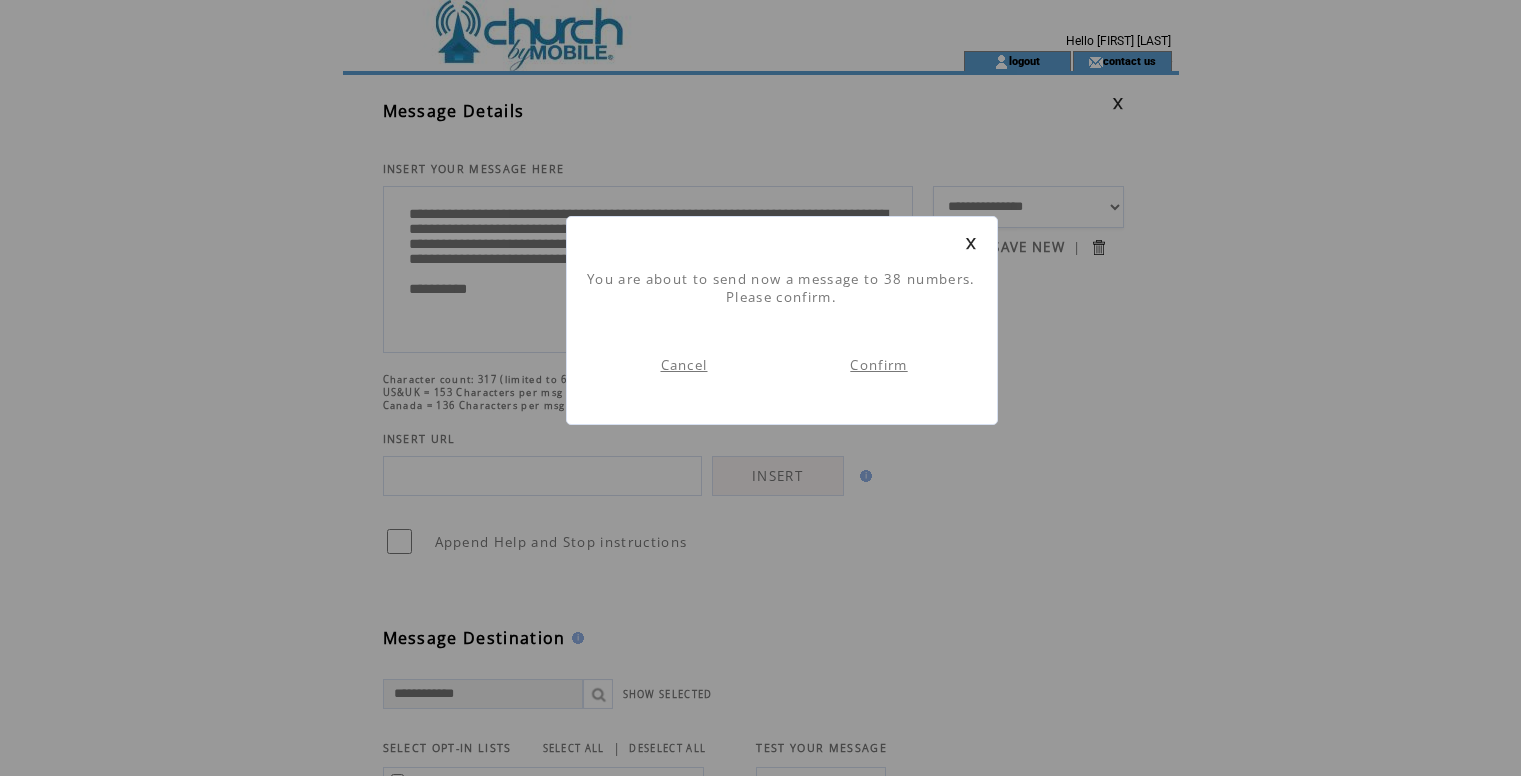 scroll, scrollTop: 0, scrollLeft: 0, axis: both 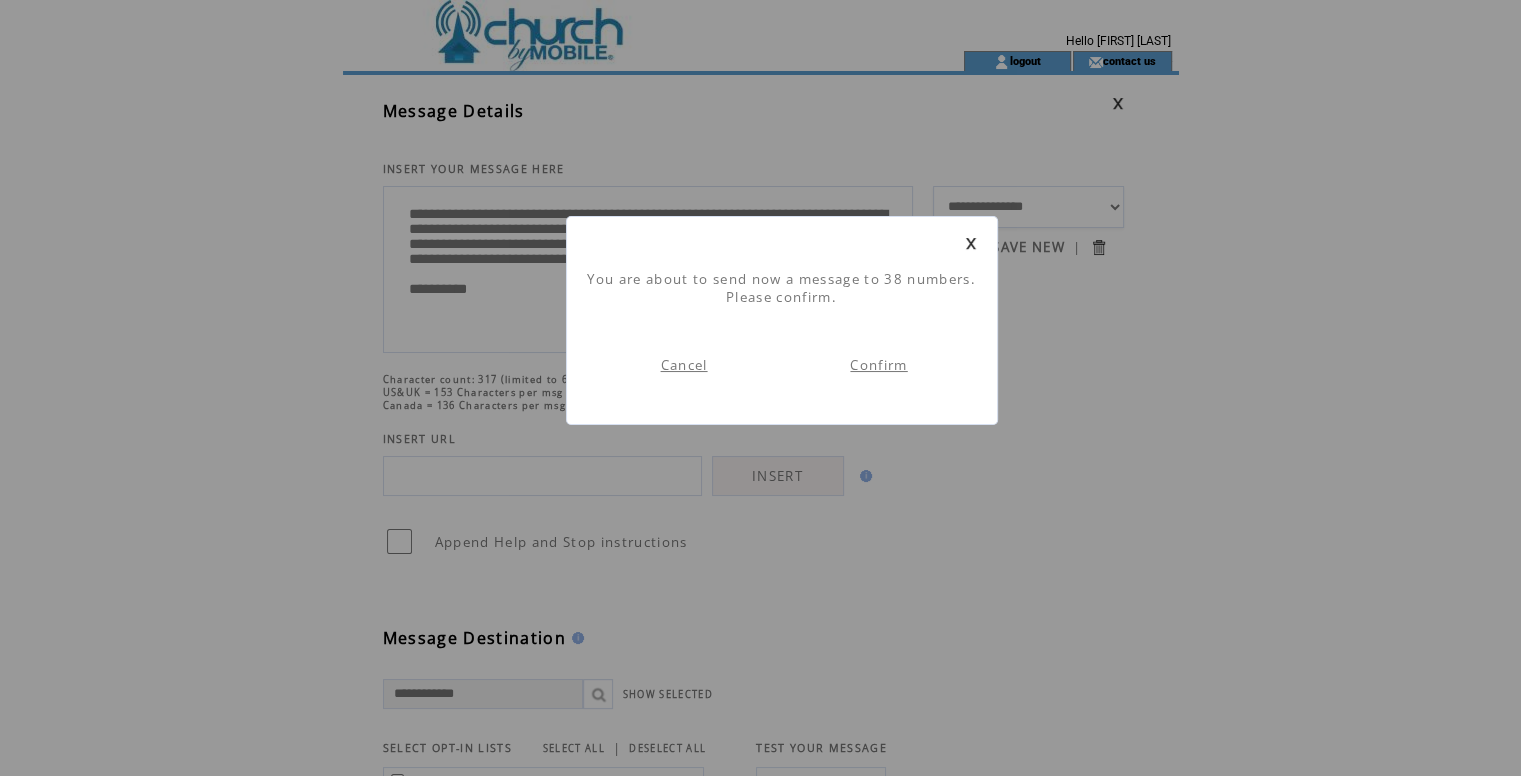 click on "Confirm" at bounding box center [878, 365] 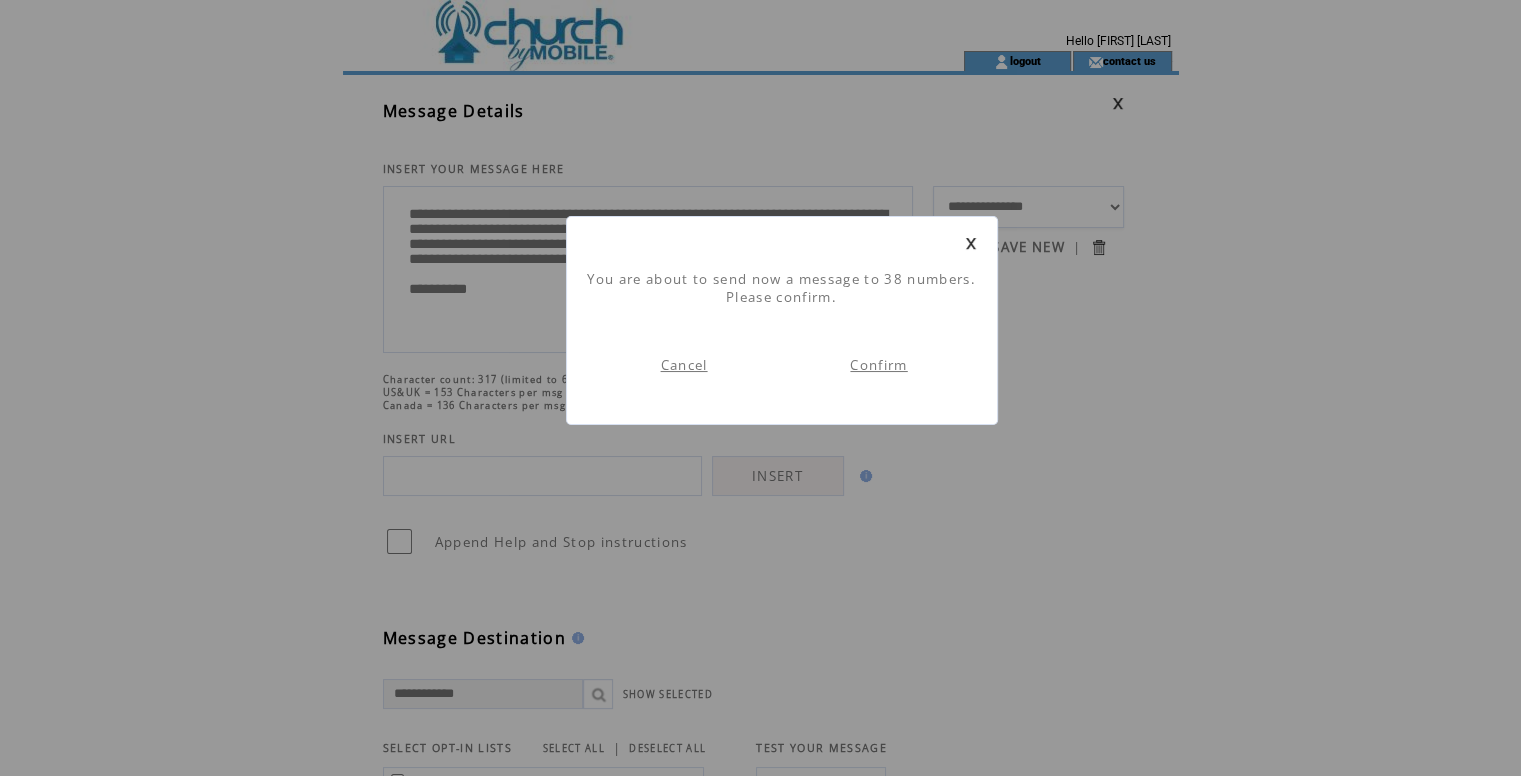 scroll, scrollTop: 0, scrollLeft: 0, axis: both 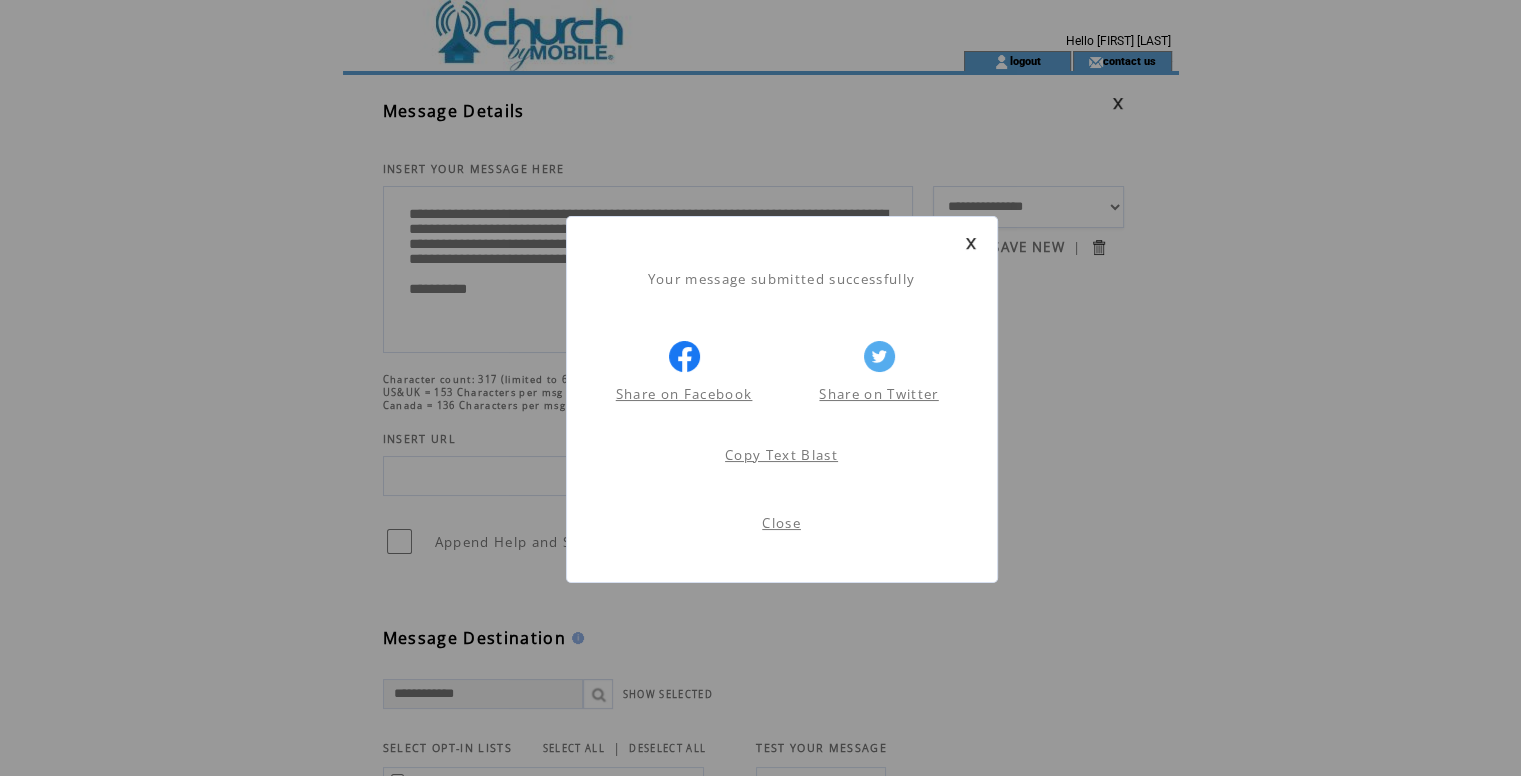 click on "Close" at bounding box center [781, 523] 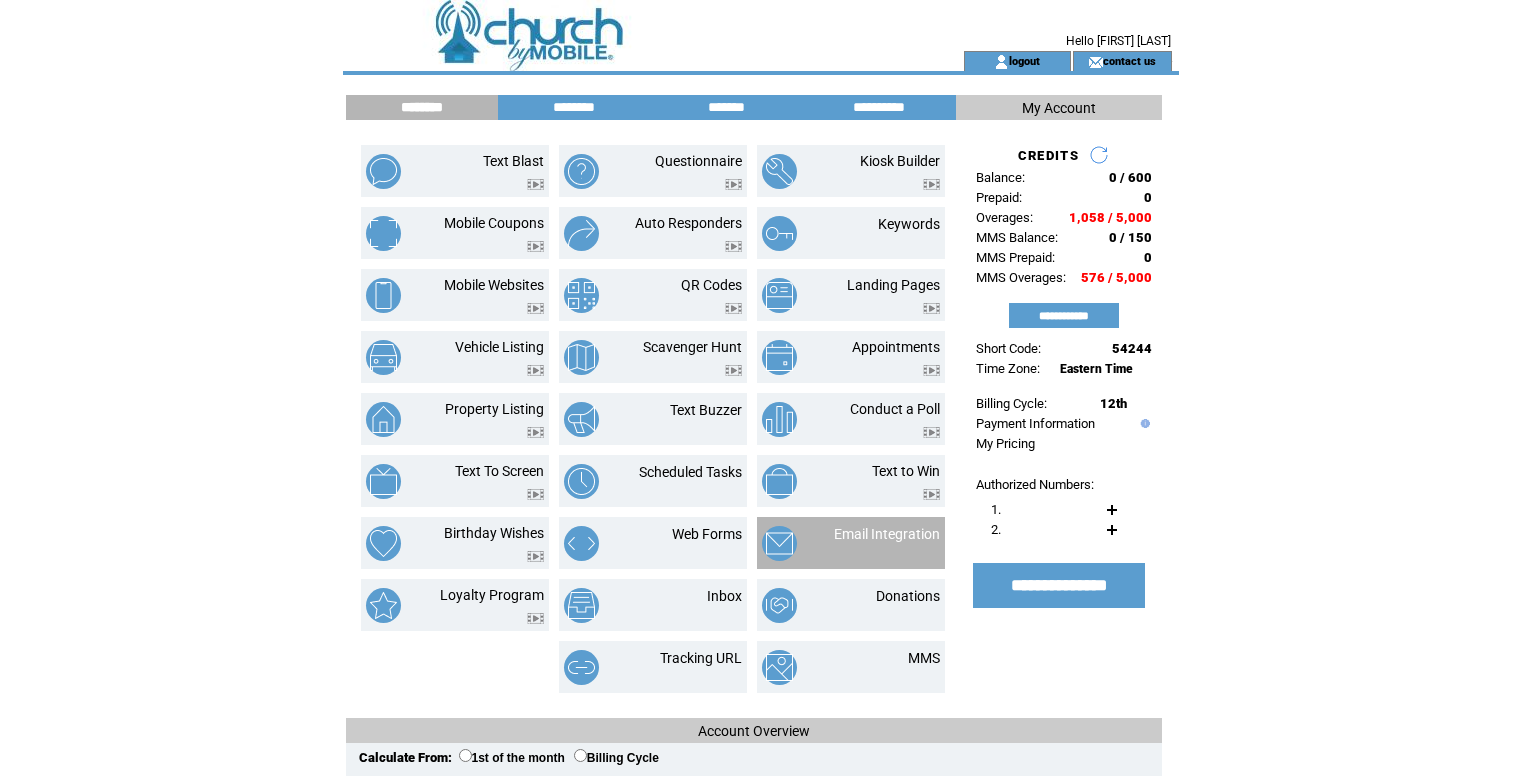 scroll, scrollTop: 0, scrollLeft: 0, axis: both 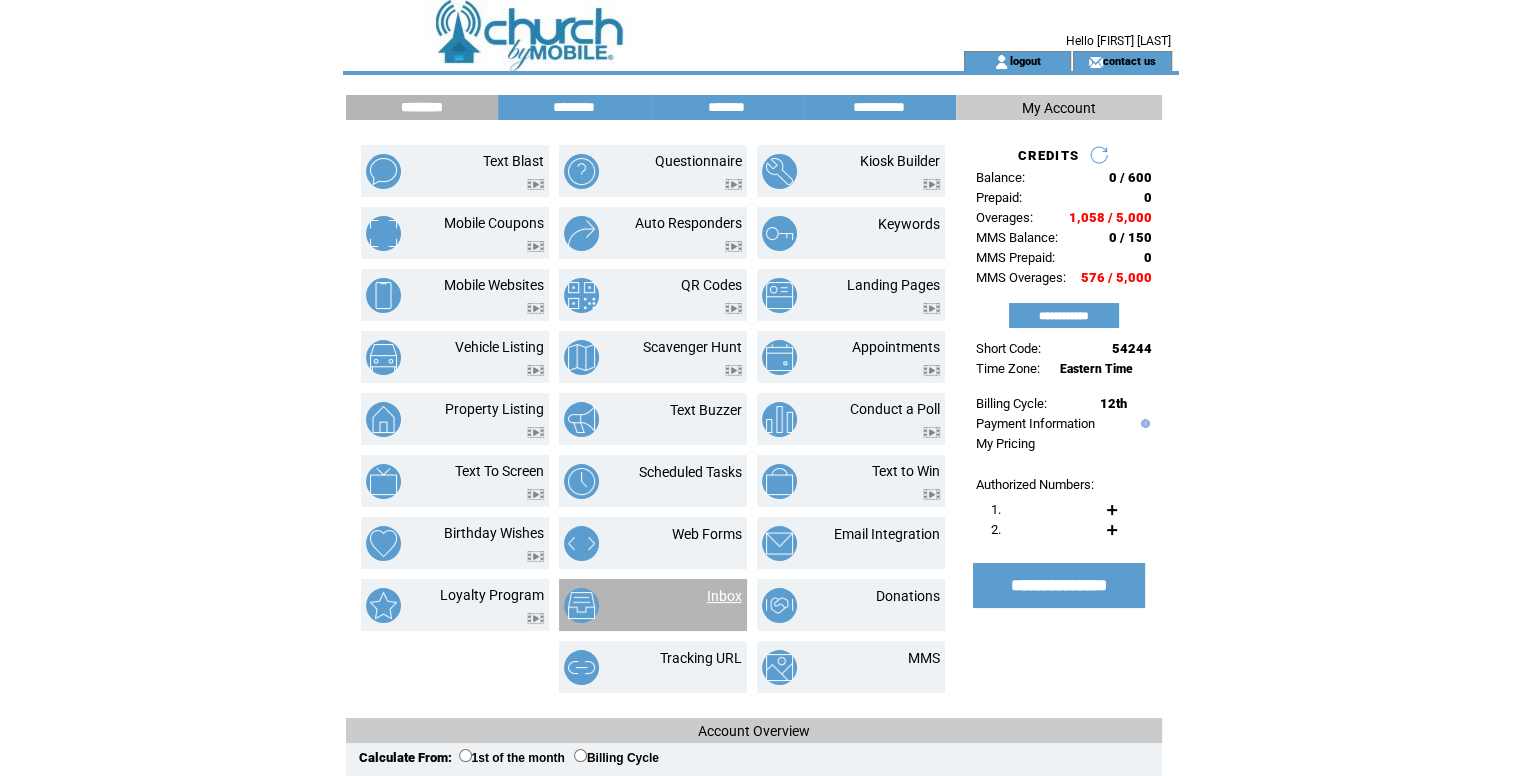 click on "Inbox" at bounding box center (724, 596) 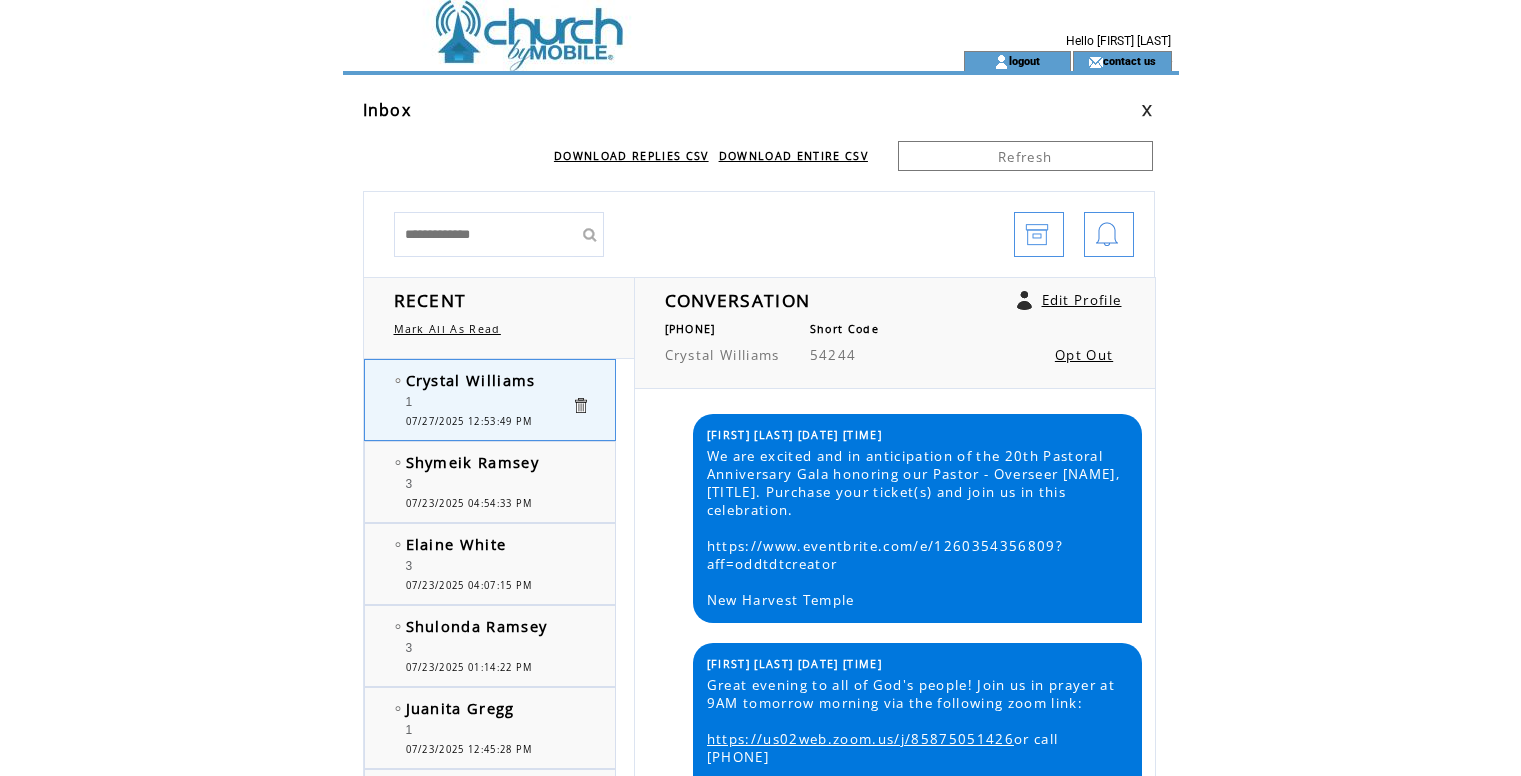 scroll, scrollTop: 0, scrollLeft: 0, axis: both 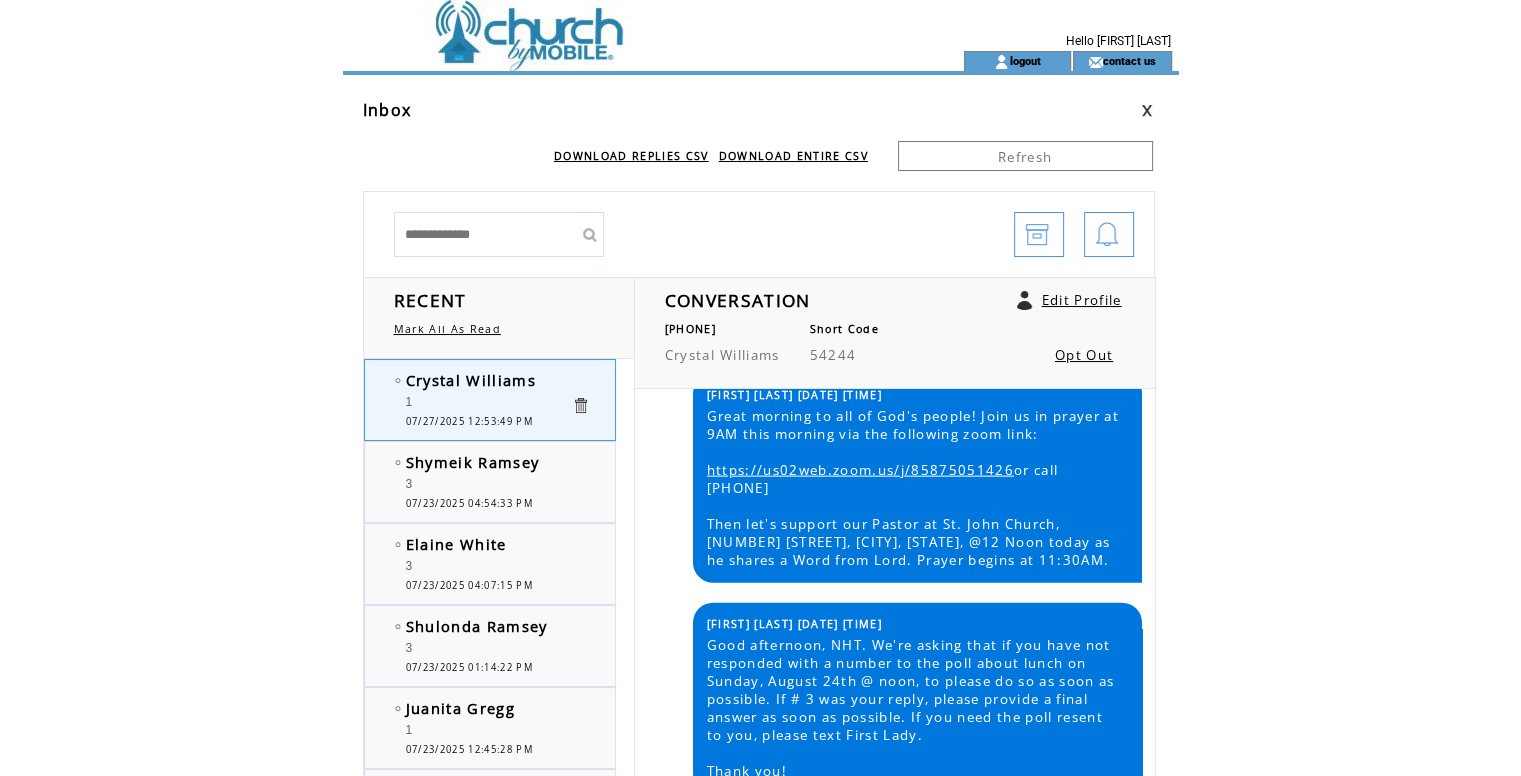 click at bounding box center (617, 61) 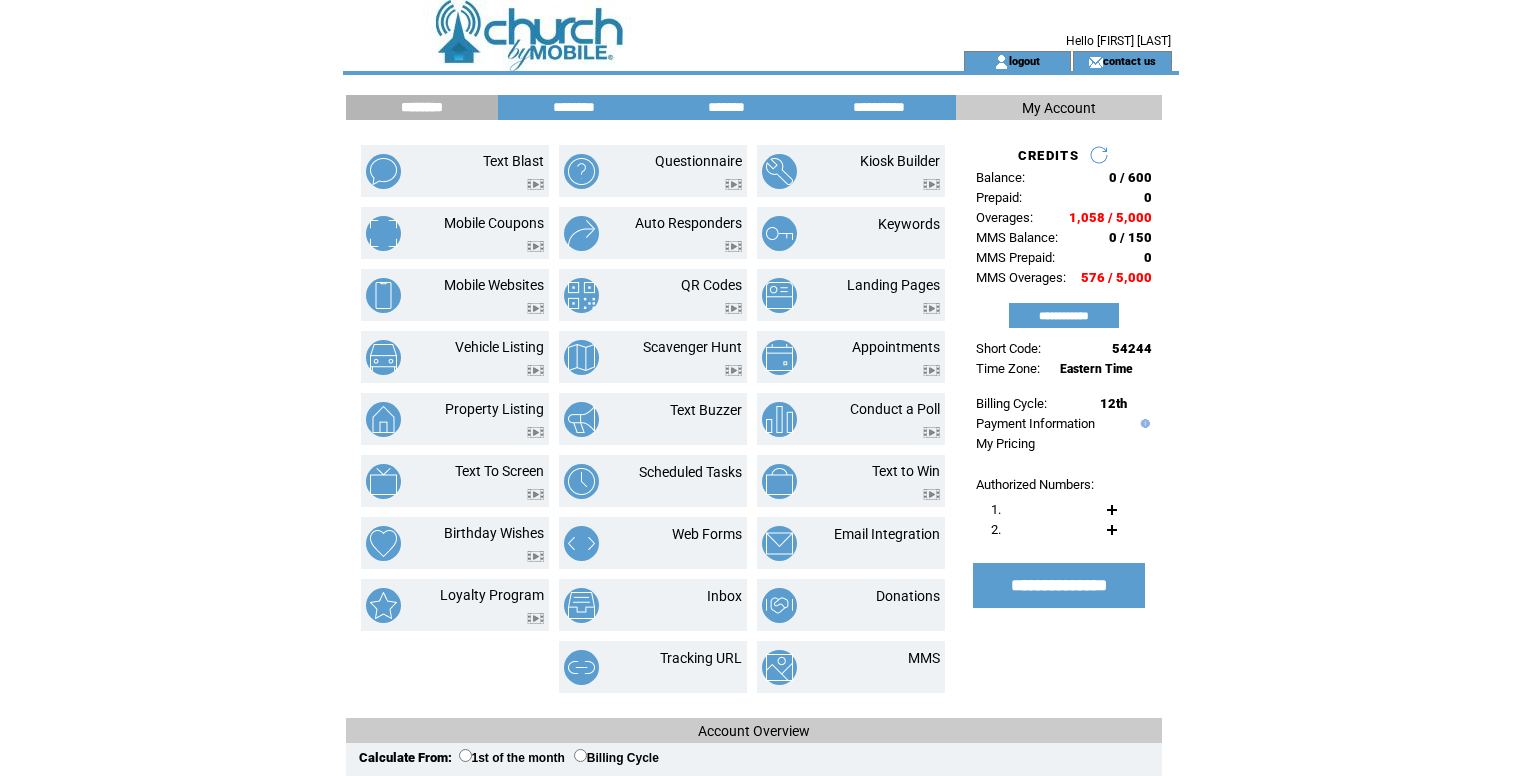 scroll, scrollTop: 0, scrollLeft: 0, axis: both 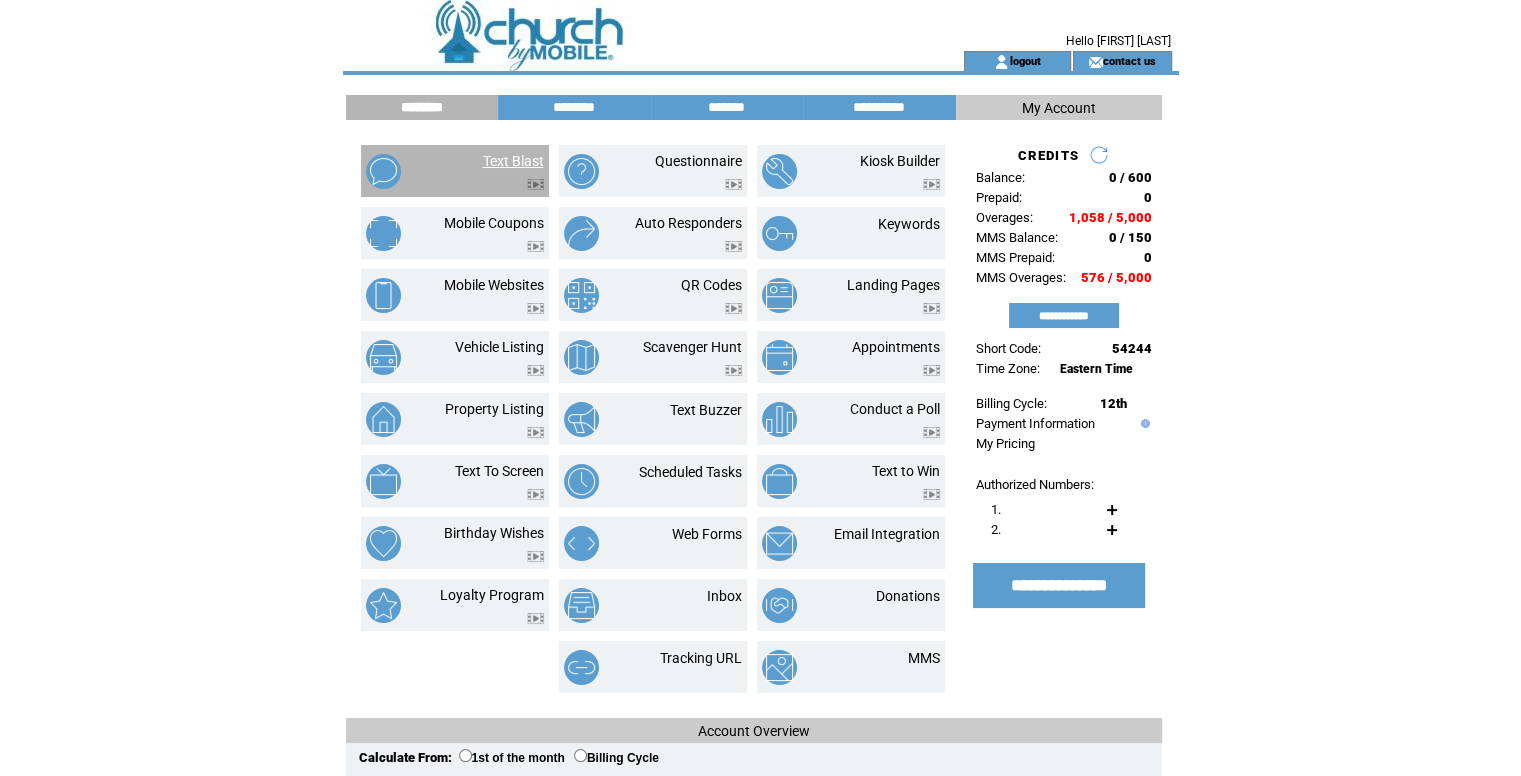 click on "Text Blast" at bounding box center [513, 161] 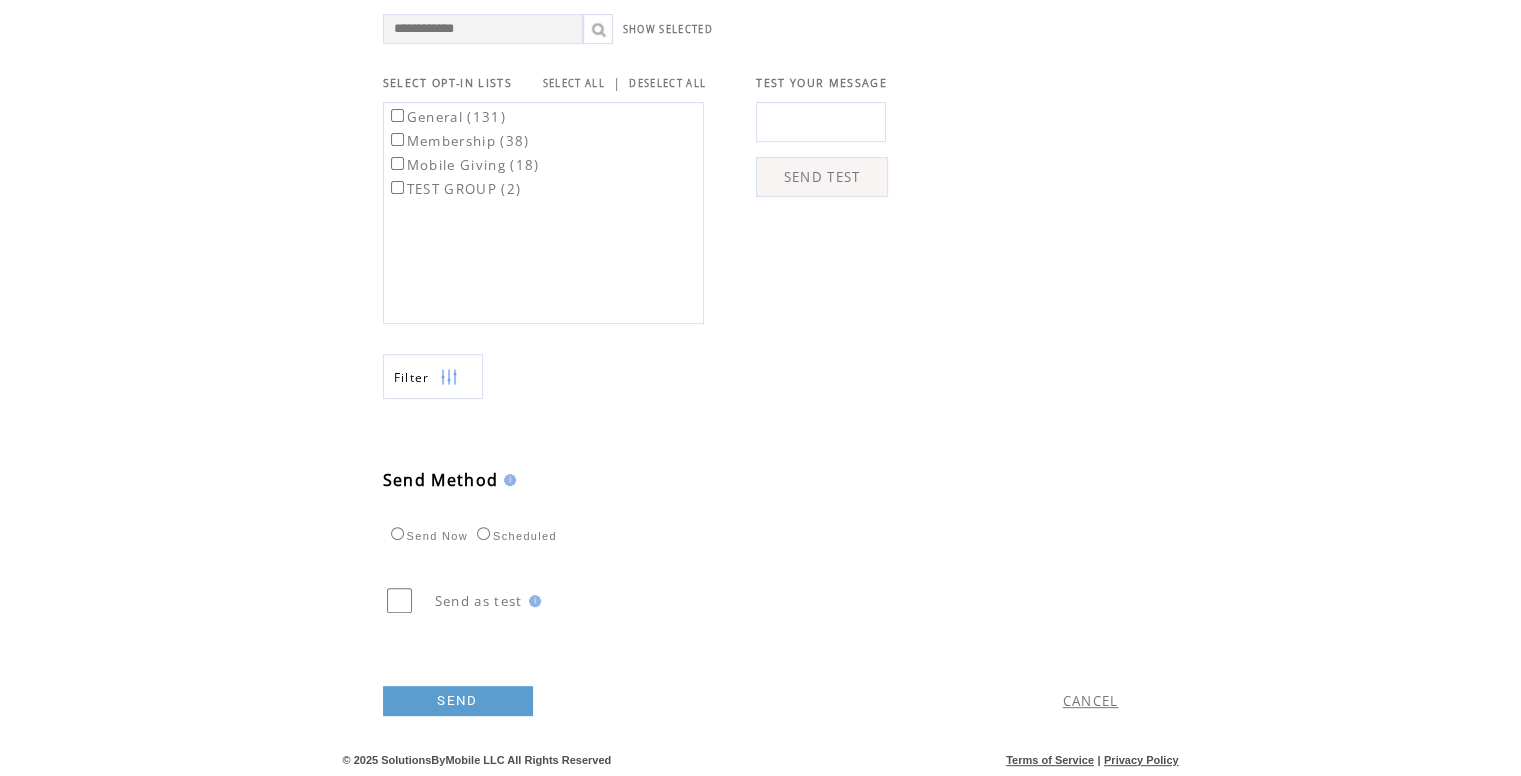 scroll, scrollTop: 660, scrollLeft: 0, axis: vertical 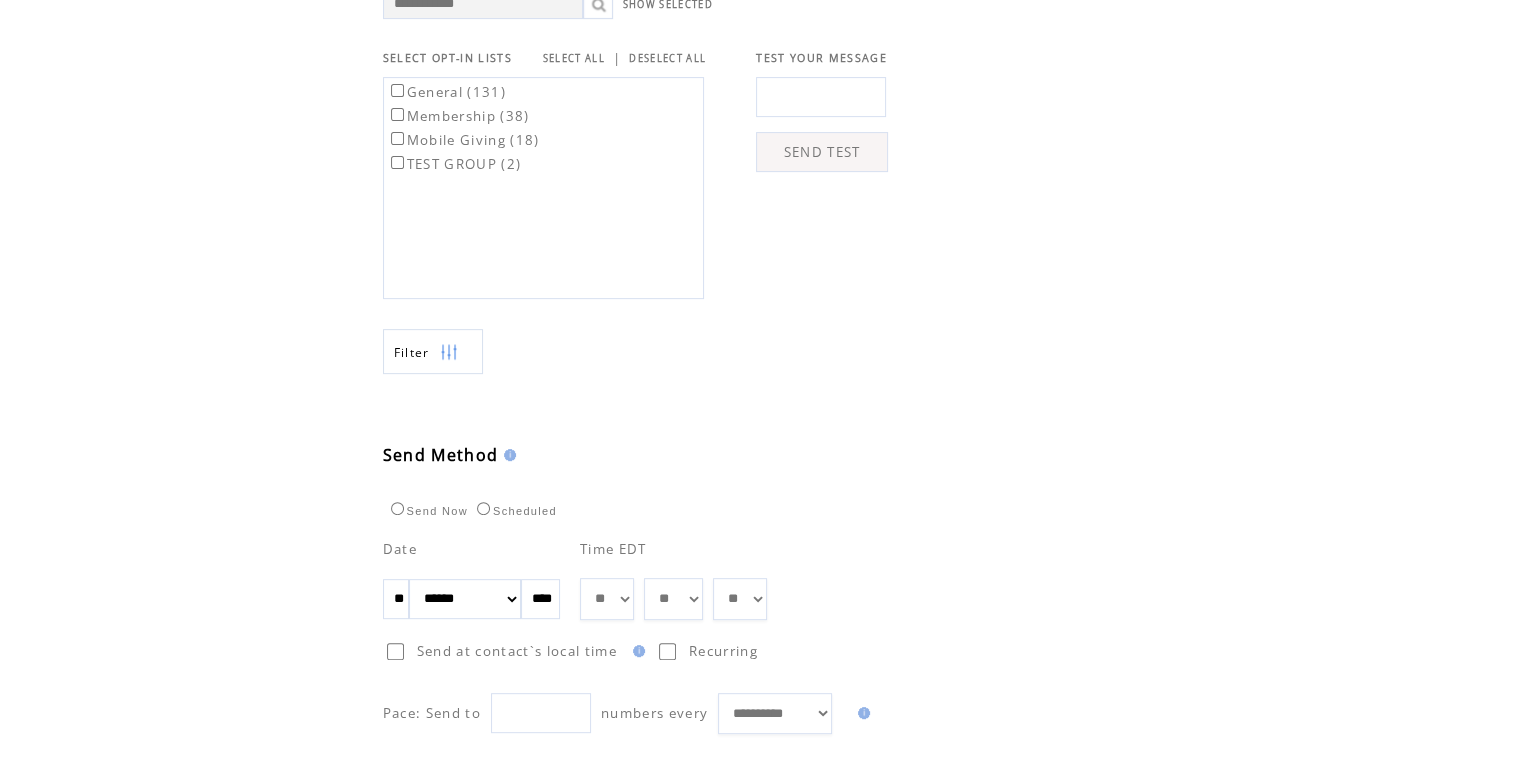 click on "** 	 ** 	 ** 	 ** 	 ** 	 ** 	 ** 	 ** 	 ** 	 ** 	 ** 	 ** 	 **" at bounding box center [607, 599] 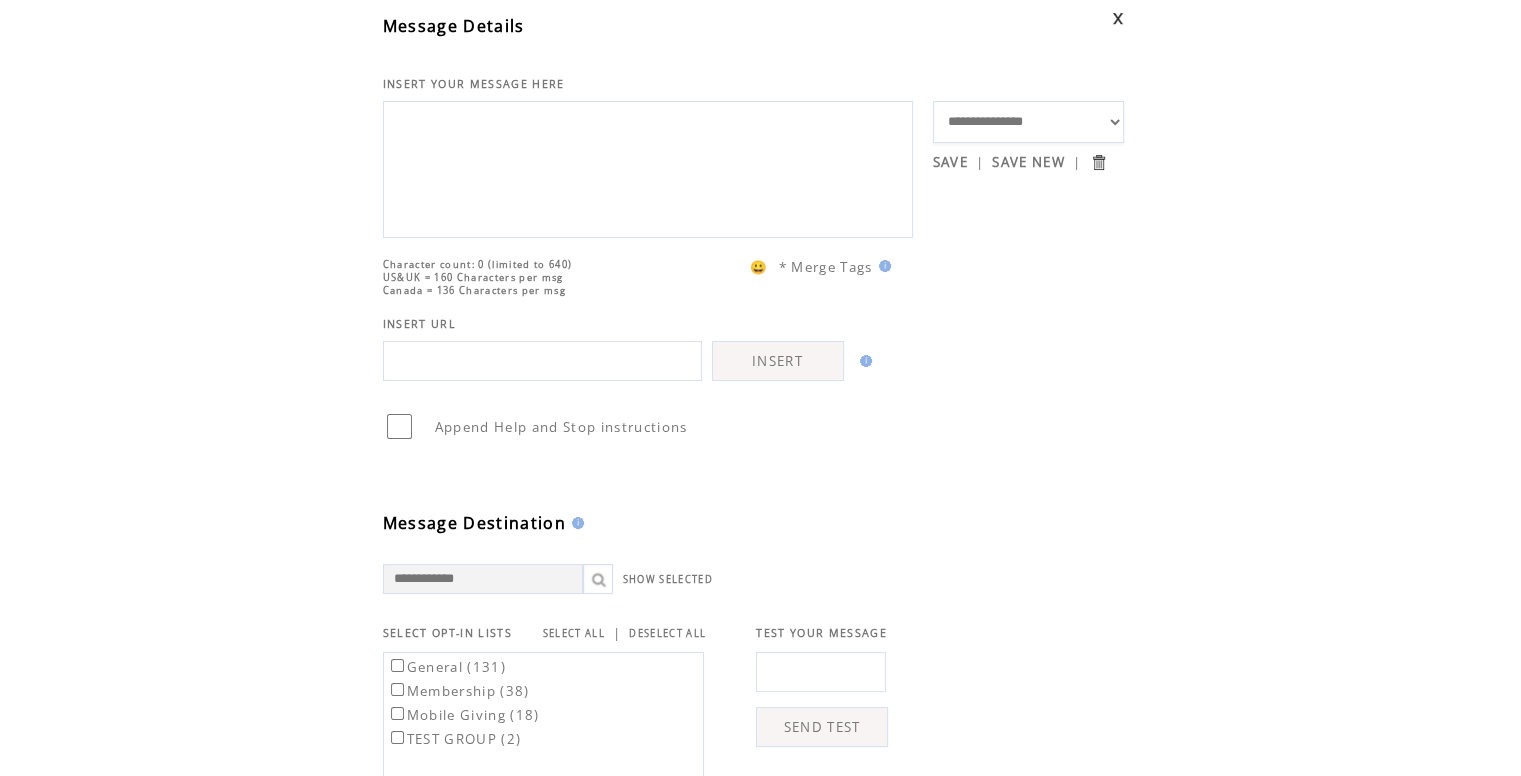 scroll, scrollTop: 0, scrollLeft: 0, axis: both 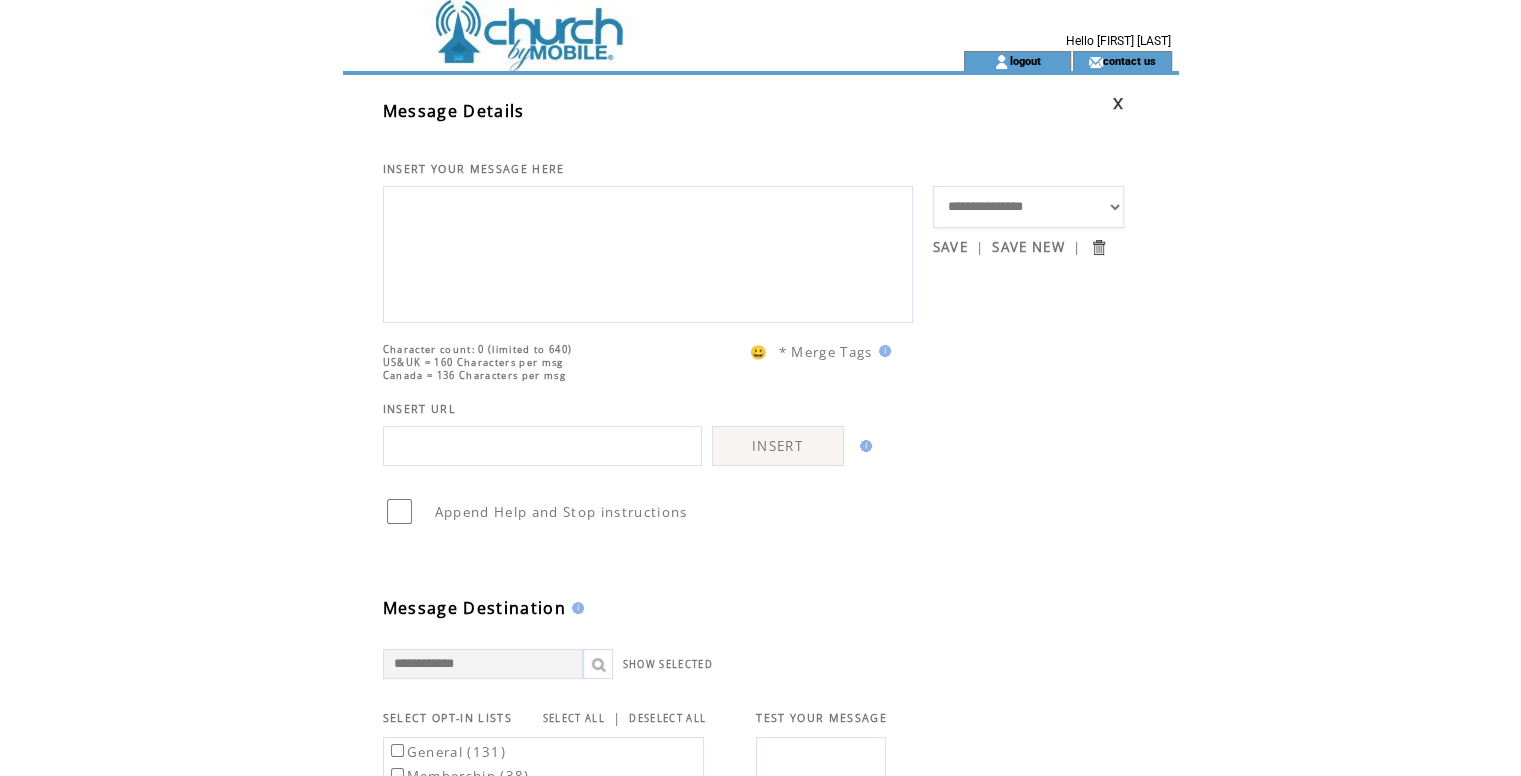 click at bounding box center [648, 252] 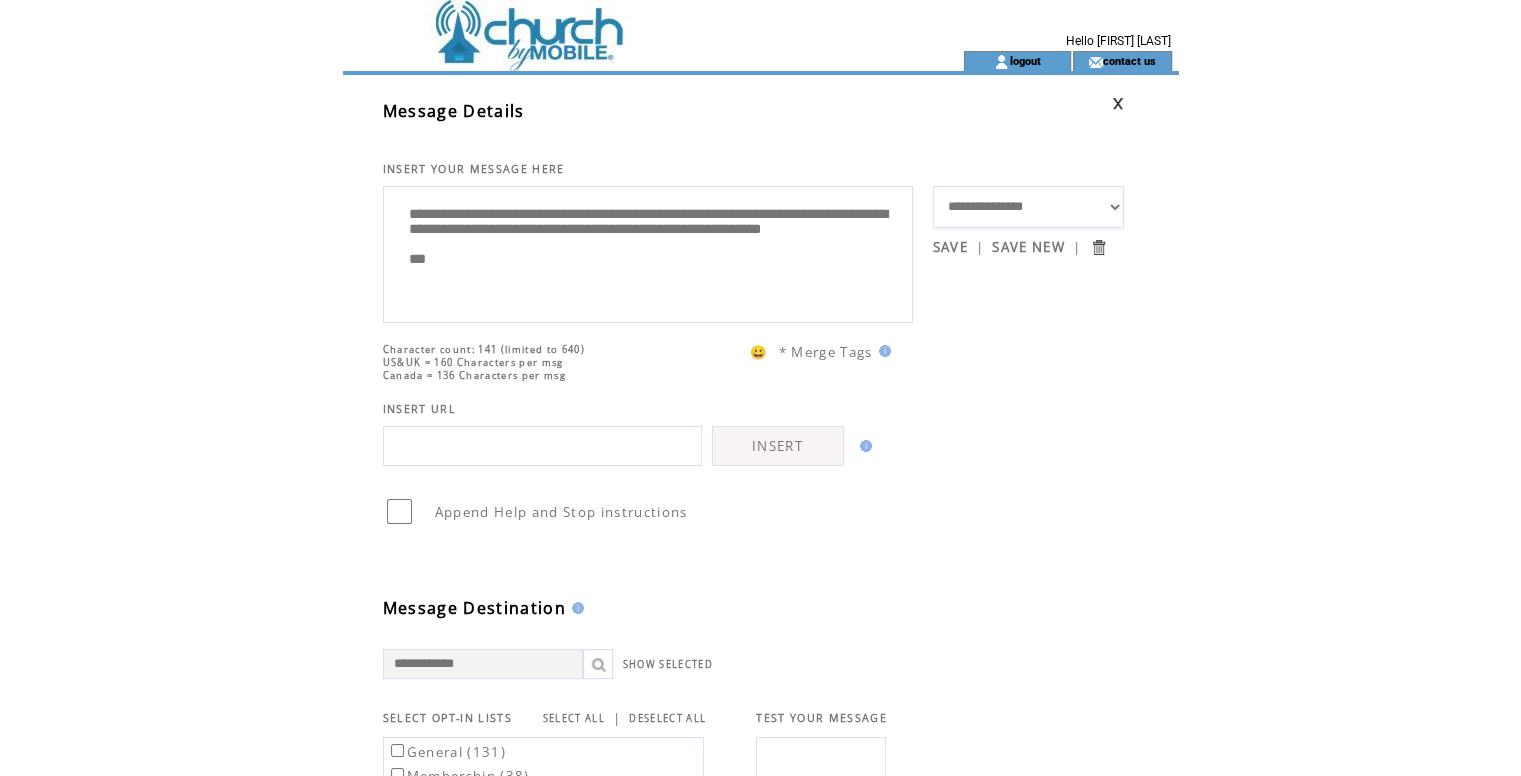 click on "**********" at bounding box center (648, 252) 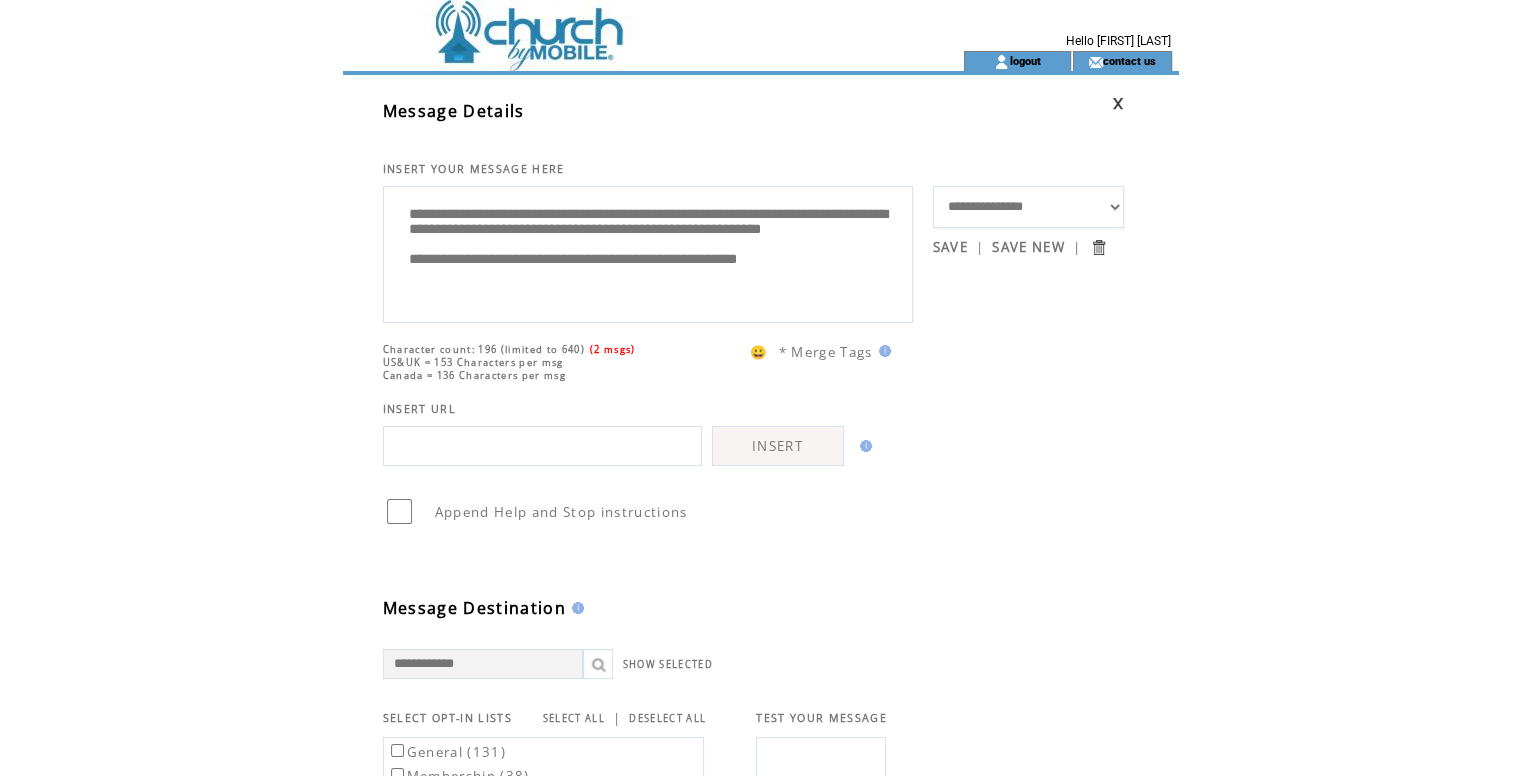 click on "**********" at bounding box center (648, 252) 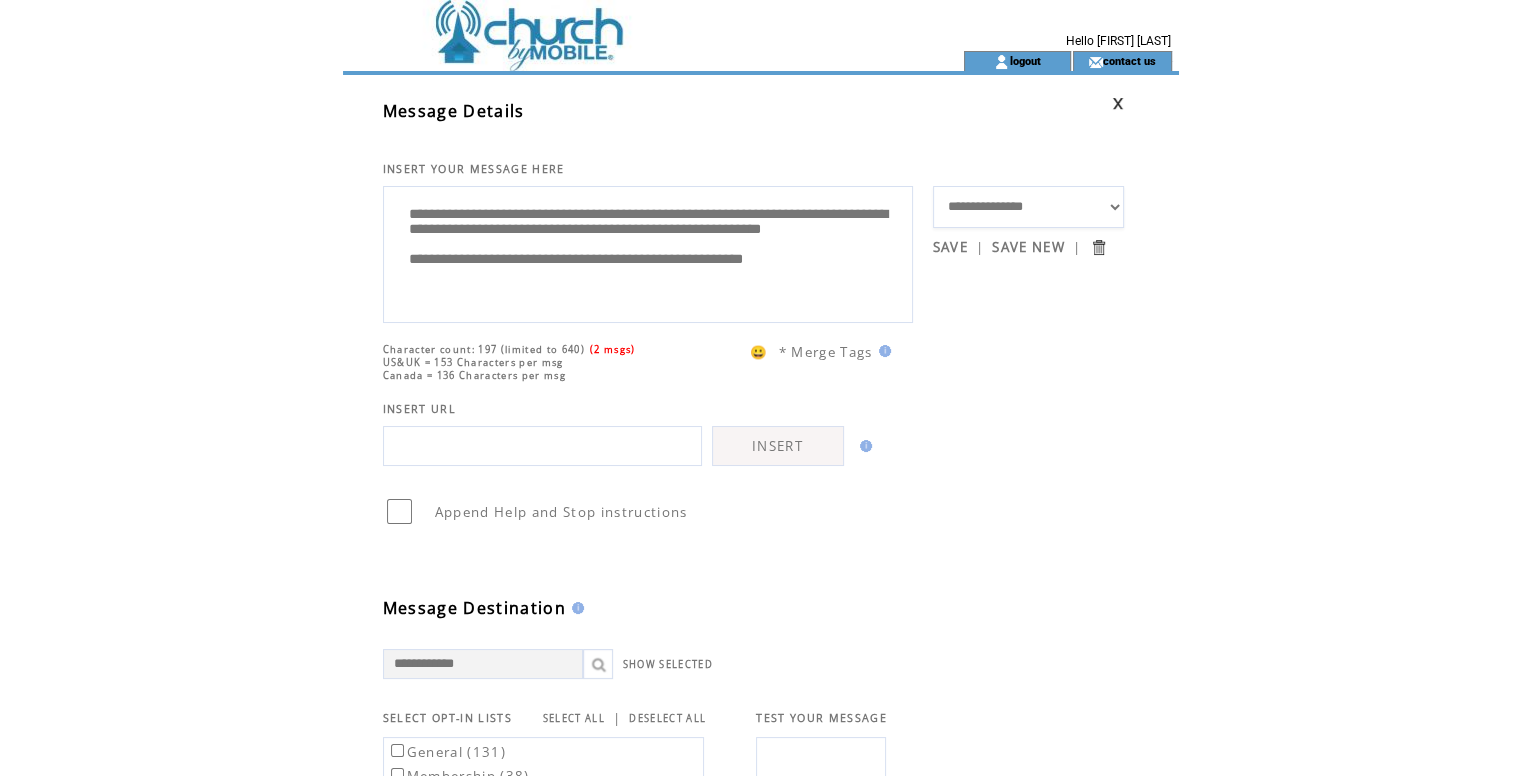 click on "**********" at bounding box center [648, 252] 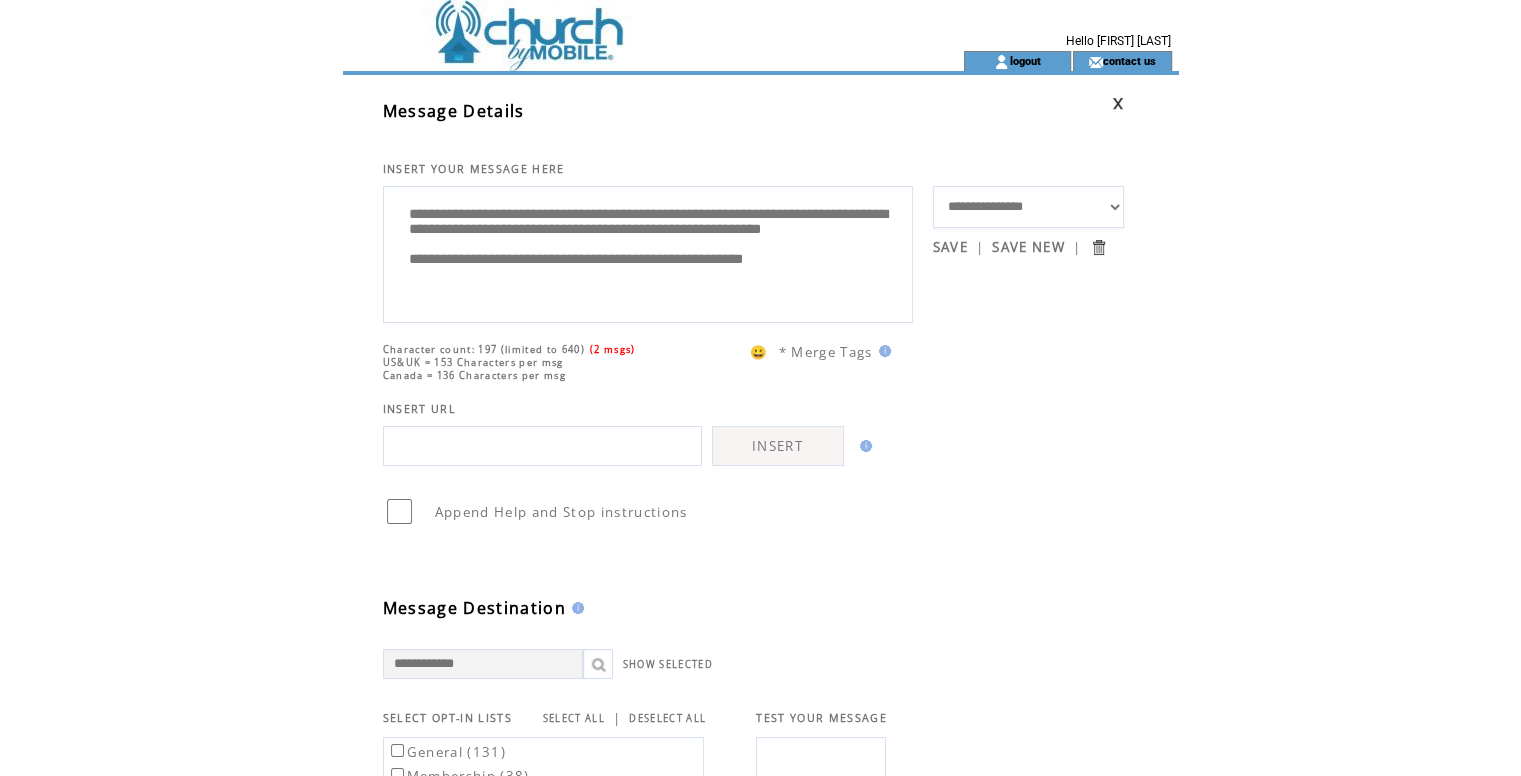 click on "**********" at bounding box center (648, 252) 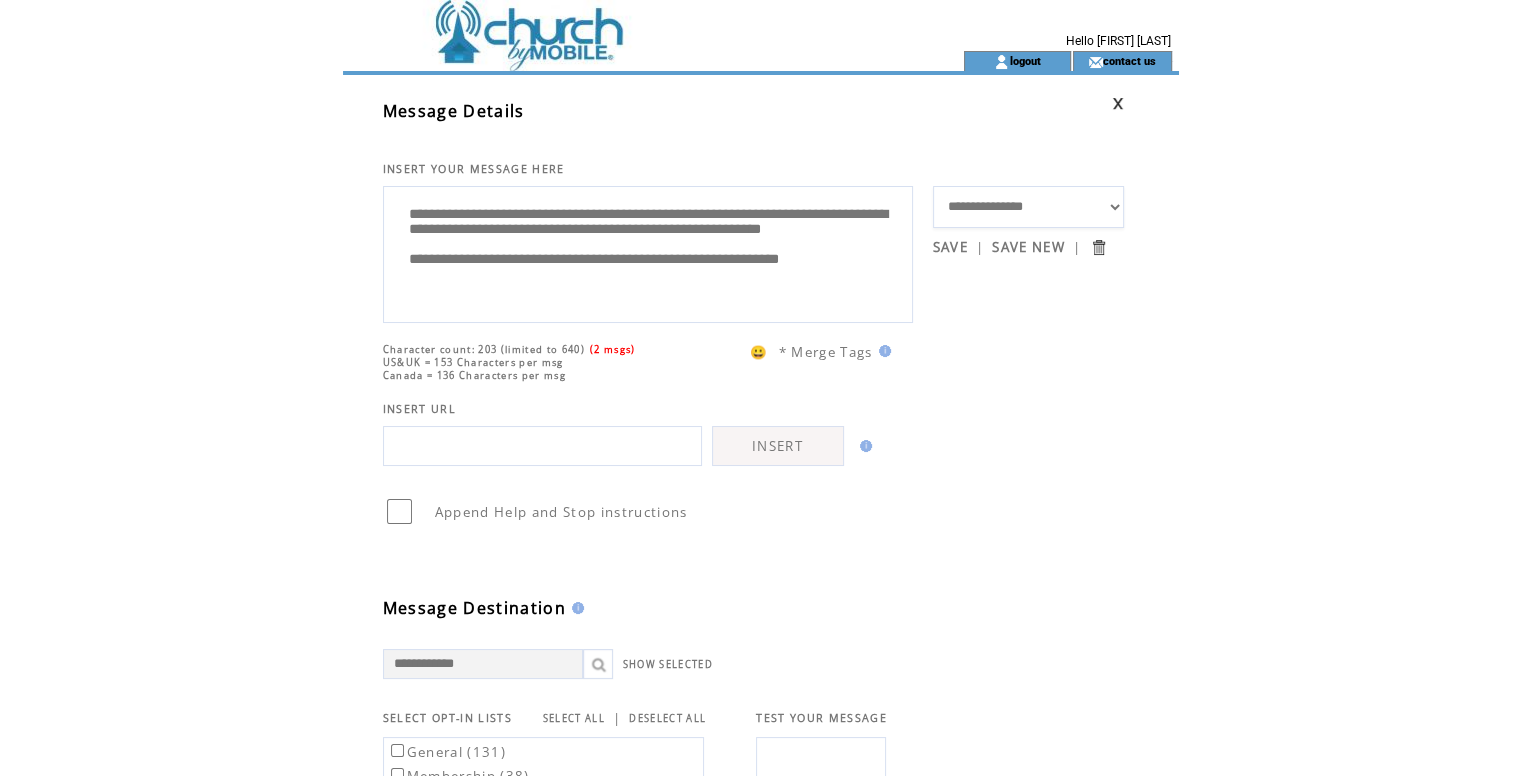 click on "**********" at bounding box center (648, 252) 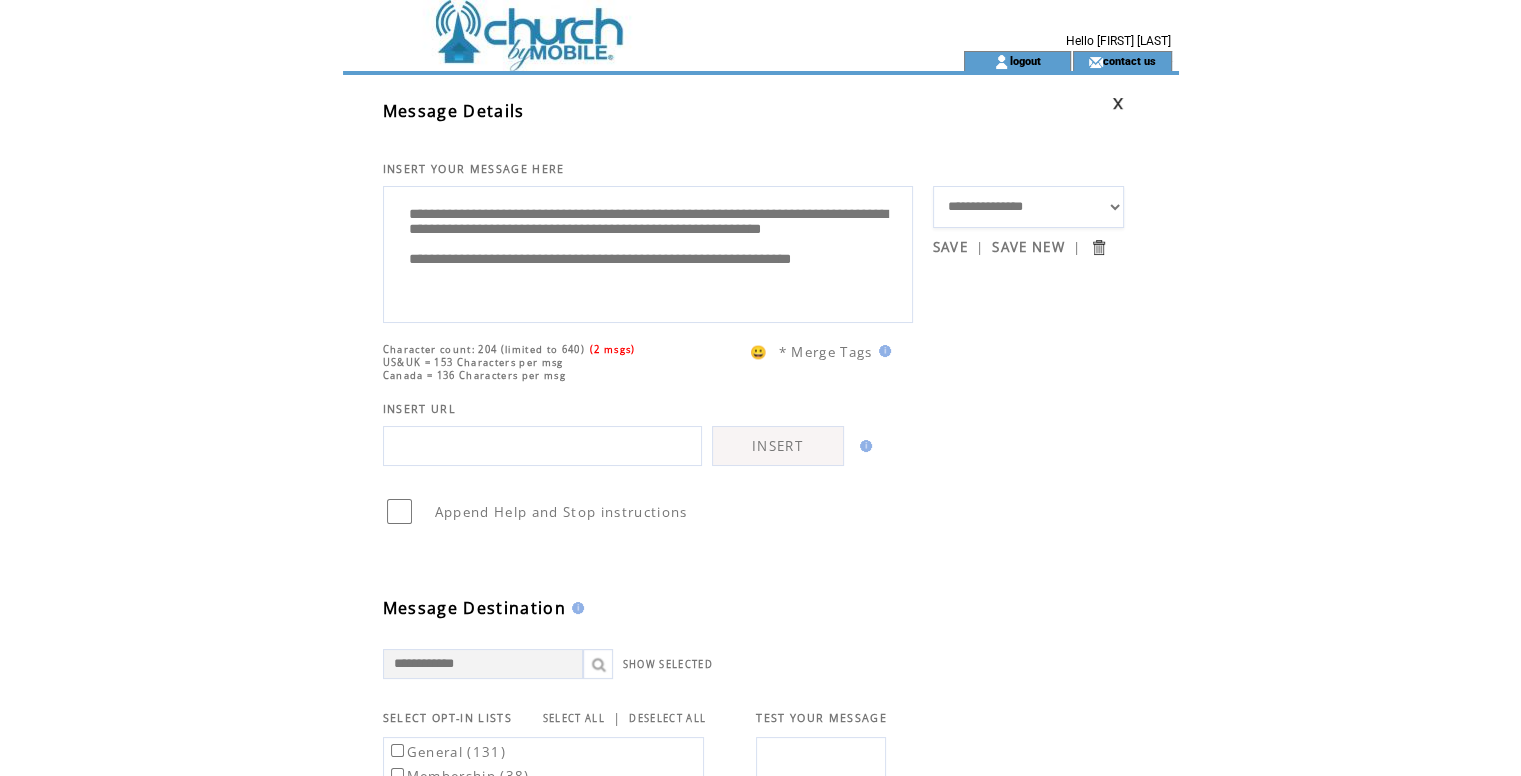 scroll, scrollTop: 5, scrollLeft: 0, axis: vertical 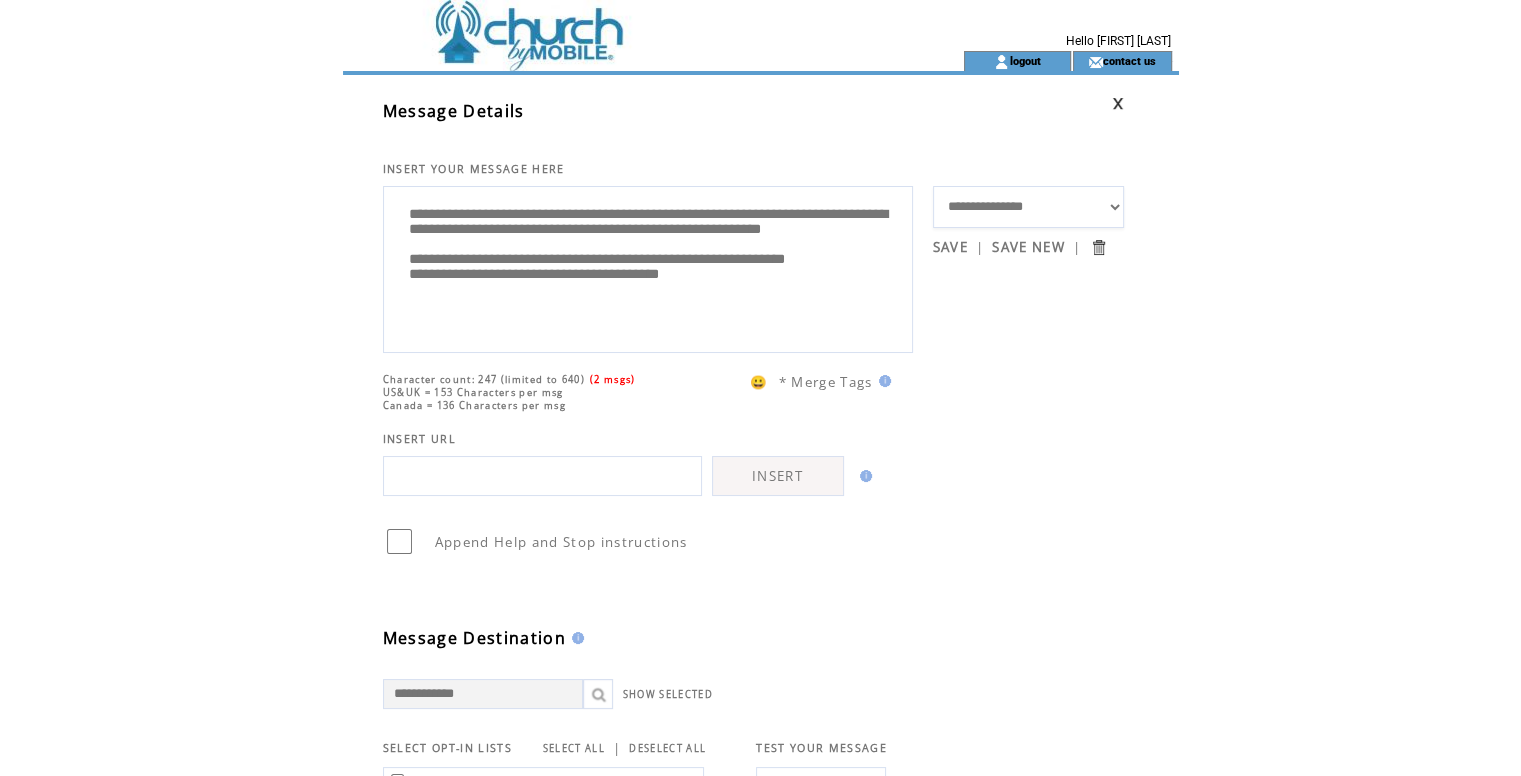 click on "**********" at bounding box center [648, 267] 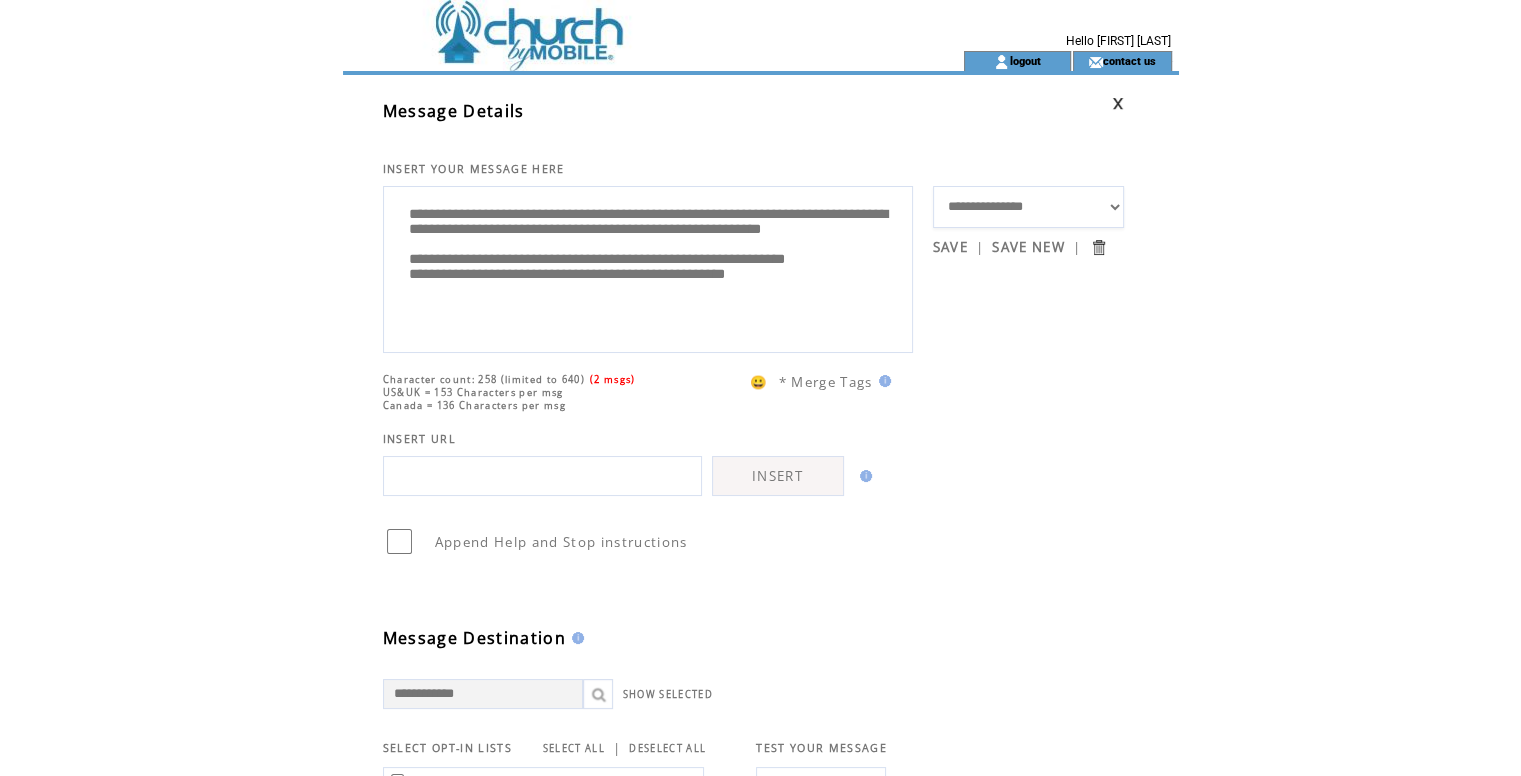 click on "**********" at bounding box center (648, 267) 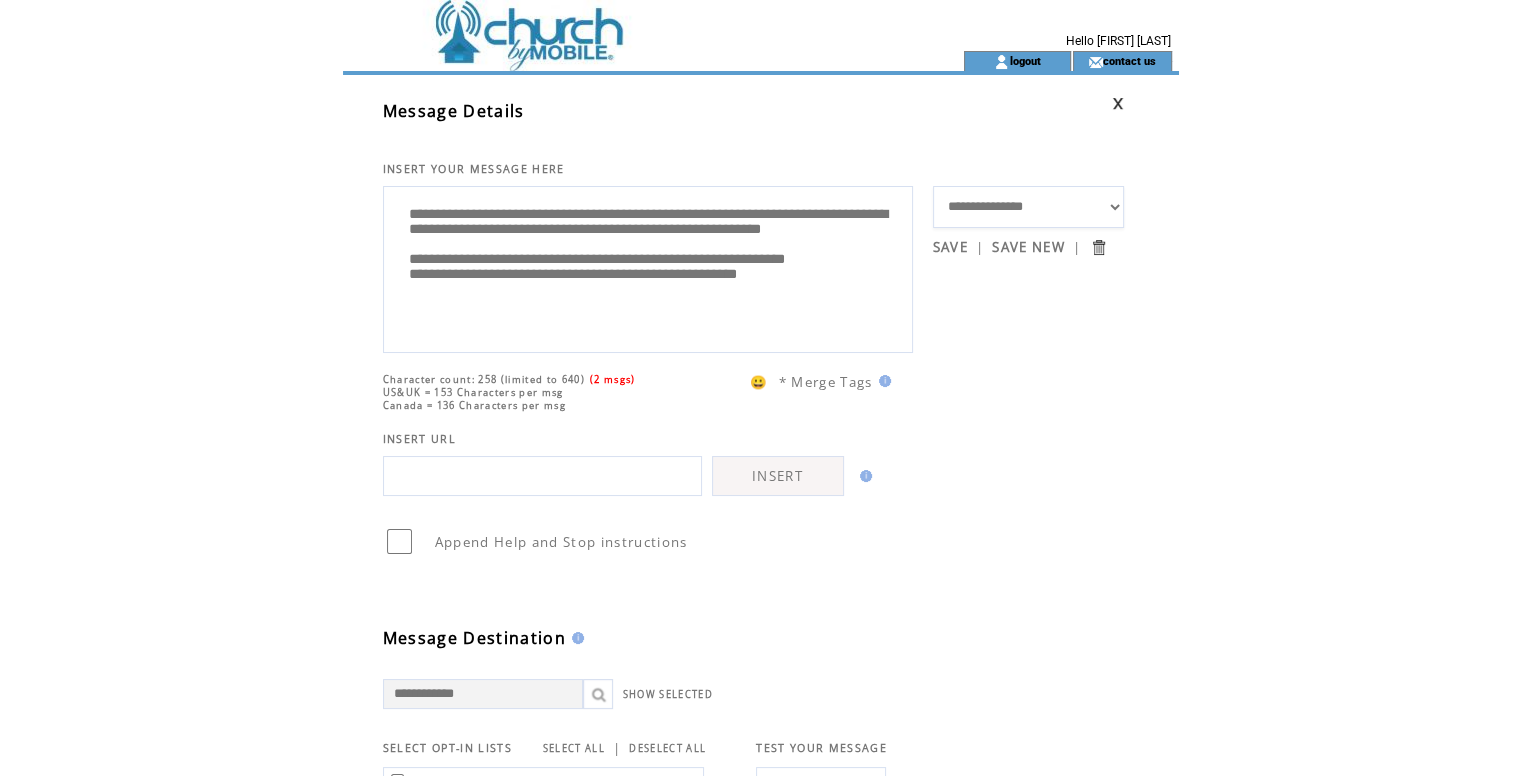 scroll, scrollTop: 25, scrollLeft: 0, axis: vertical 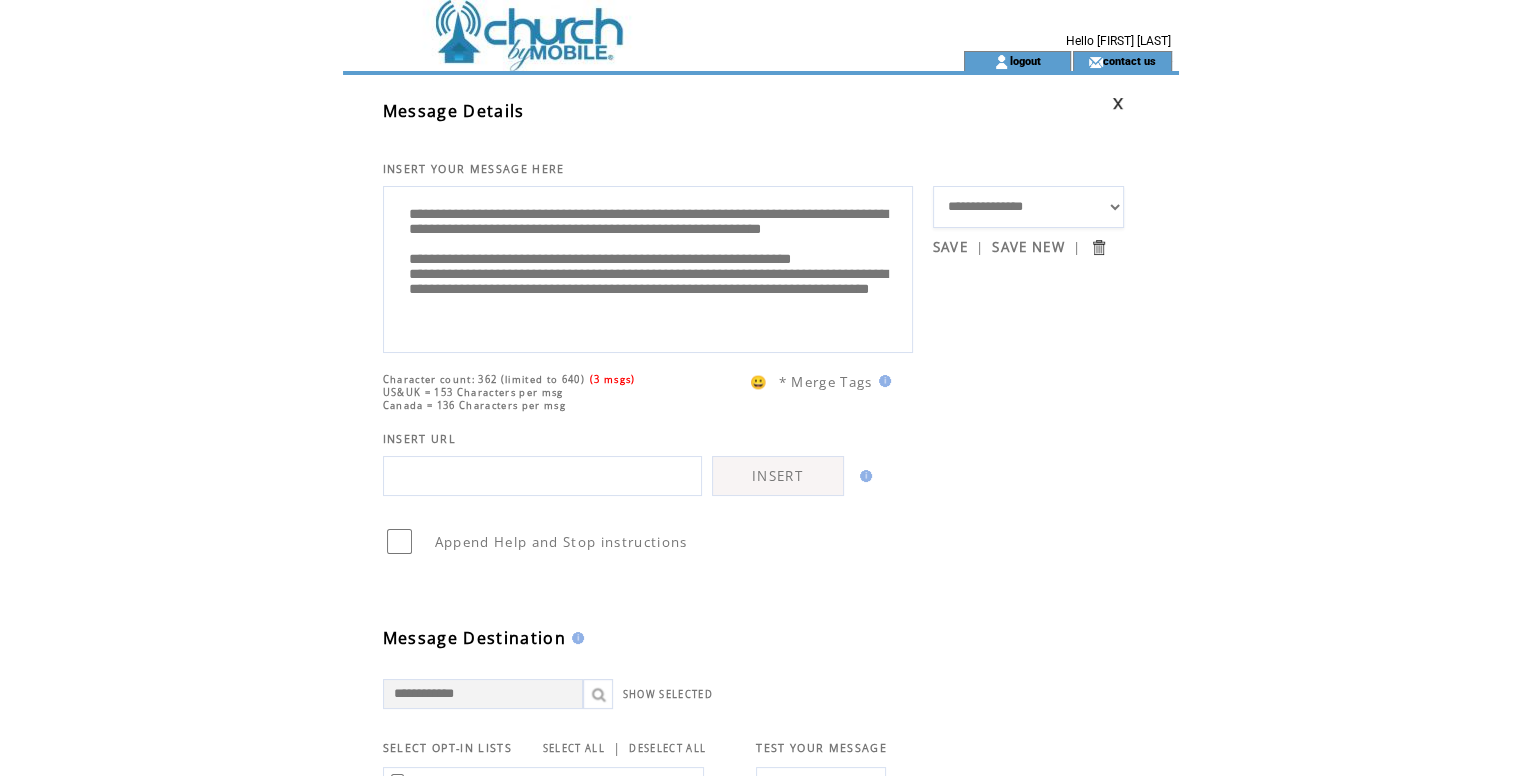drag, startPoint x: 431, startPoint y: 289, endPoint x: 500, endPoint y: 283, distance: 69.260376 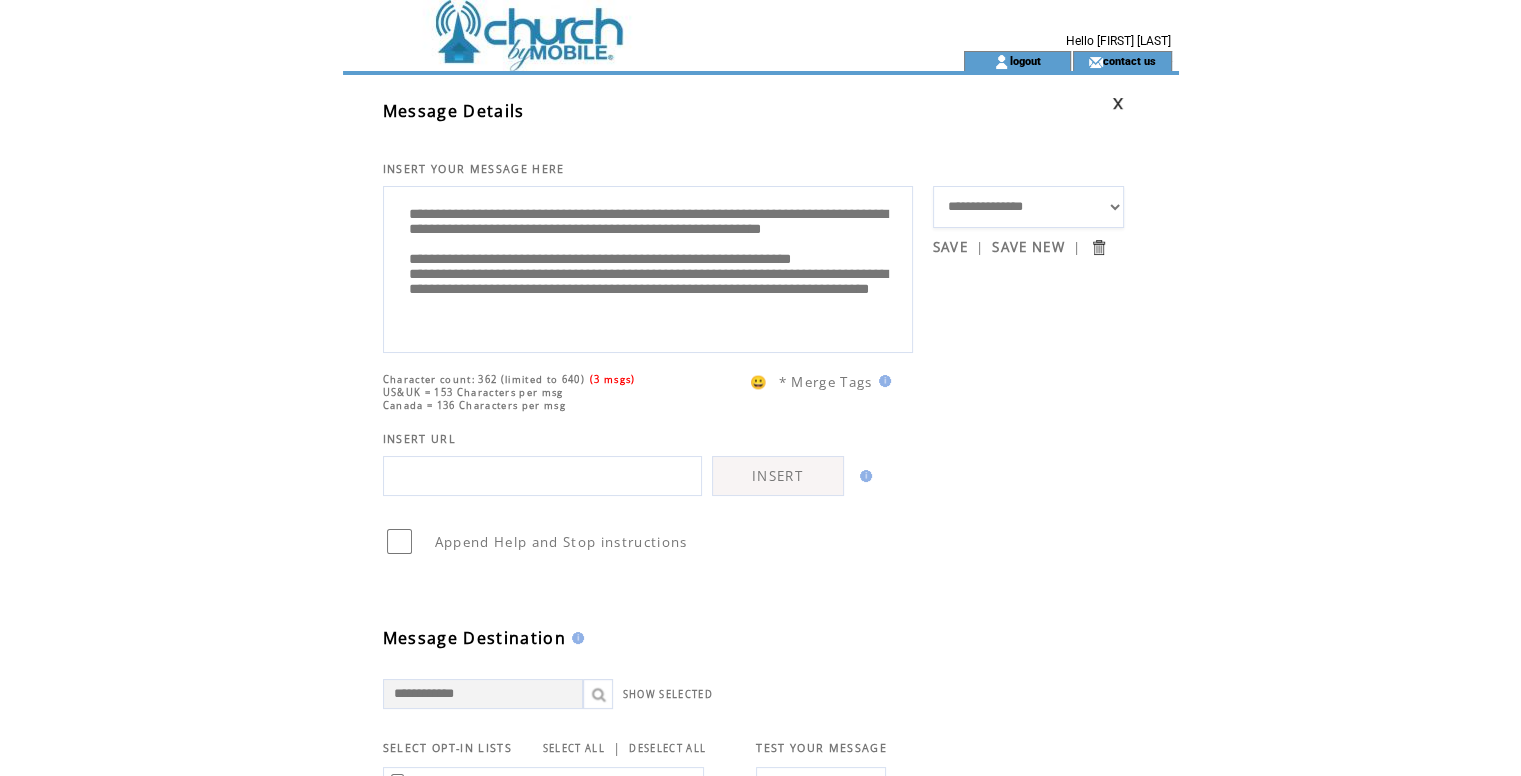 click on "**********" at bounding box center (648, 267) 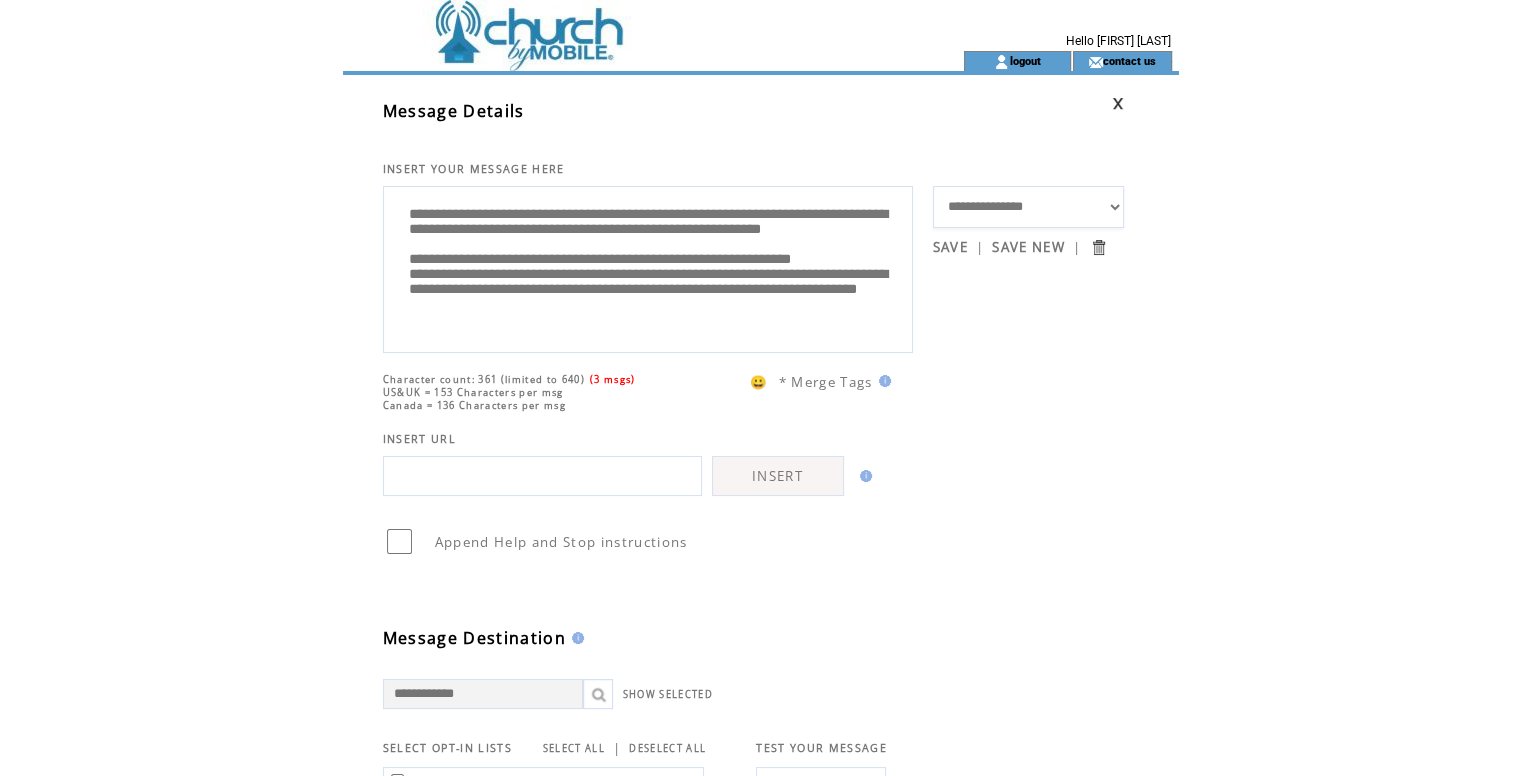 click on "**********" at bounding box center (648, 267) 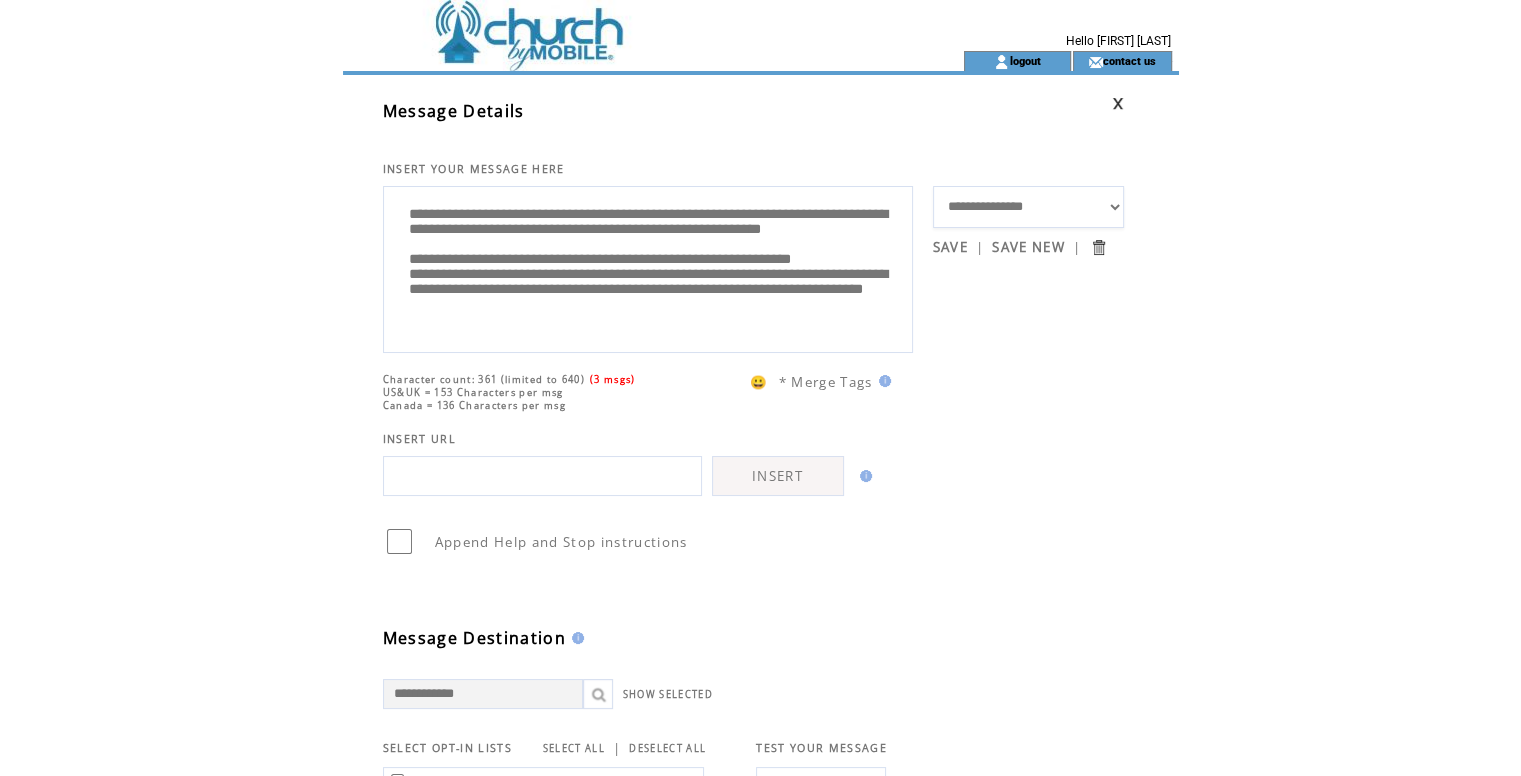 scroll, scrollTop: 65, scrollLeft: 0, axis: vertical 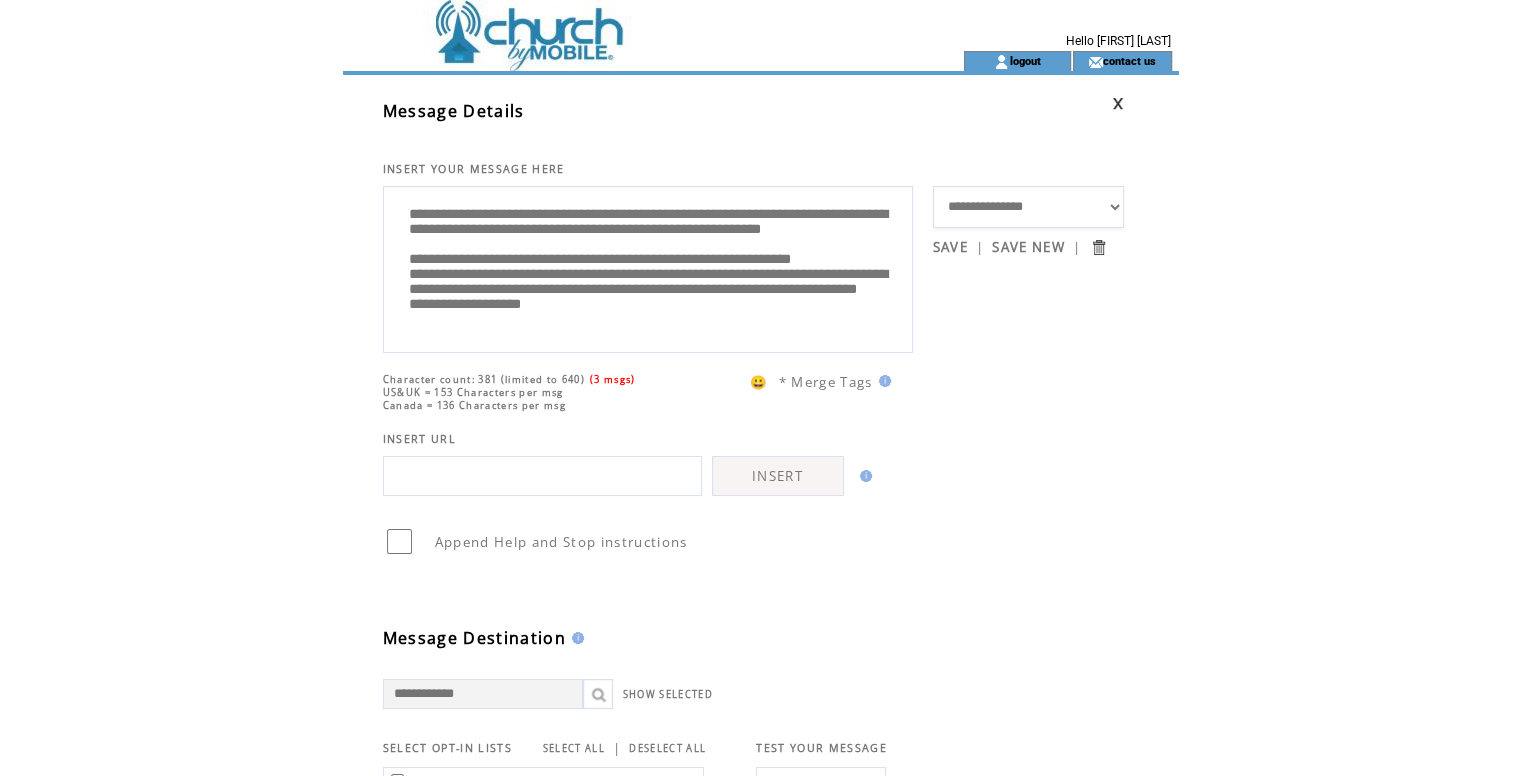 click on "**********" at bounding box center [648, 267] 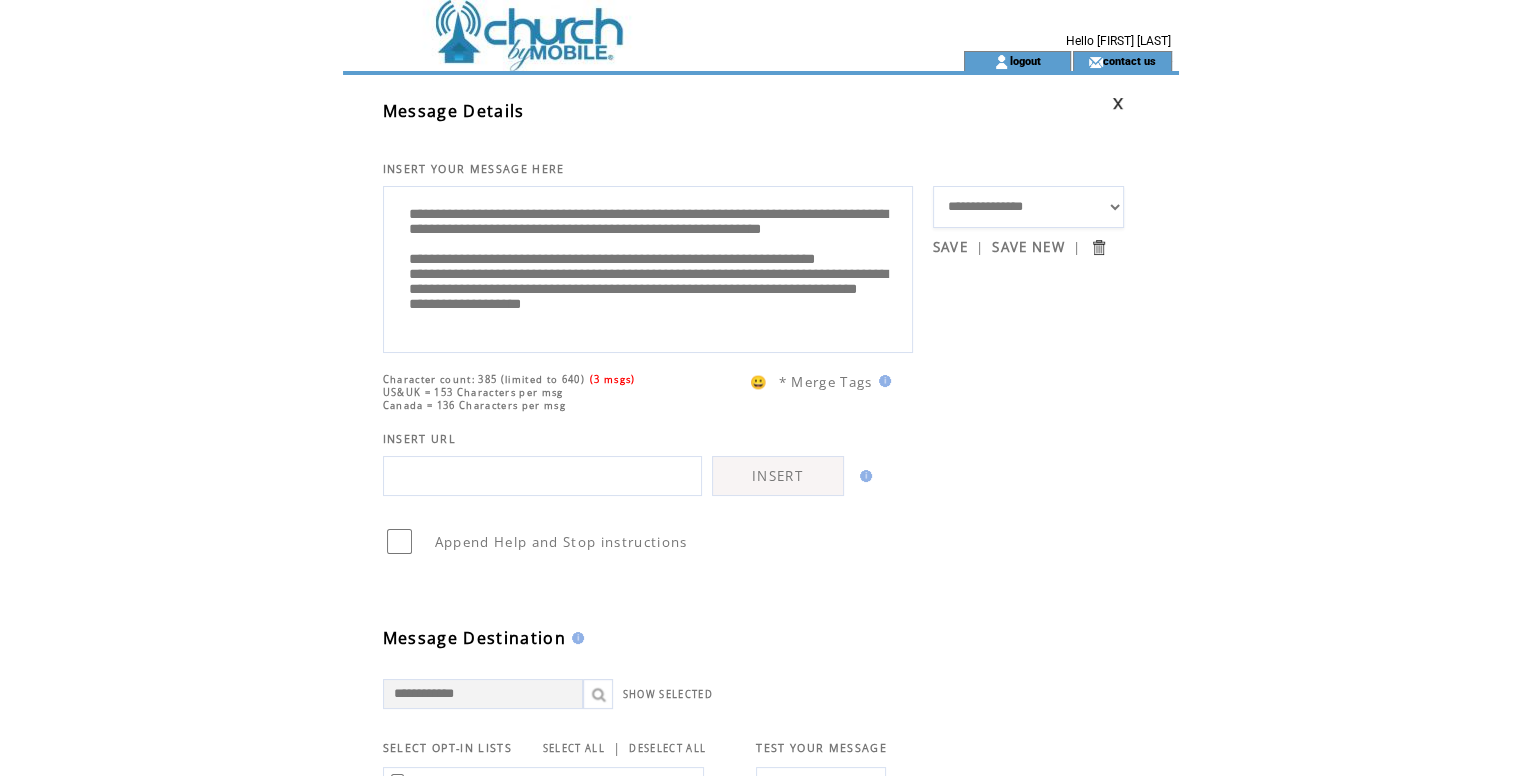 click on "**********" at bounding box center (648, 267) 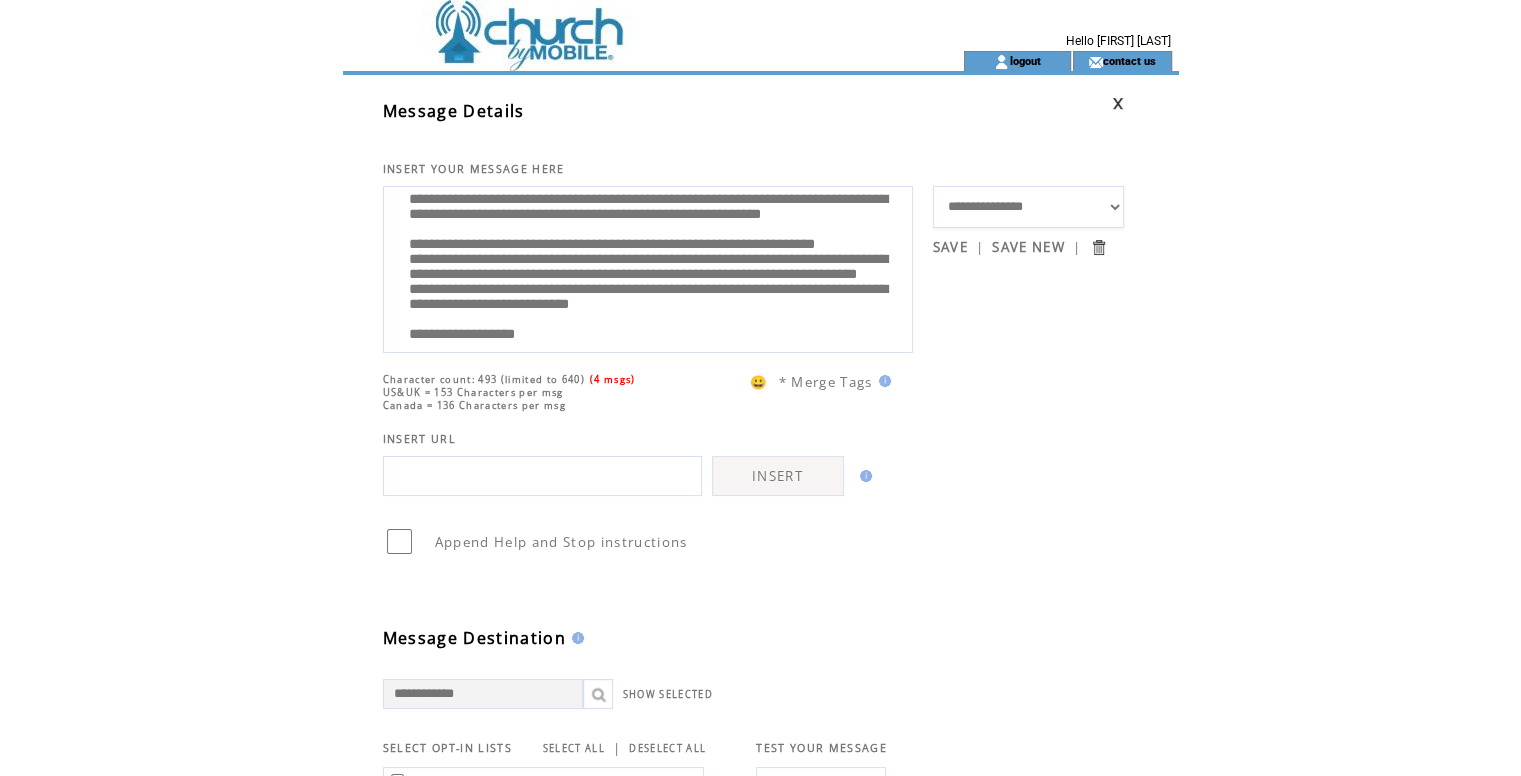 scroll, scrollTop: 0, scrollLeft: 0, axis: both 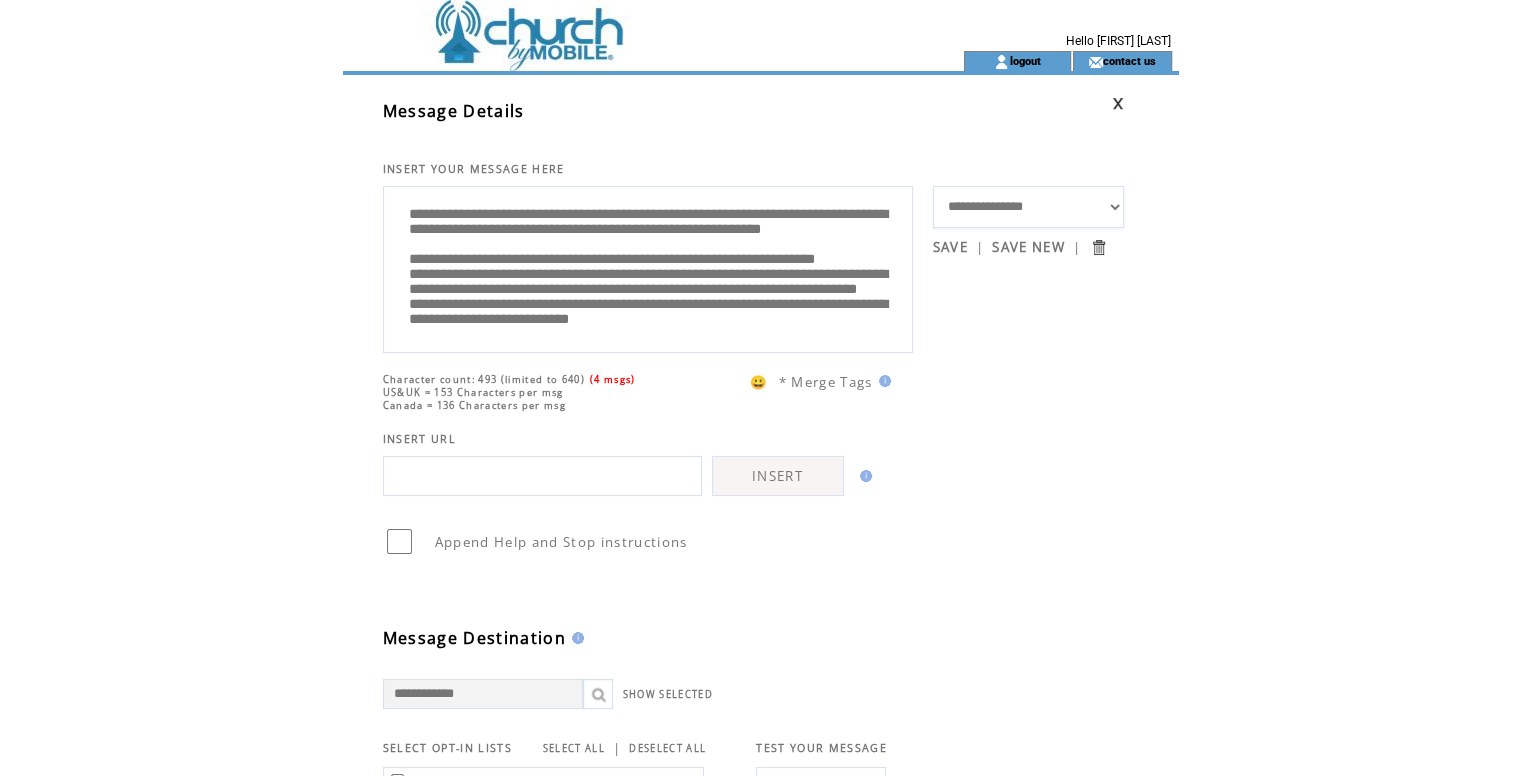 click on "**********" at bounding box center (648, 267) 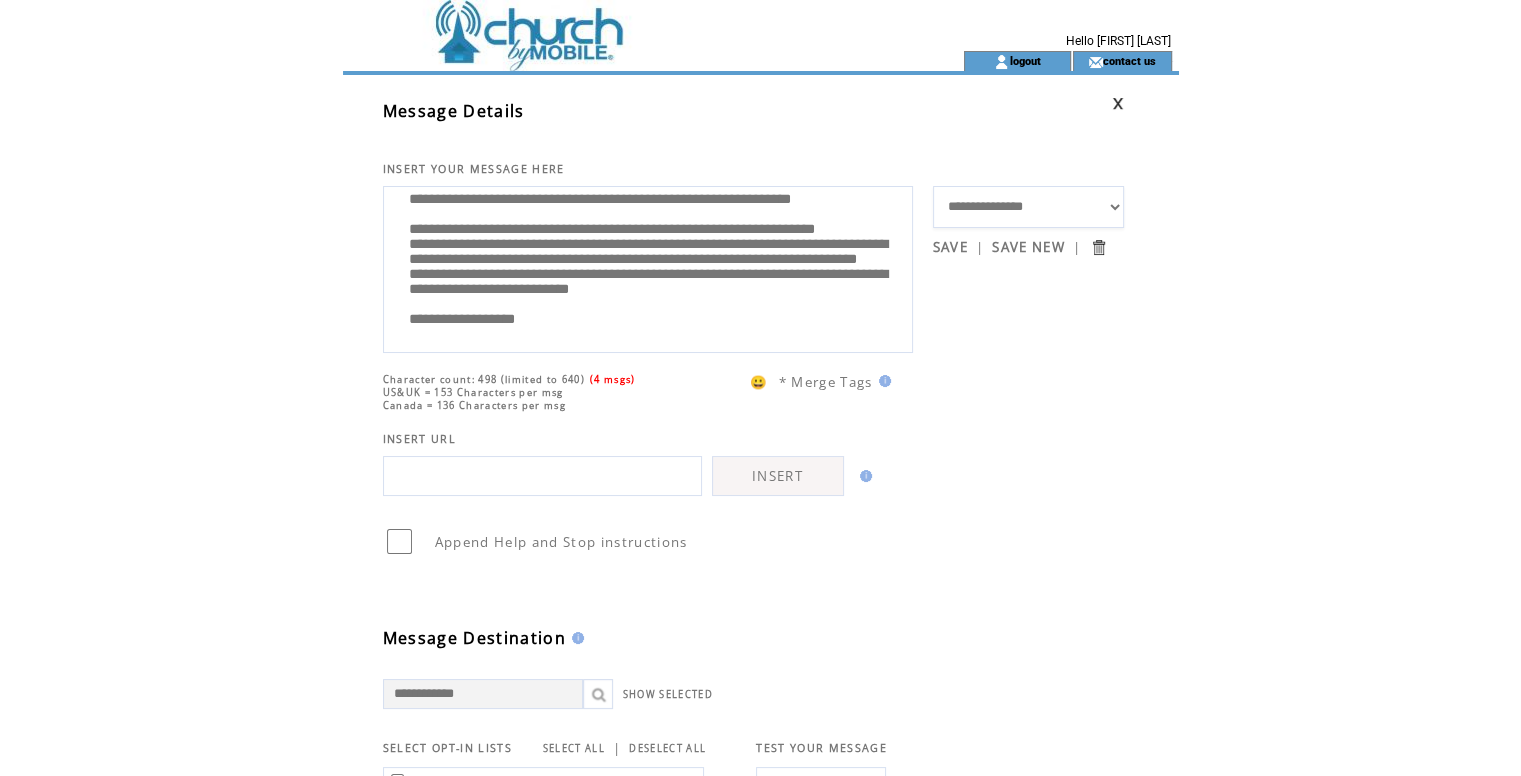 scroll, scrollTop: 160, scrollLeft: 0, axis: vertical 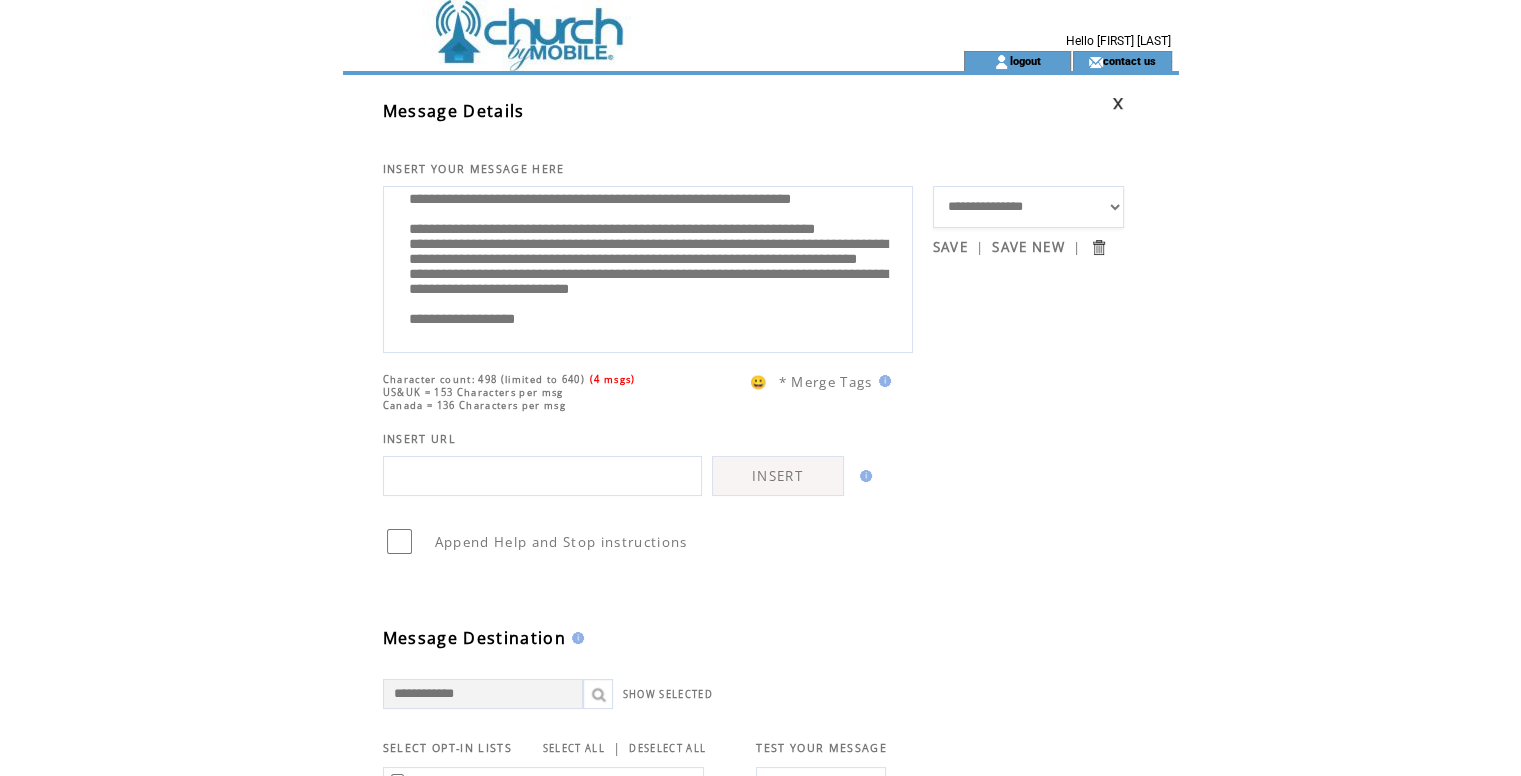 click on "**********" at bounding box center (648, 267) 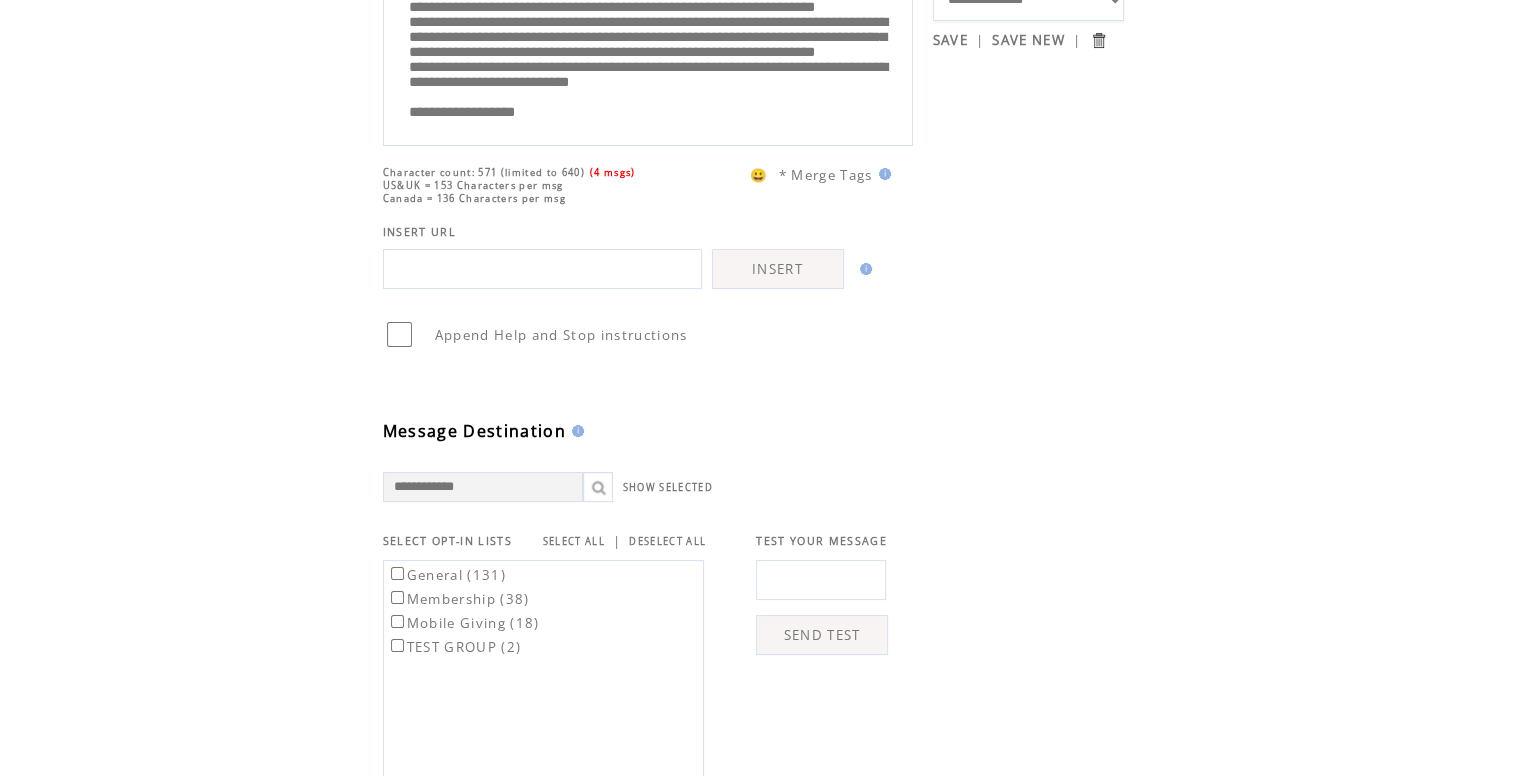 scroll, scrollTop: 0, scrollLeft: 0, axis: both 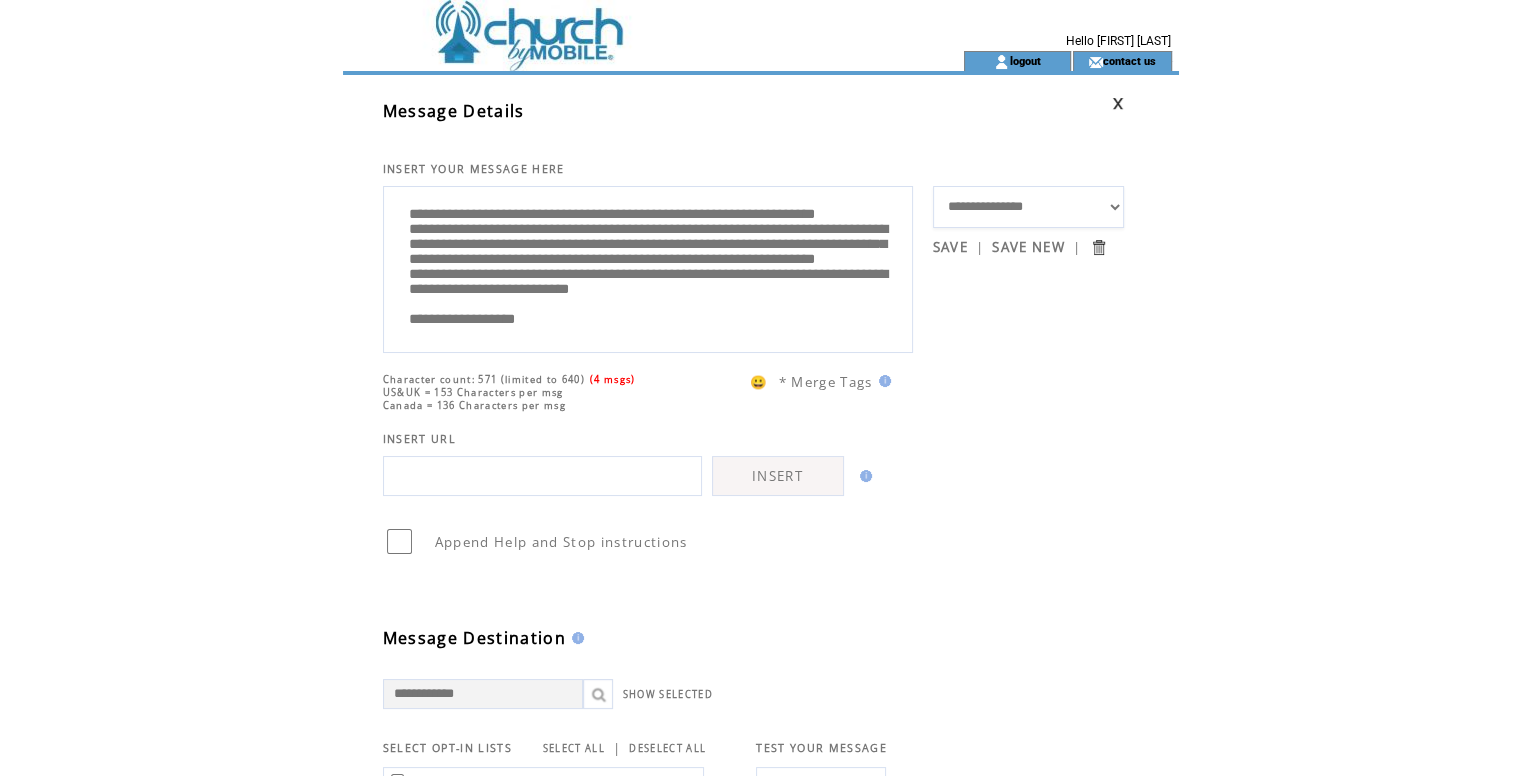click on "**********" at bounding box center (648, 267) 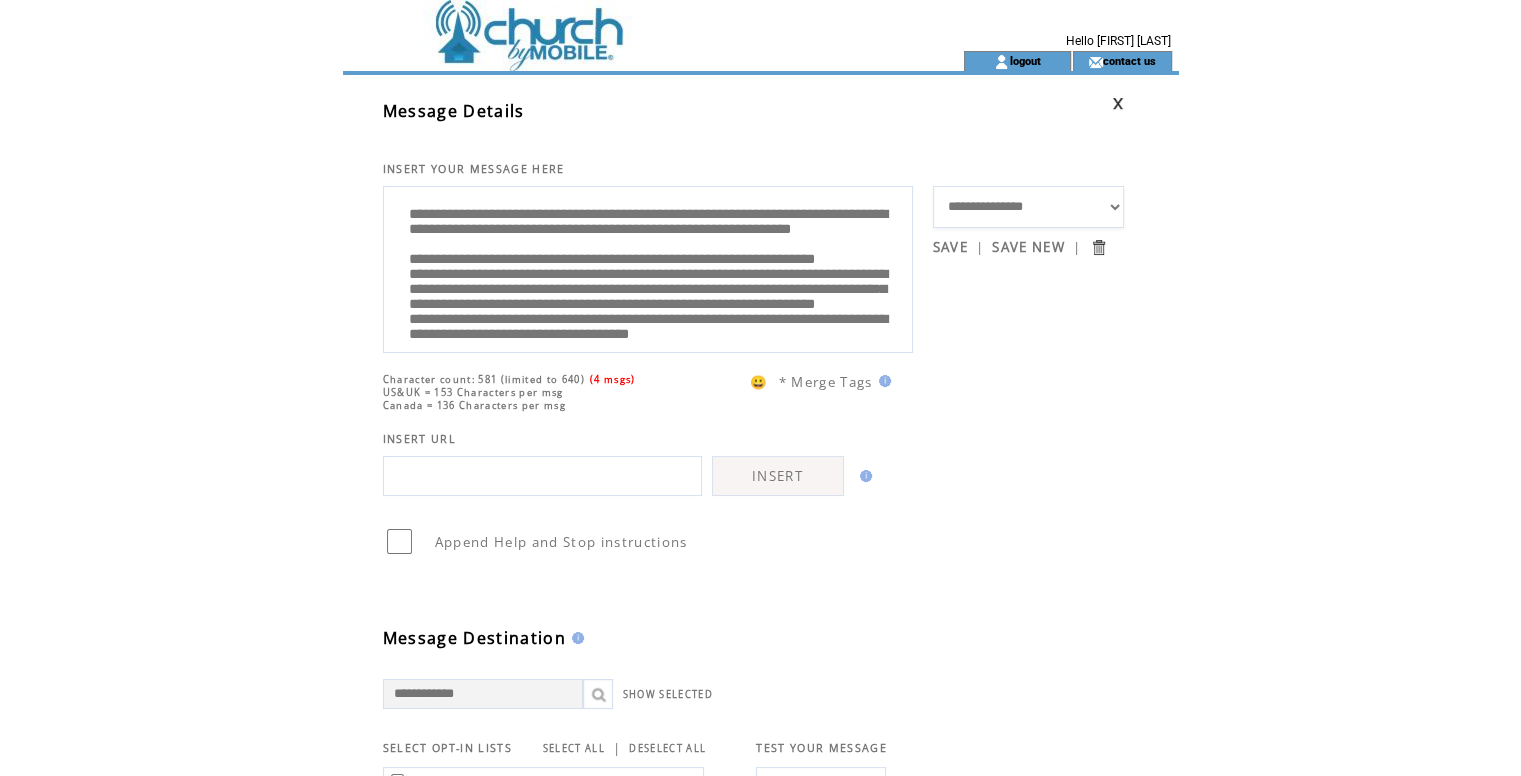 scroll, scrollTop: 100, scrollLeft: 0, axis: vertical 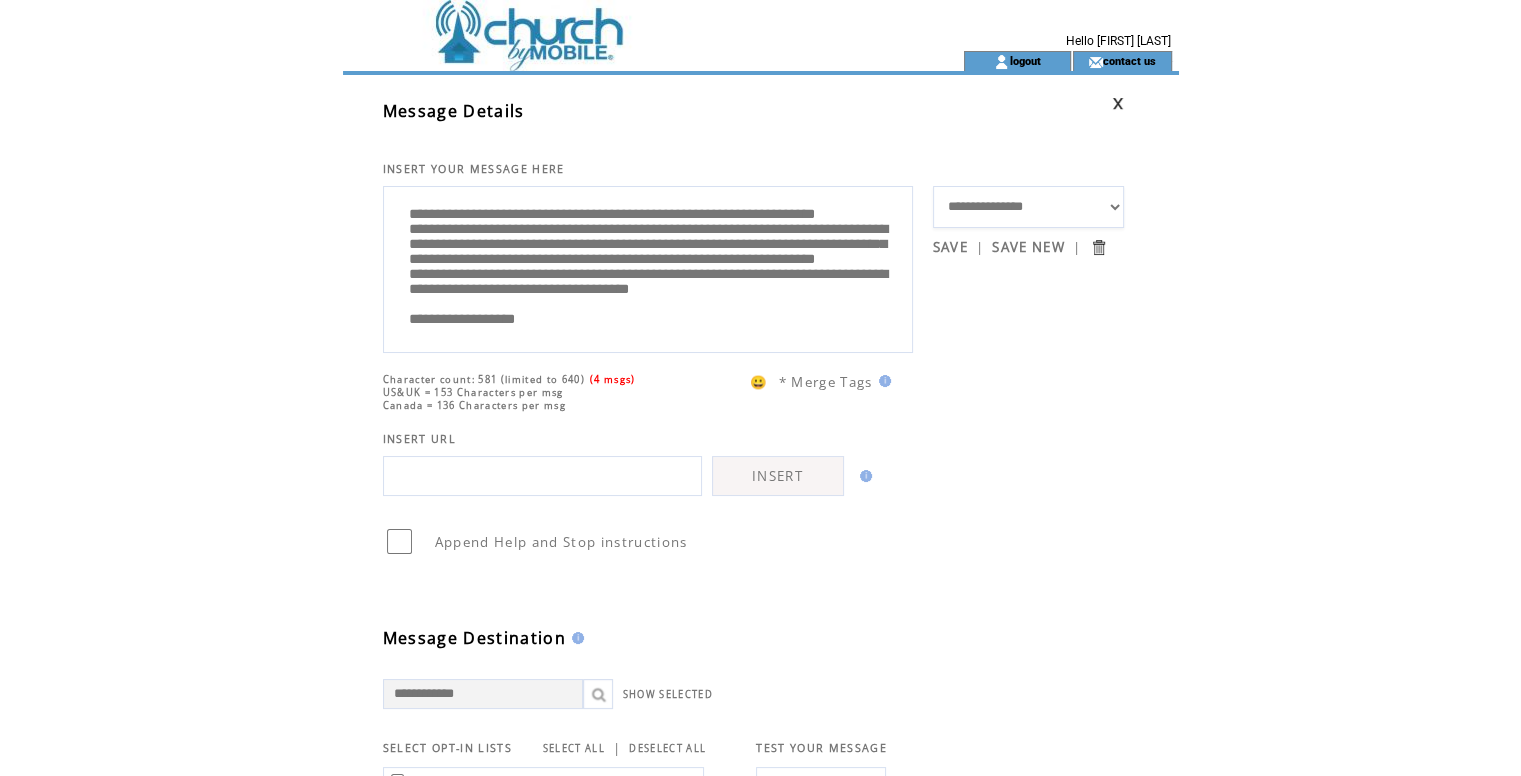 click on "**********" at bounding box center (648, 267) 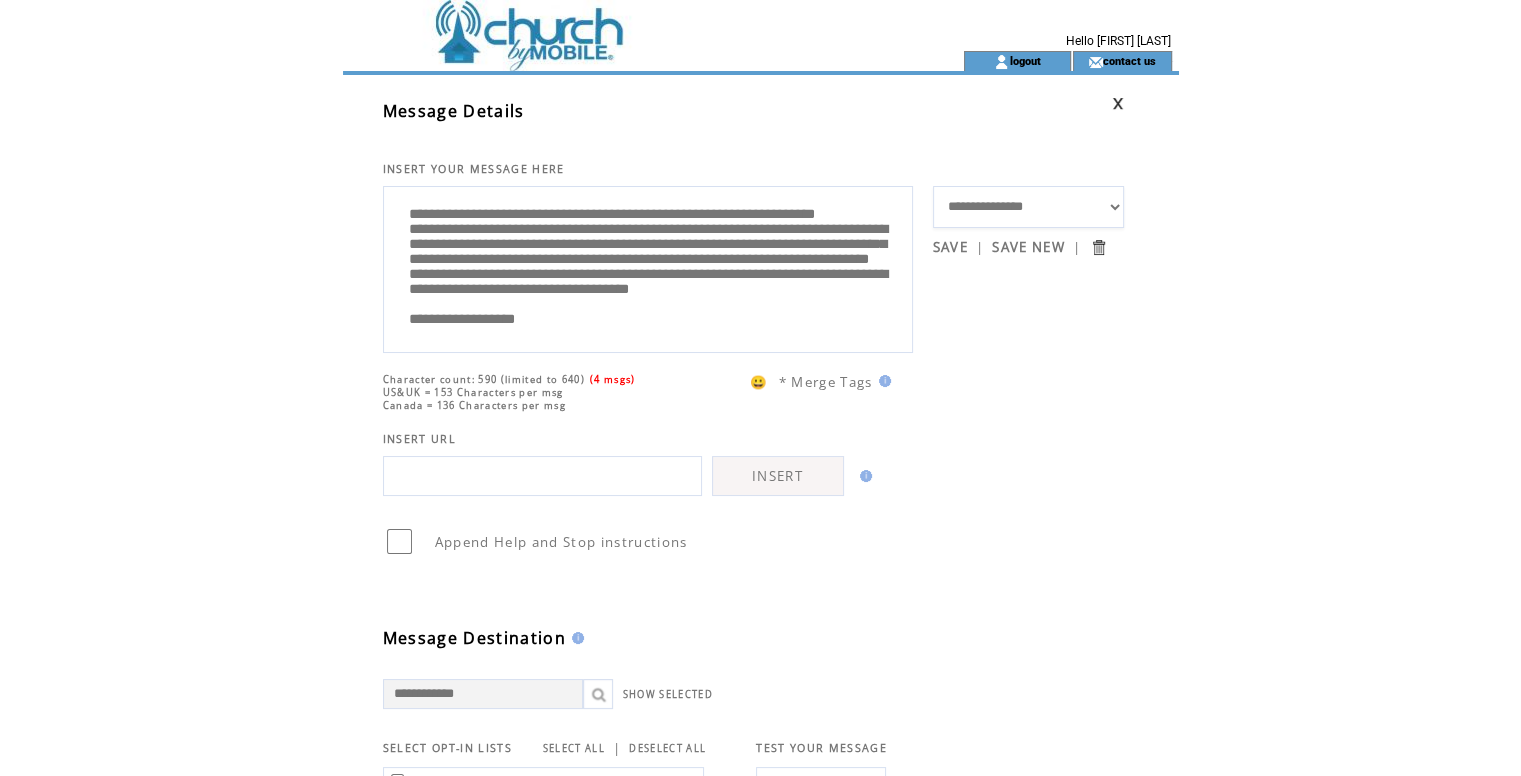 scroll, scrollTop: 0, scrollLeft: 0, axis: both 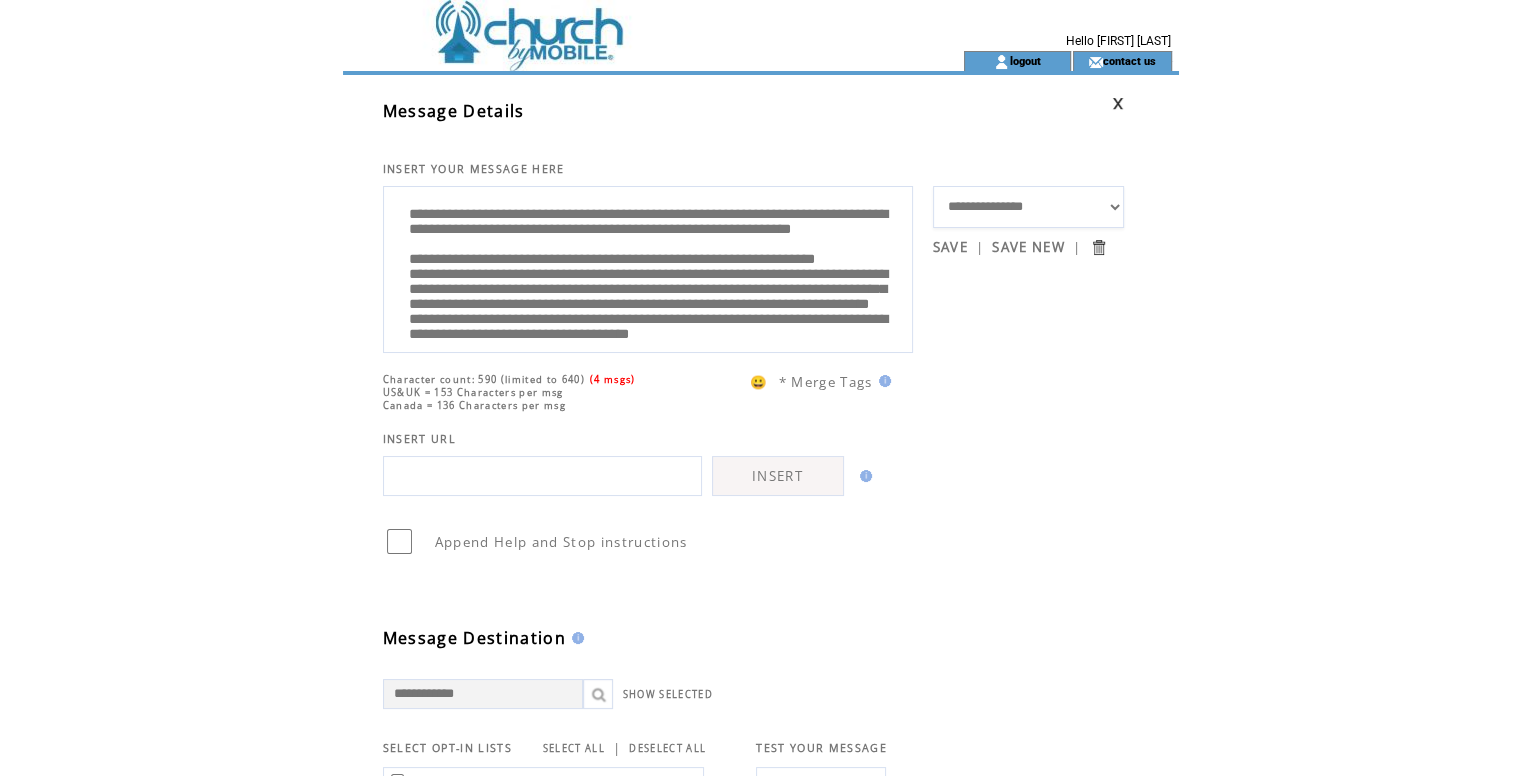 click on "**********" at bounding box center (648, 267) 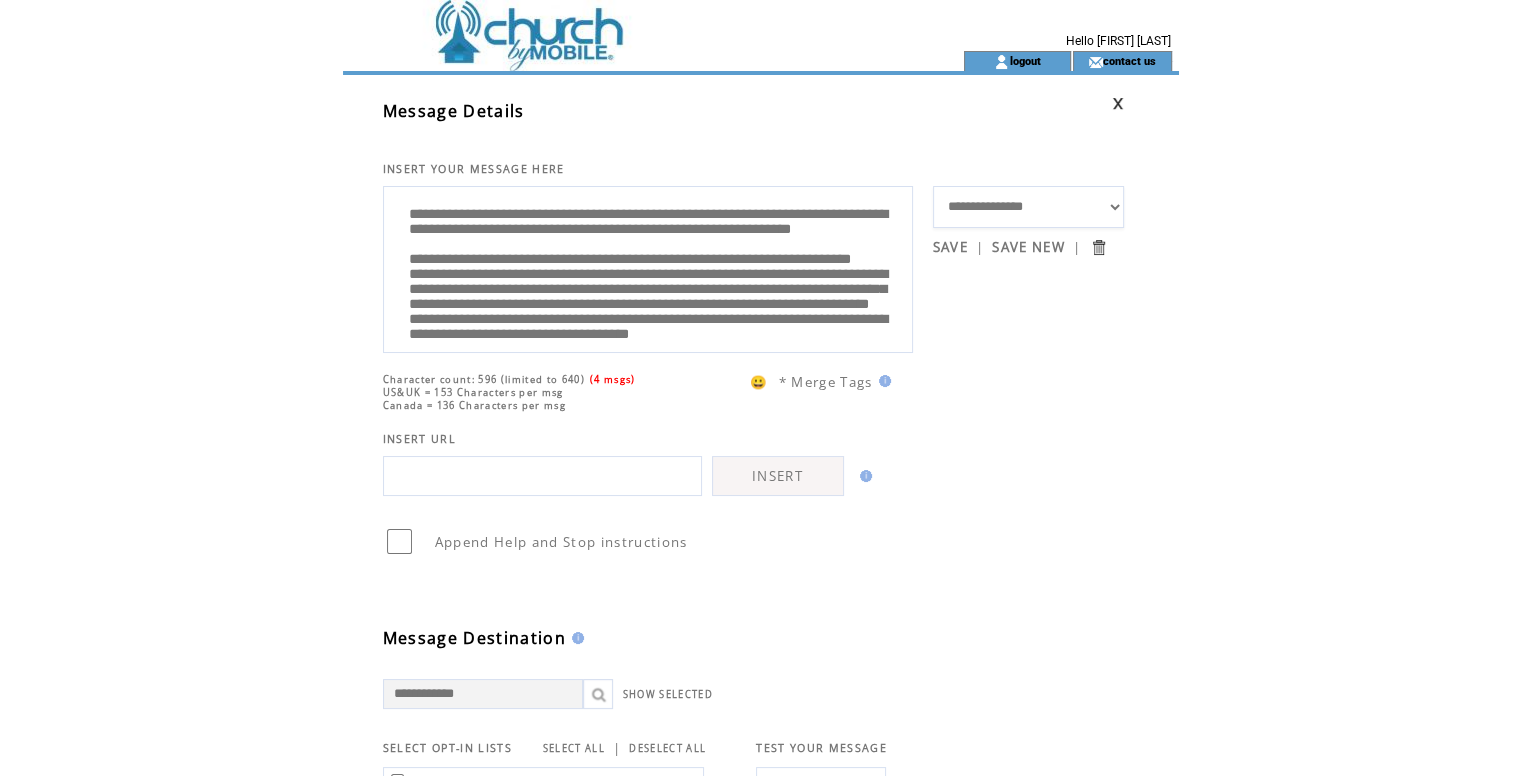 click on "**********" at bounding box center [648, 267] 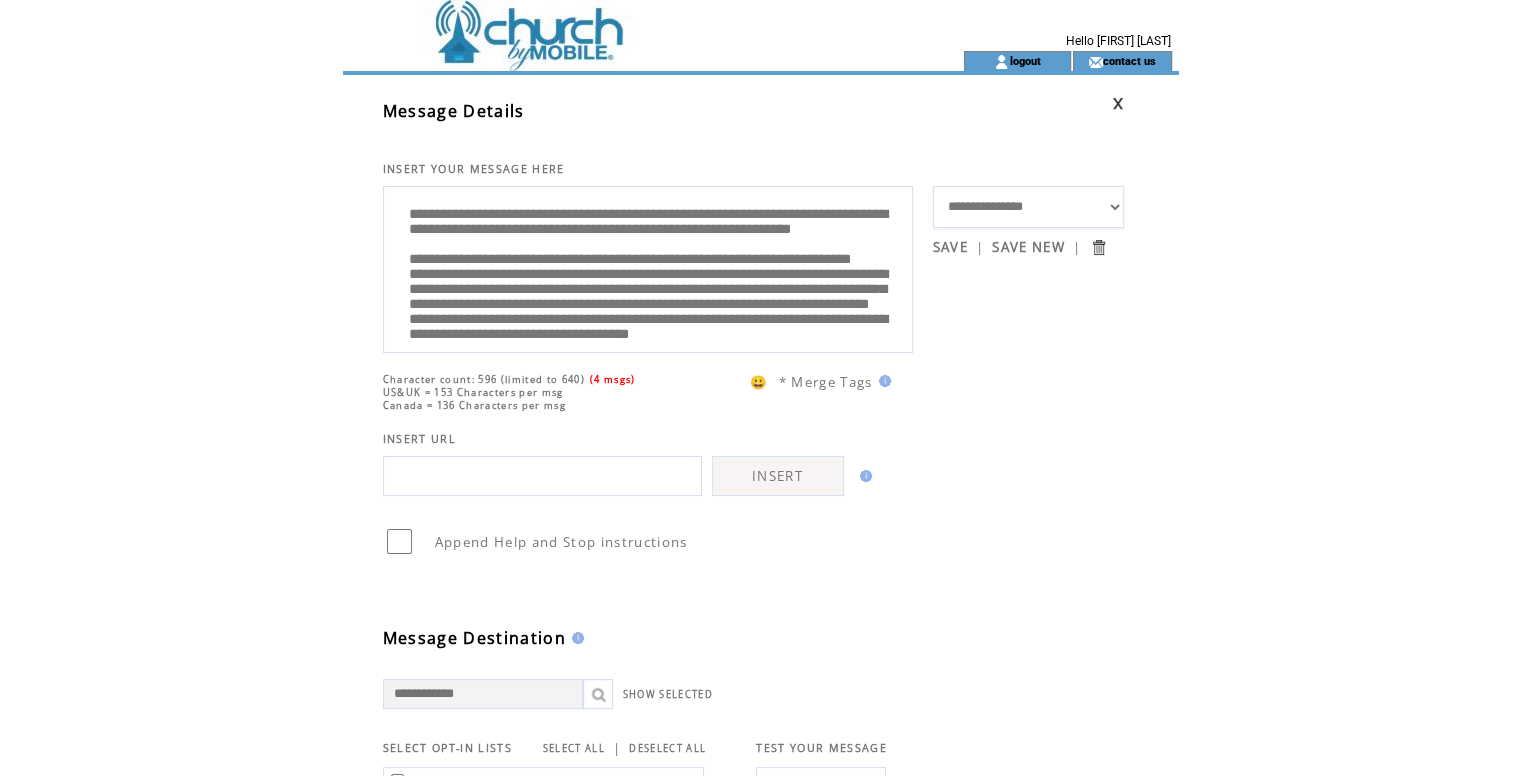 click on "**********" at bounding box center [648, 267] 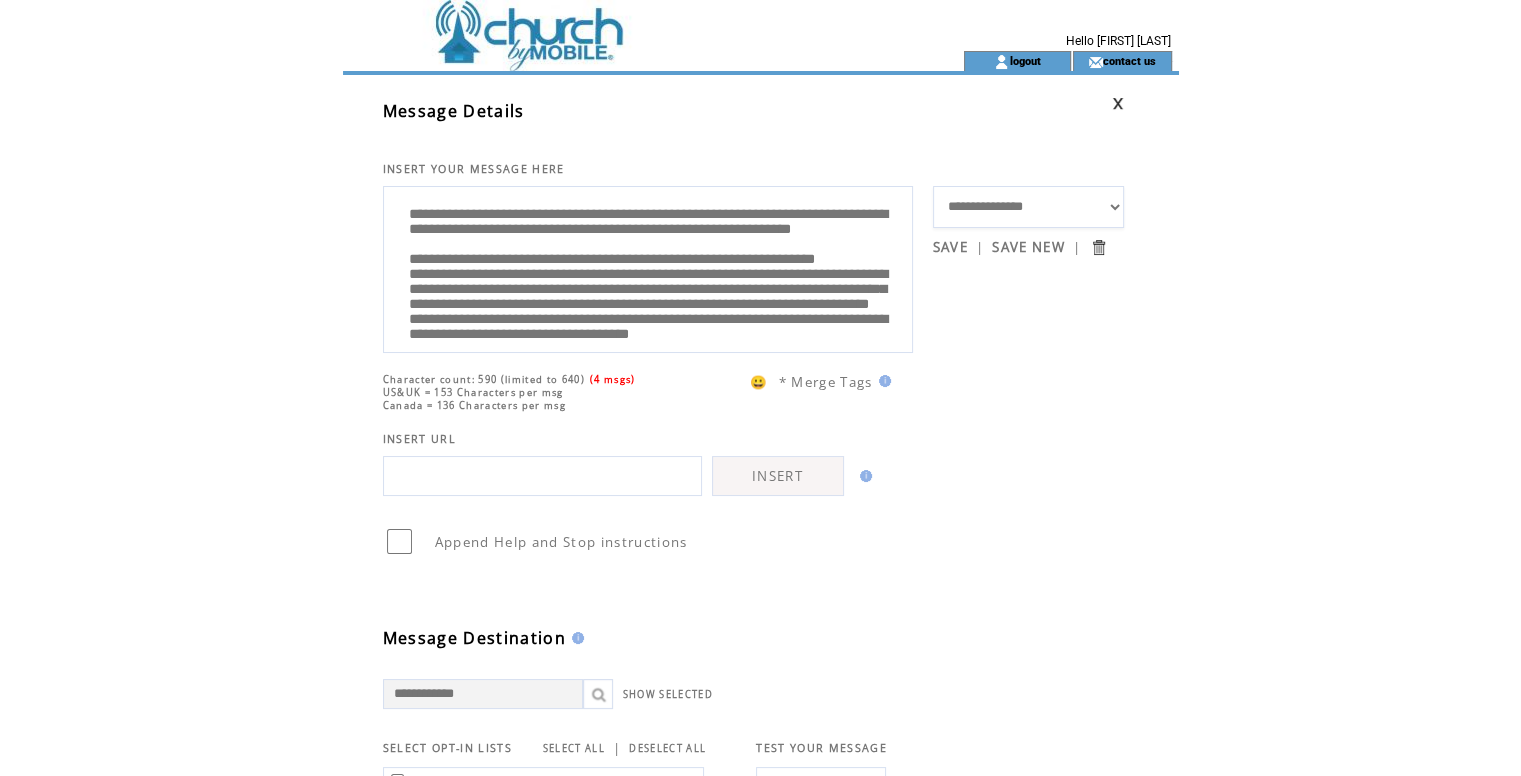 scroll, scrollTop: 100, scrollLeft: 0, axis: vertical 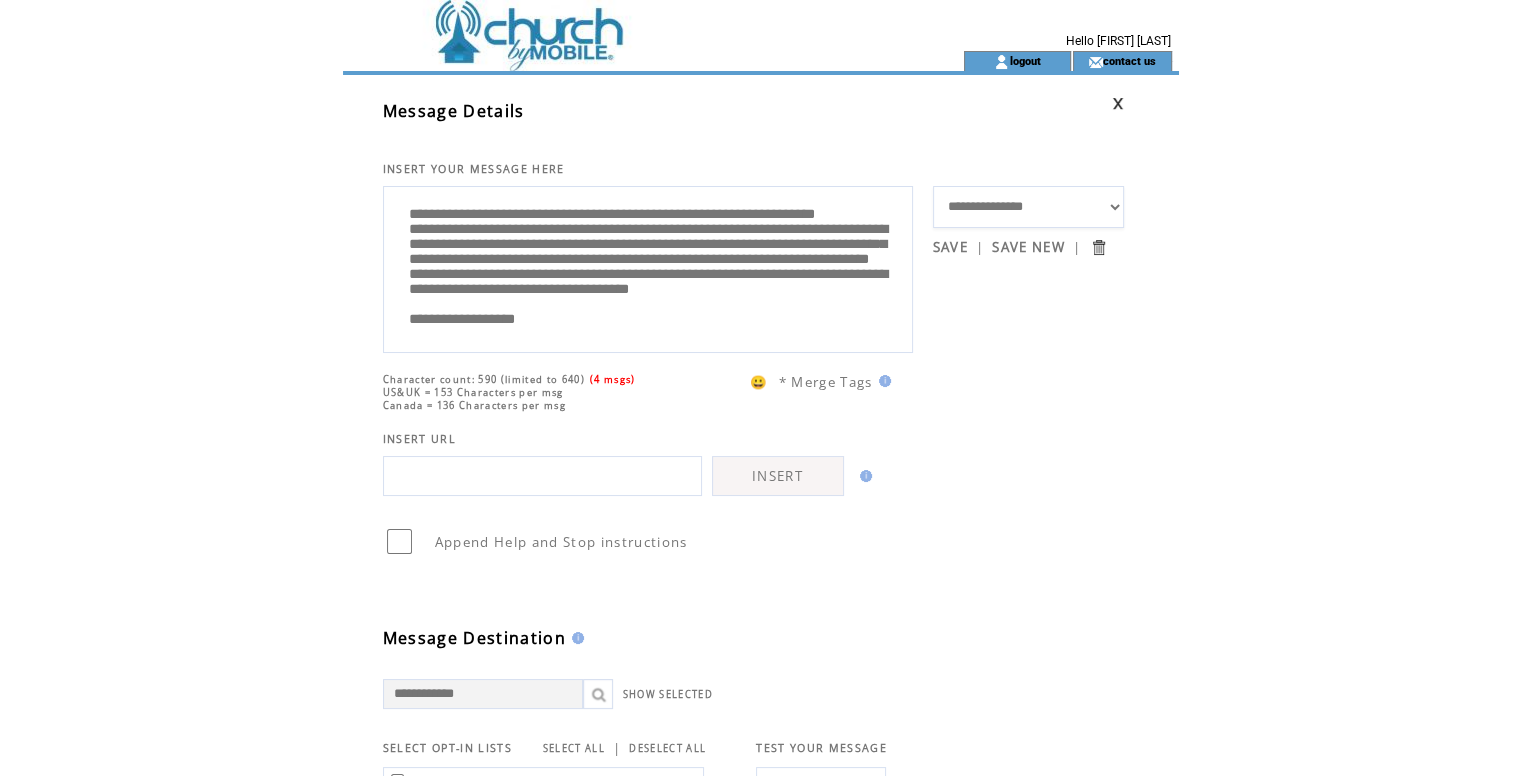 click on "**********" at bounding box center [648, 267] 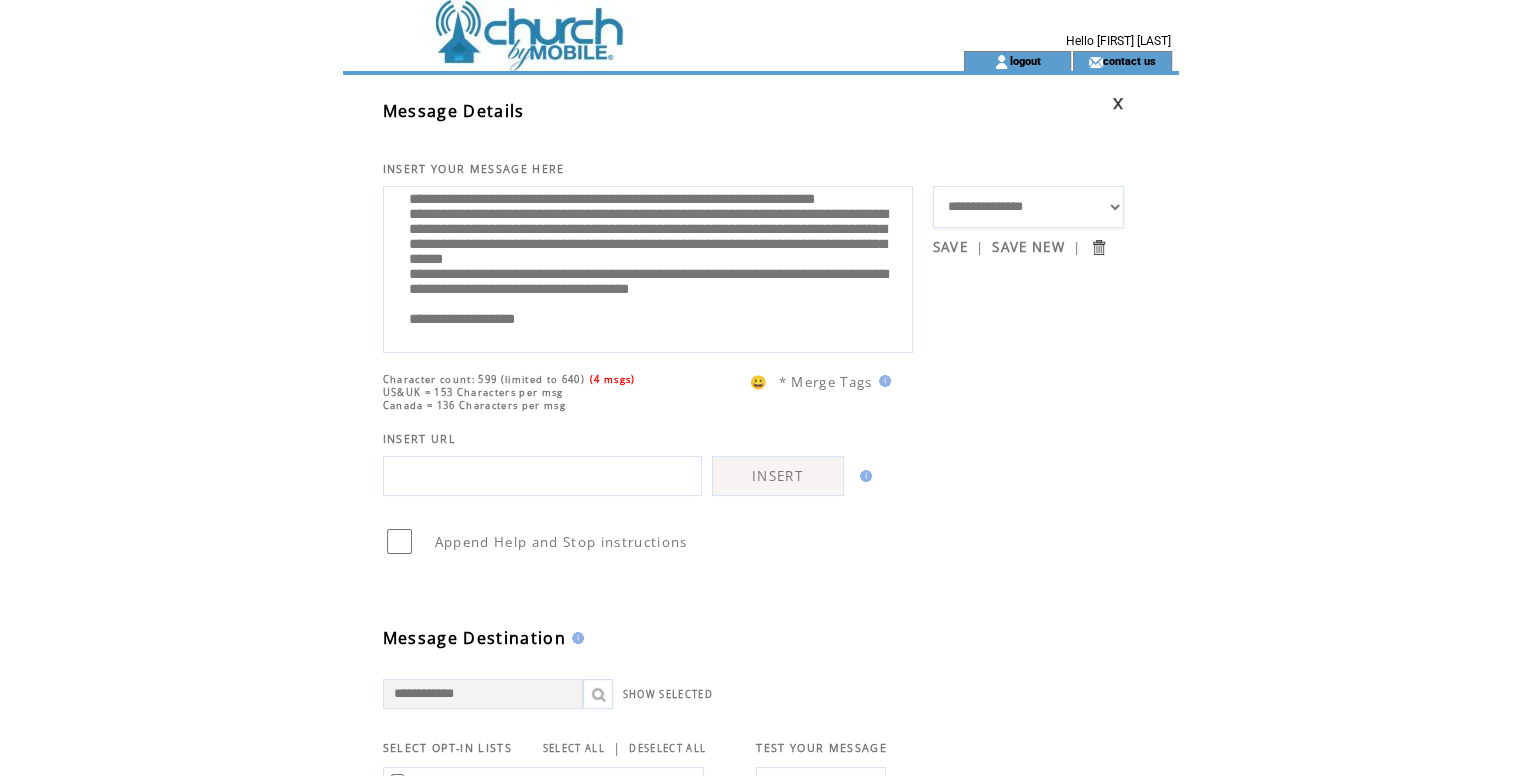 drag, startPoint x: 559, startPoint y: 254, endPoint x: 632, endPoint y: 253, distance: 73.00685 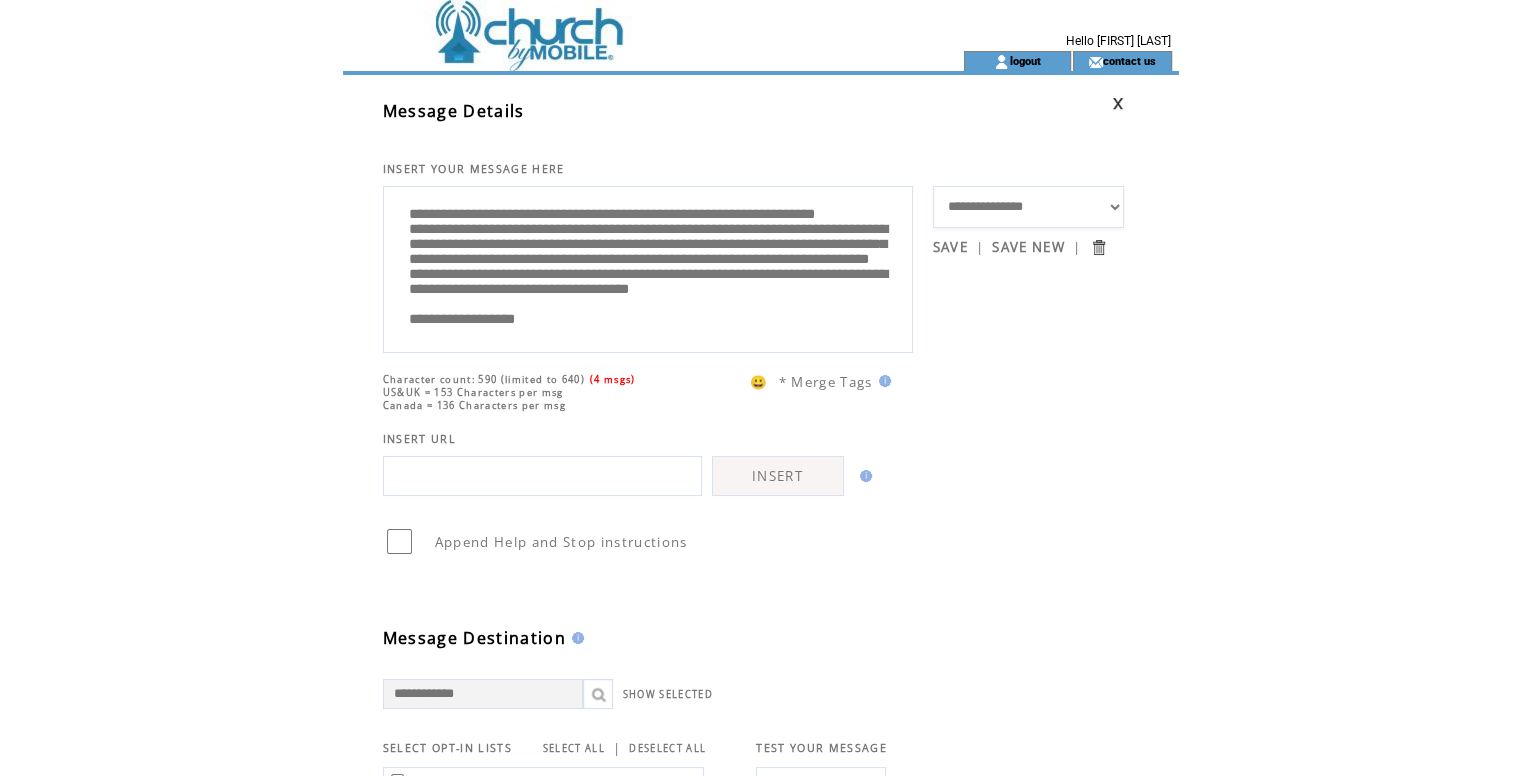 click on "**********" at bounding box center [648, 267] 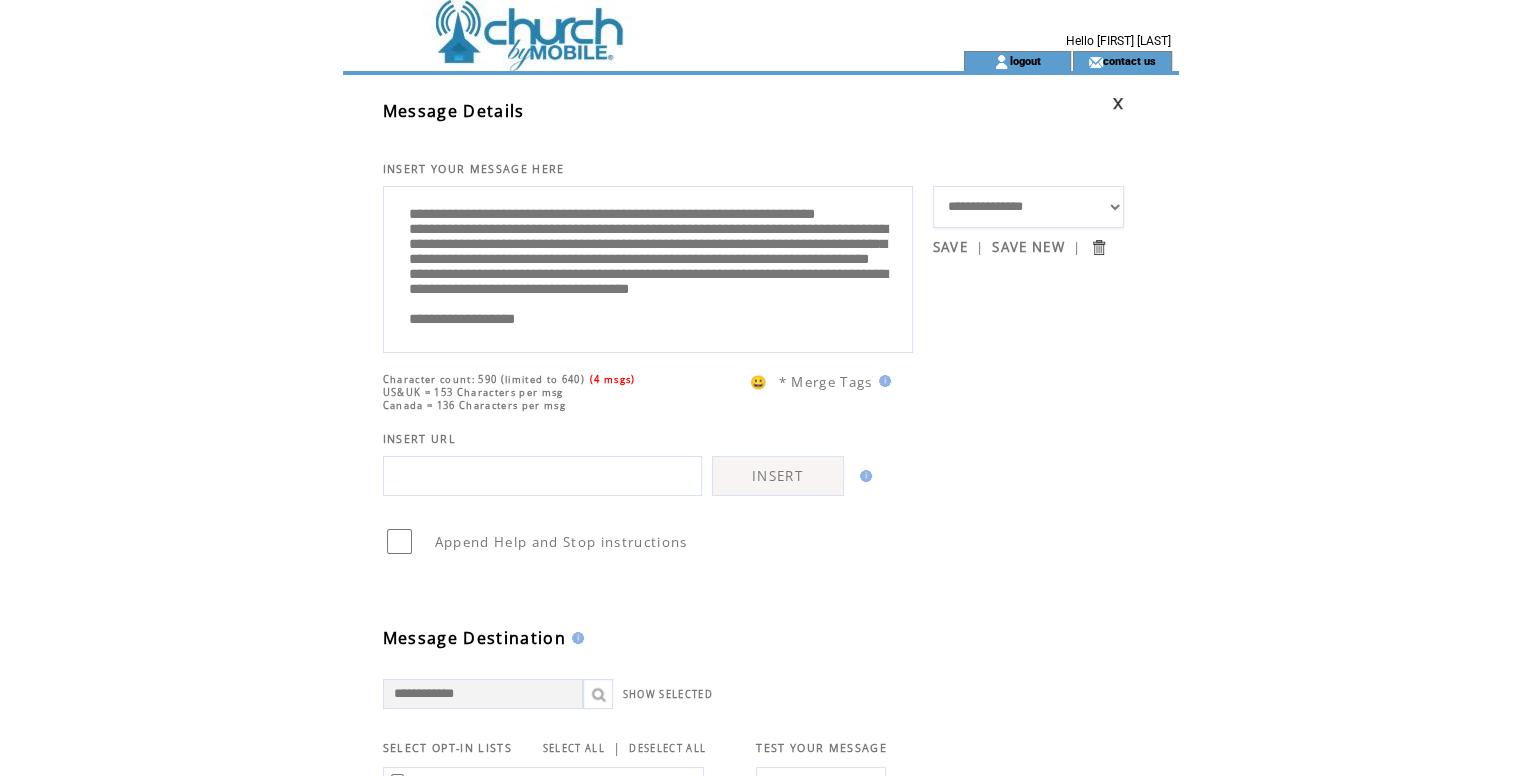 click on "**********" at bounding box center (648, 267) 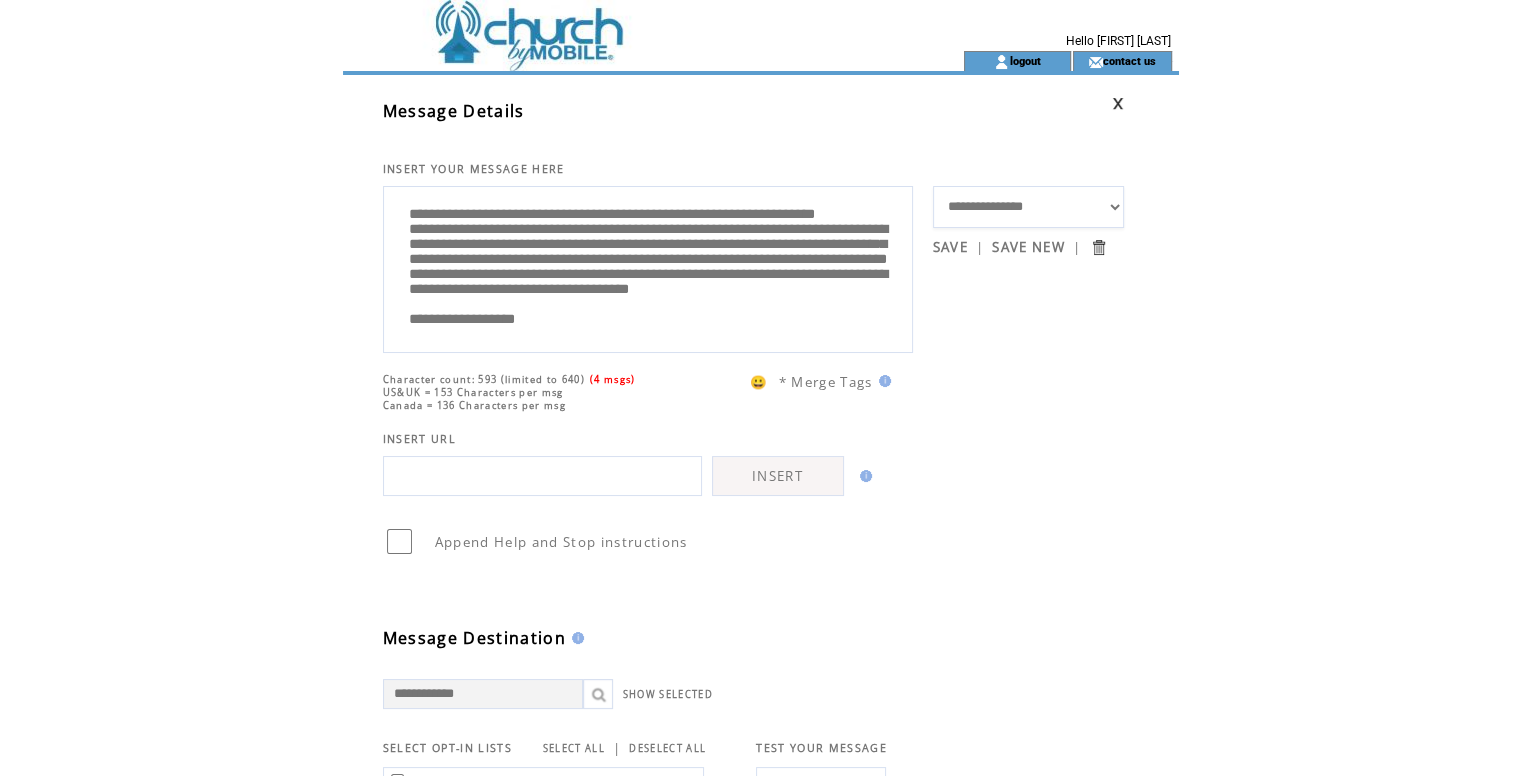 click on "**********" at bounding box center [648, 267] 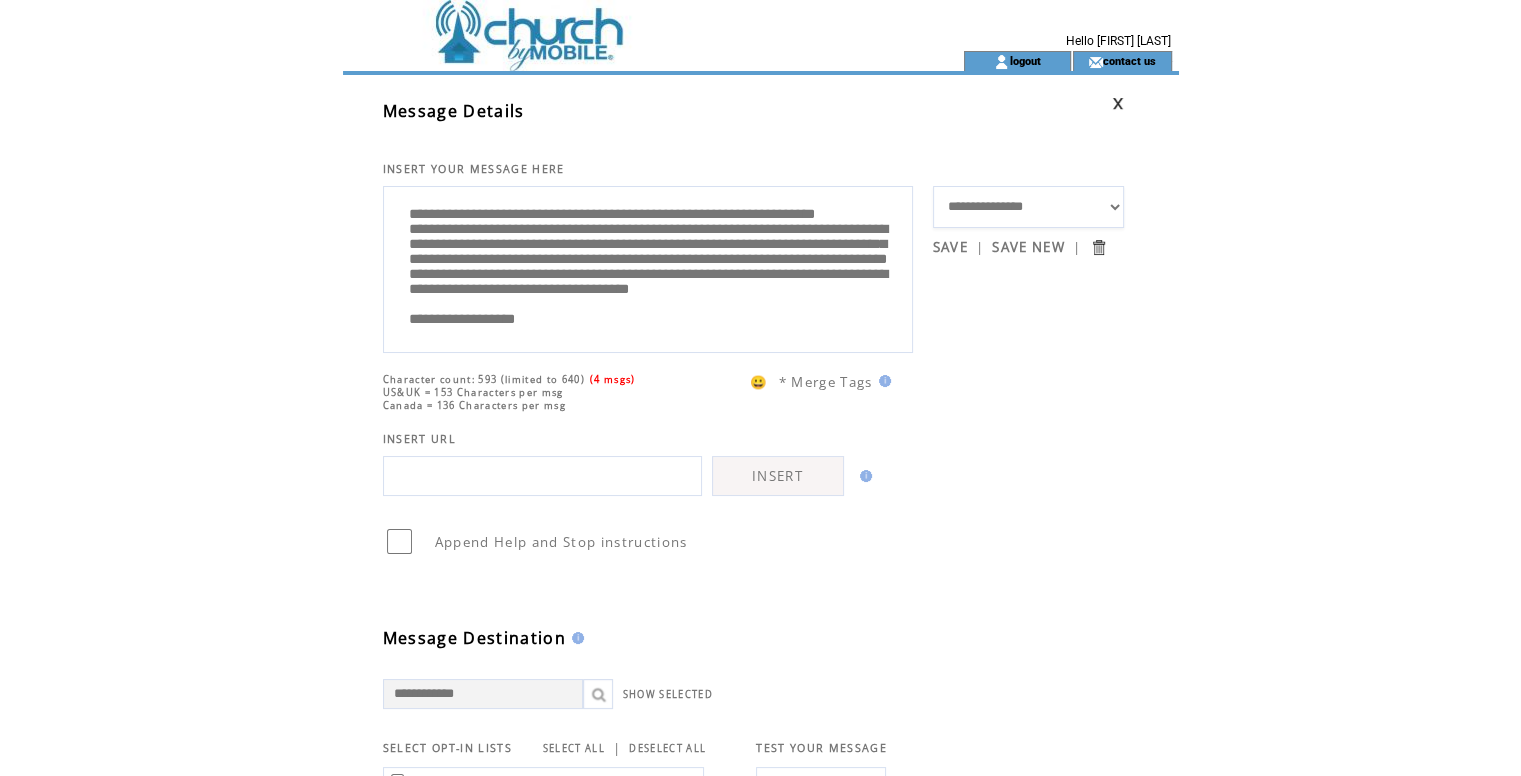 scroll, scrollTop: 200, scrollLeft: 0, axis: vertical 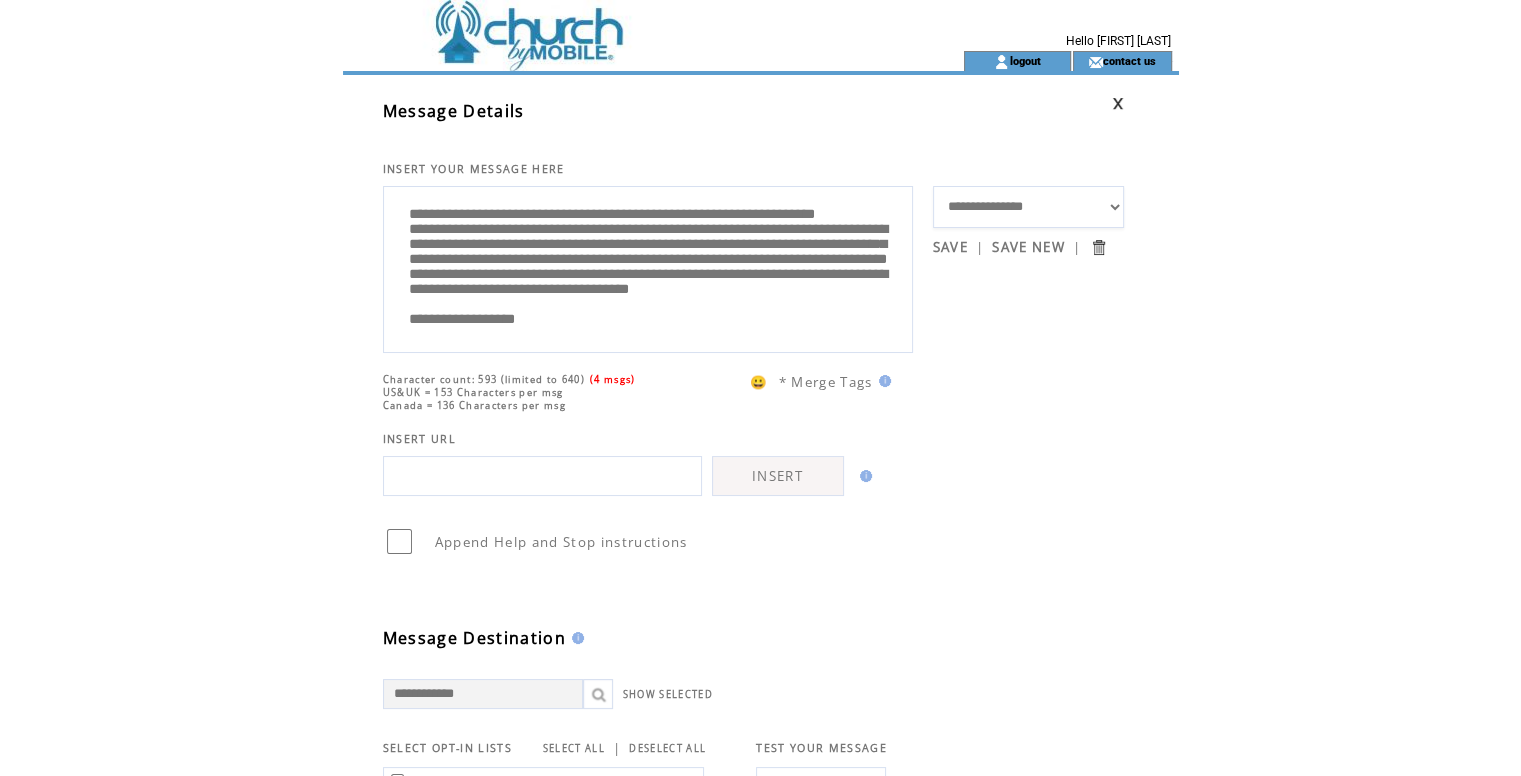 click on "**********" at bounding box center [648, 267] 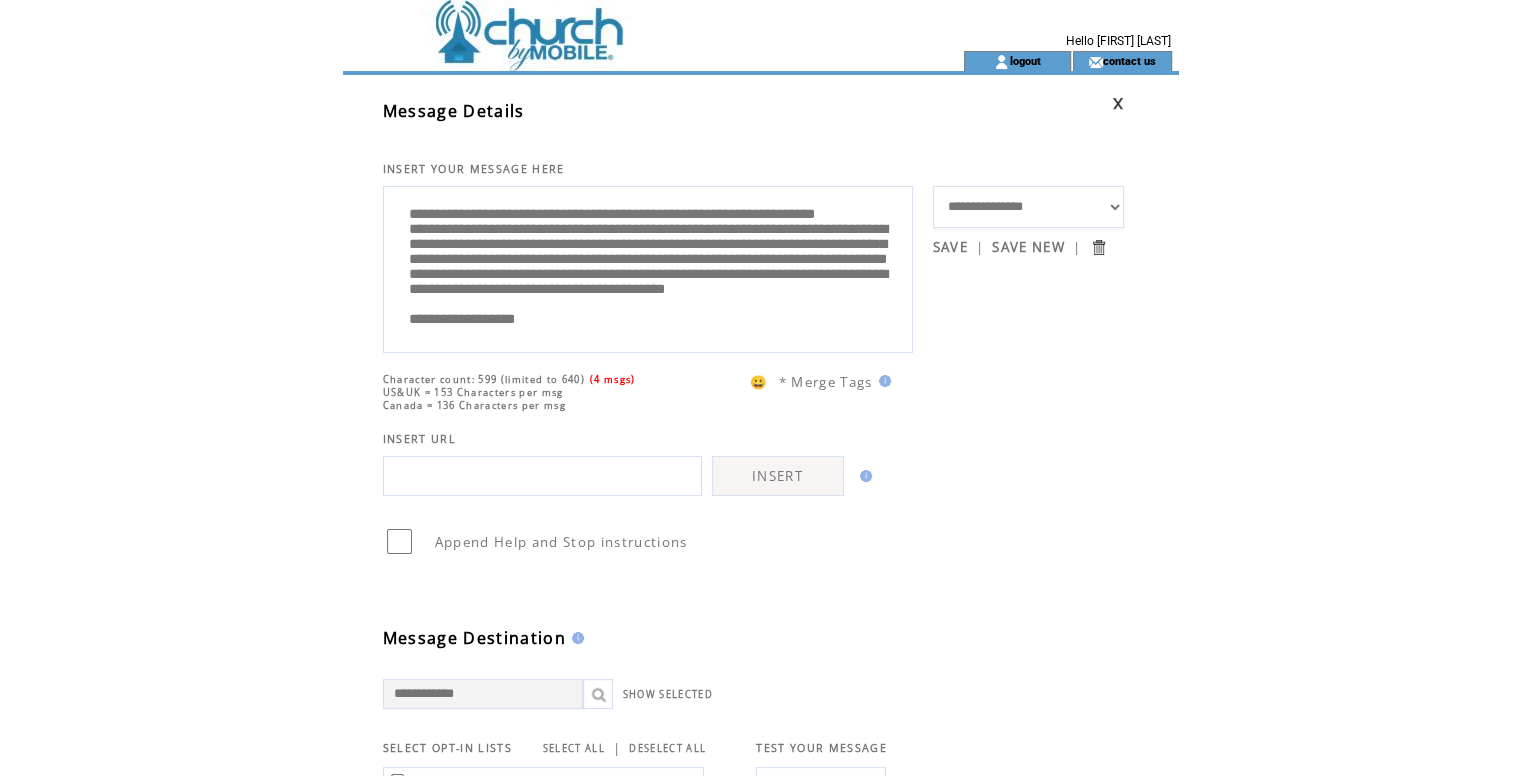 drag, startPoint x: 824, startPoint y: 236, endPoint x: 443, endPoint y: 257, distance: 381.5783 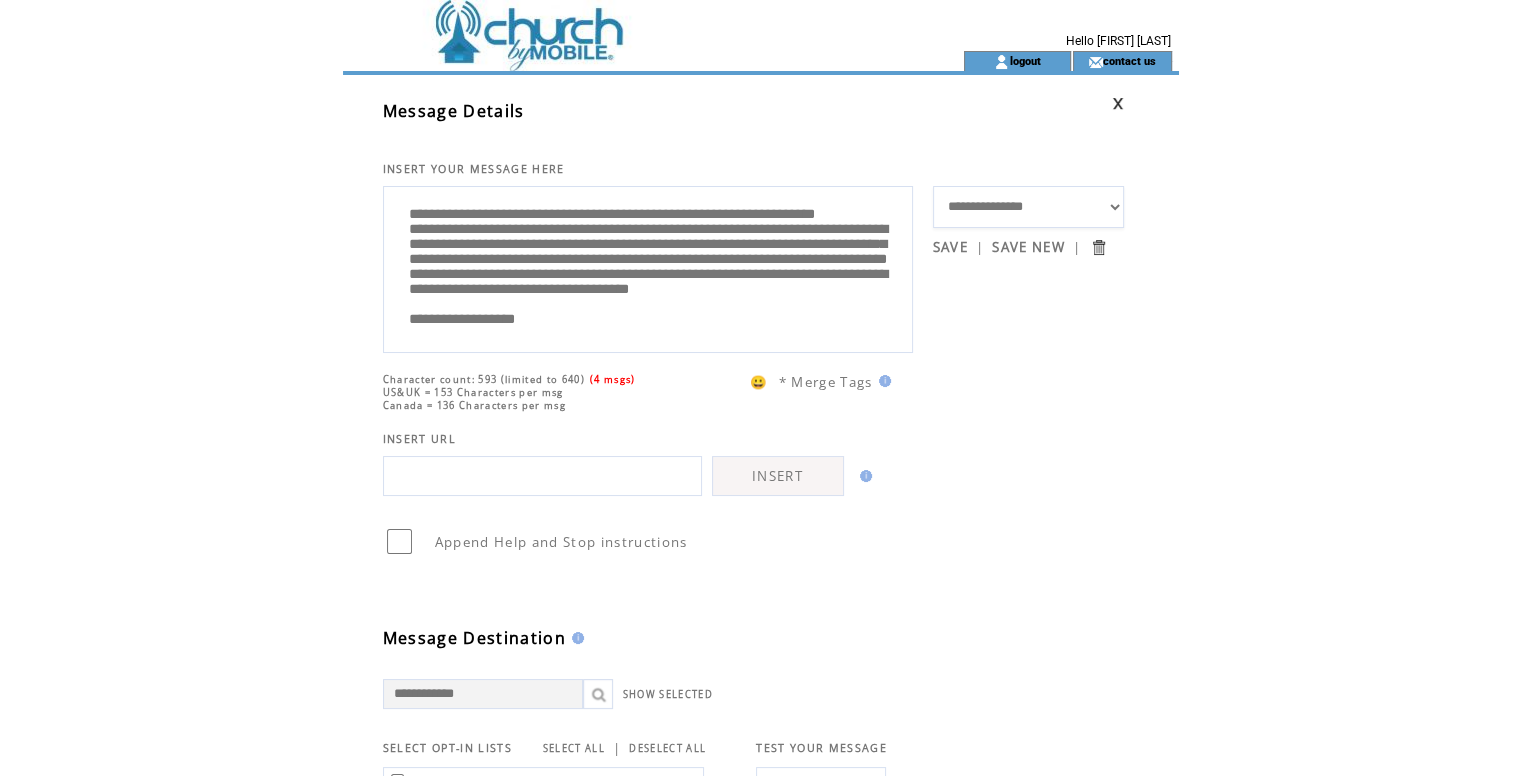 click on "**********" at bounding box center [648, 267] 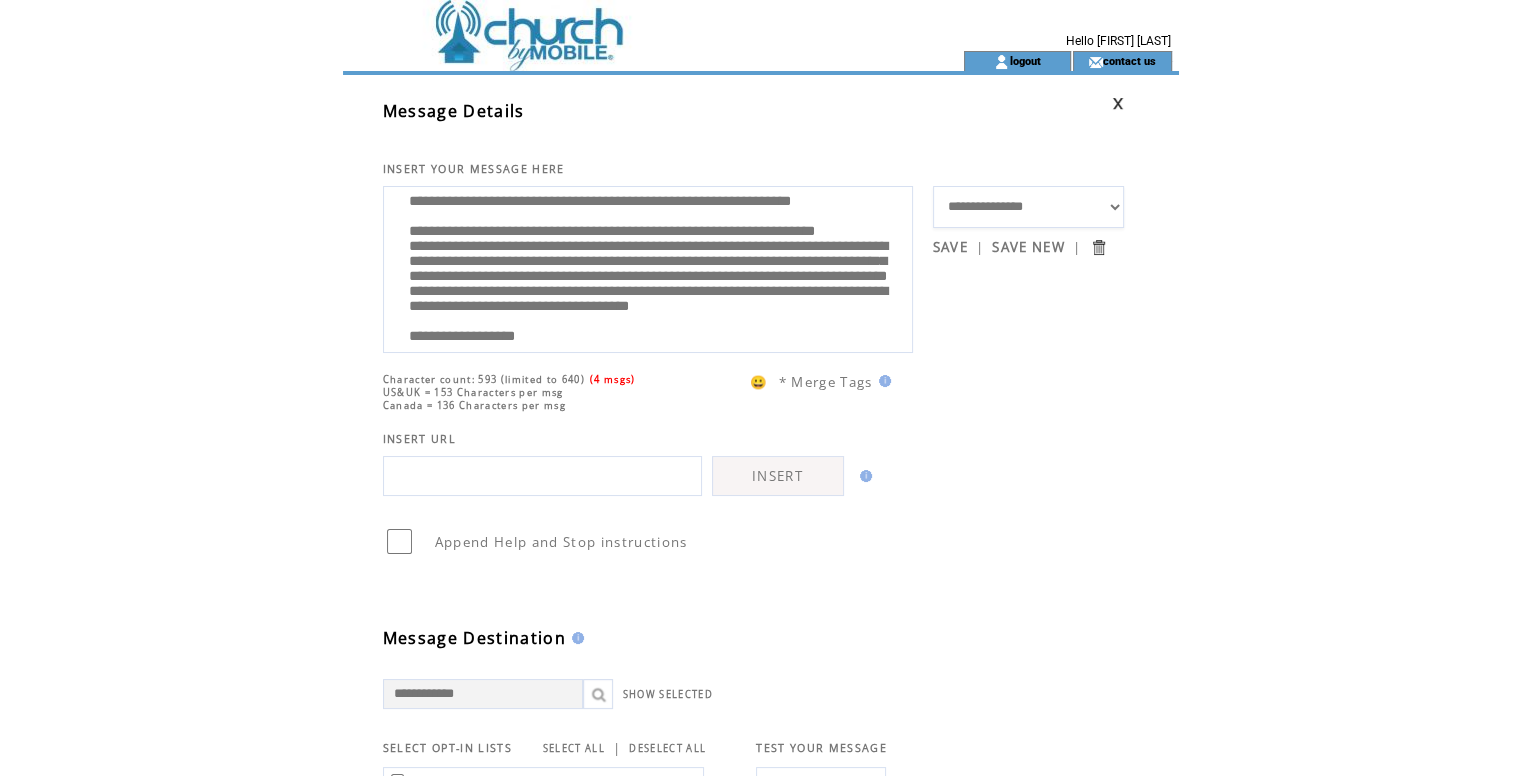 scroll, scrollTop: 0, scrollLeft: 0, axis: both 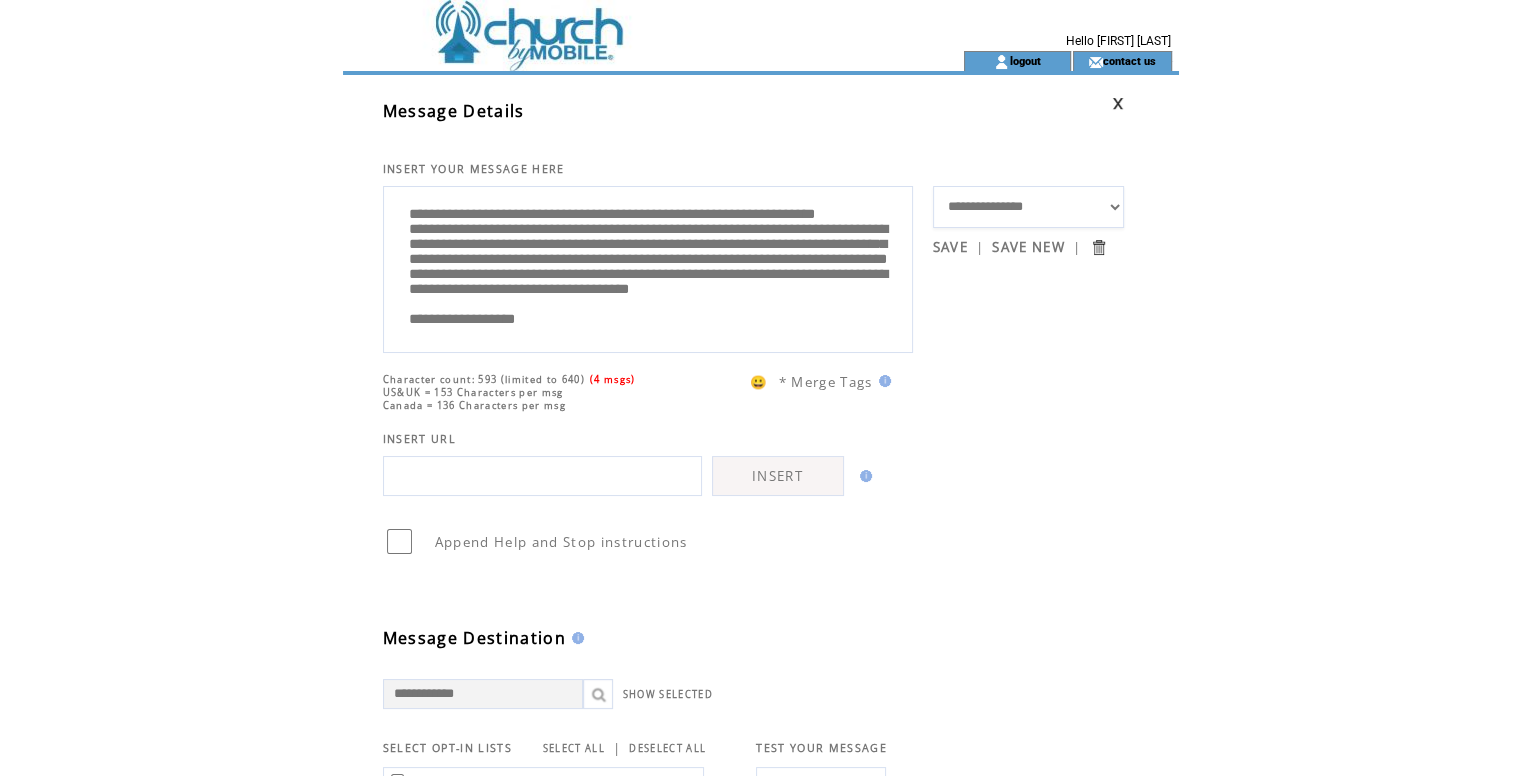 click on "**********" at bounding box center [648, 267] 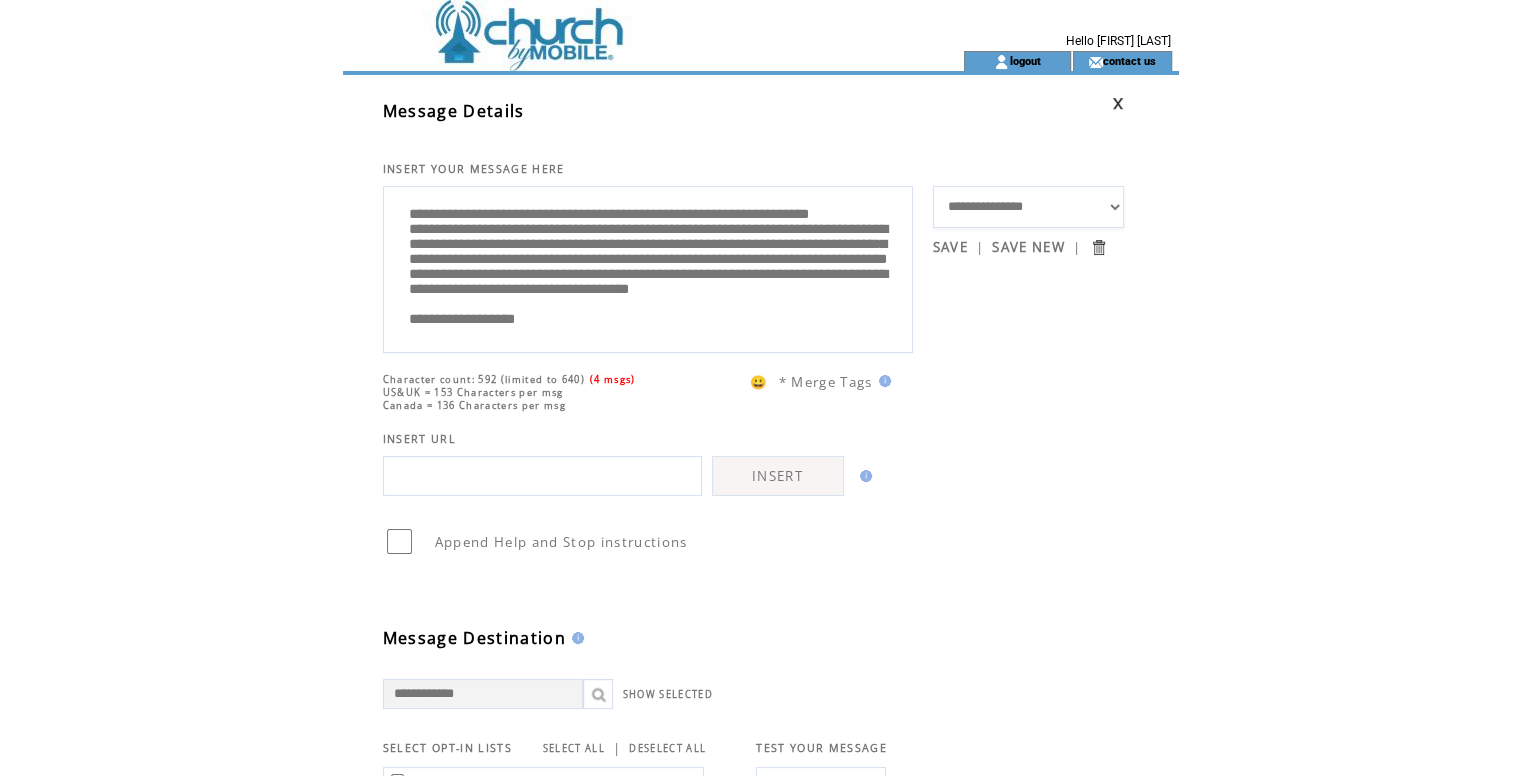 scroll, scrollTop: 150, scrollLeft: 0, axis: vertical 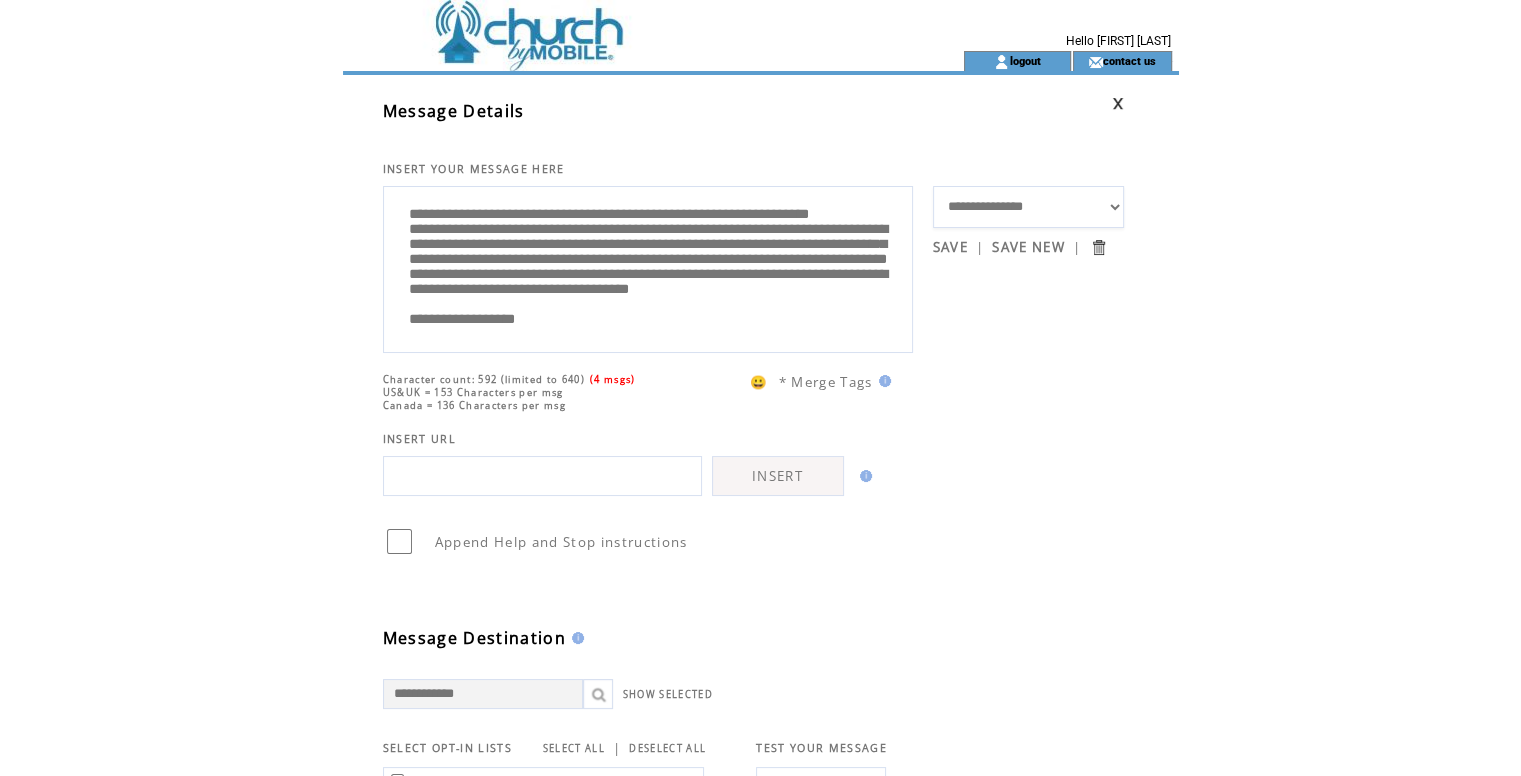 type on "**********" 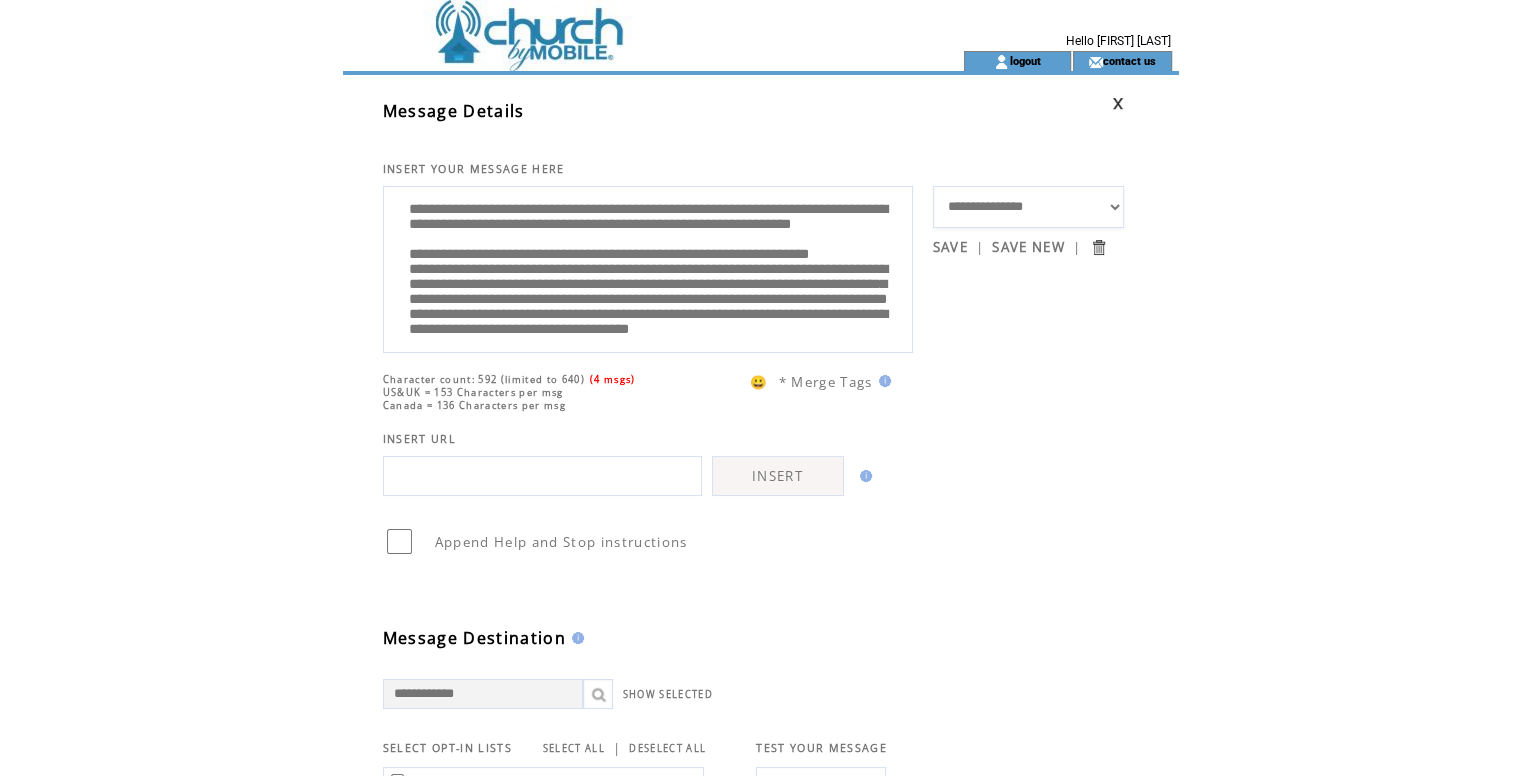 scroll, scrollTop: 0, scrollLeft: 0, axis: both 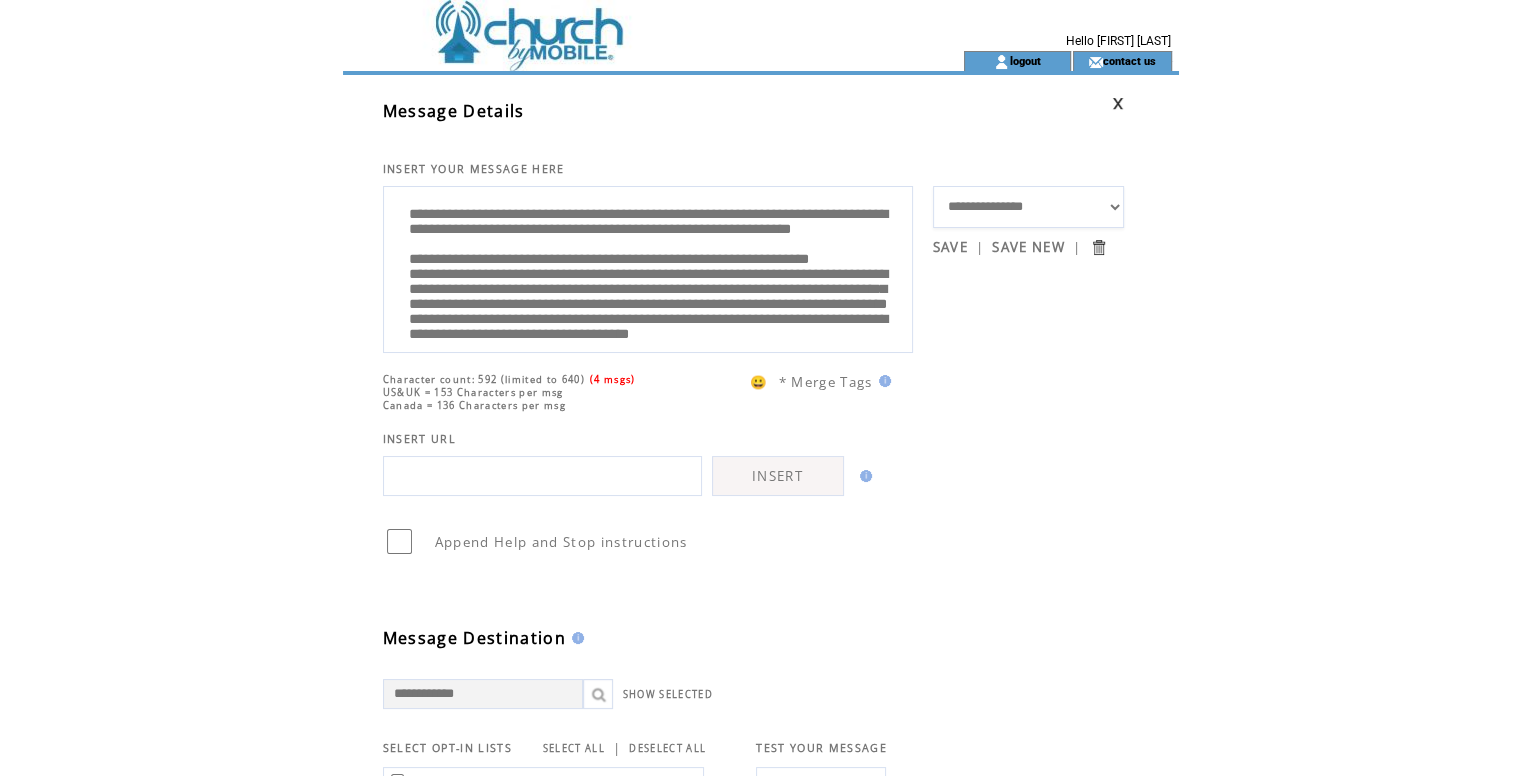 click on "**********" at bounding box center (648, 267) 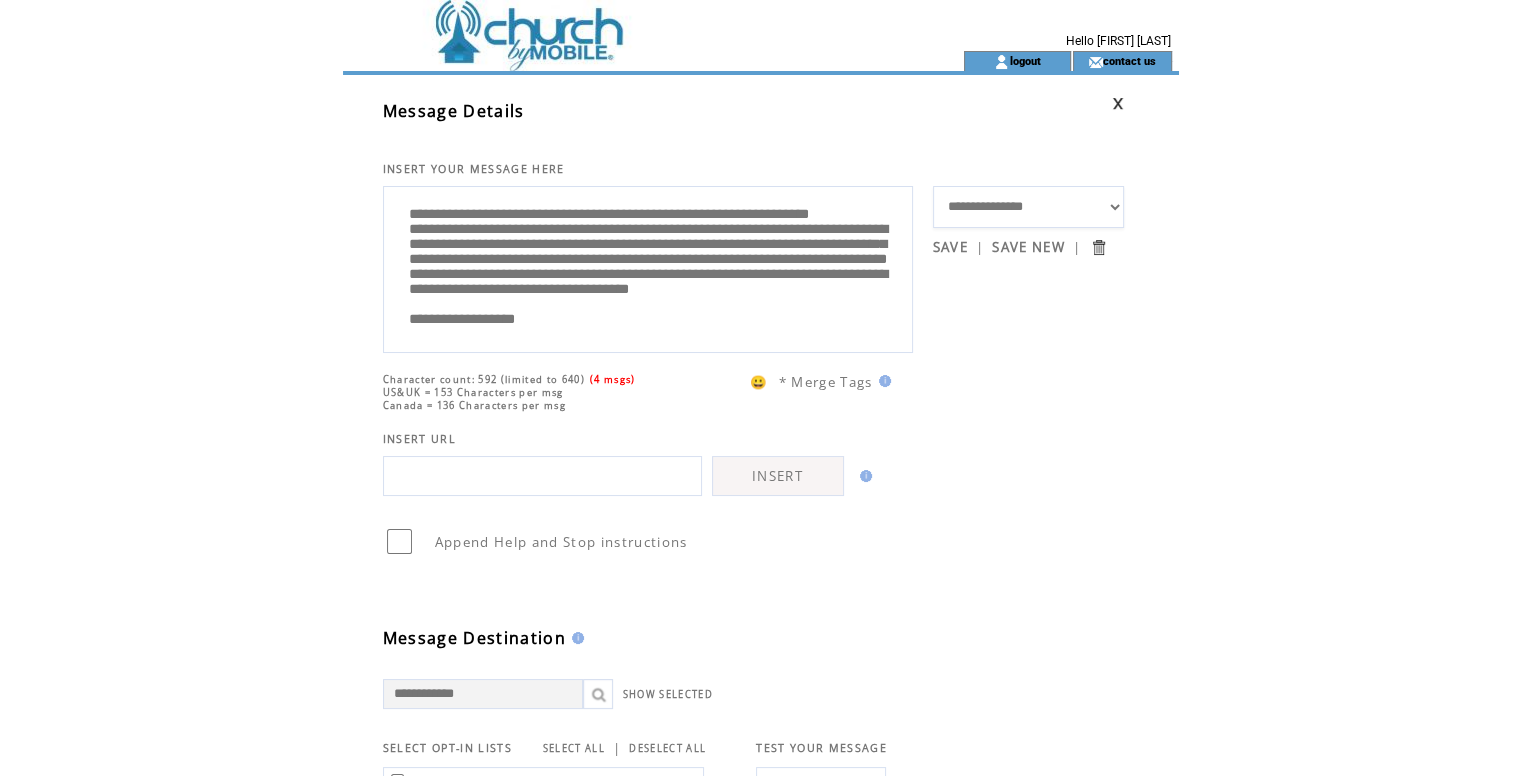 scroll, scrollTop: 200, scrollLeft: 0, axis: vertical 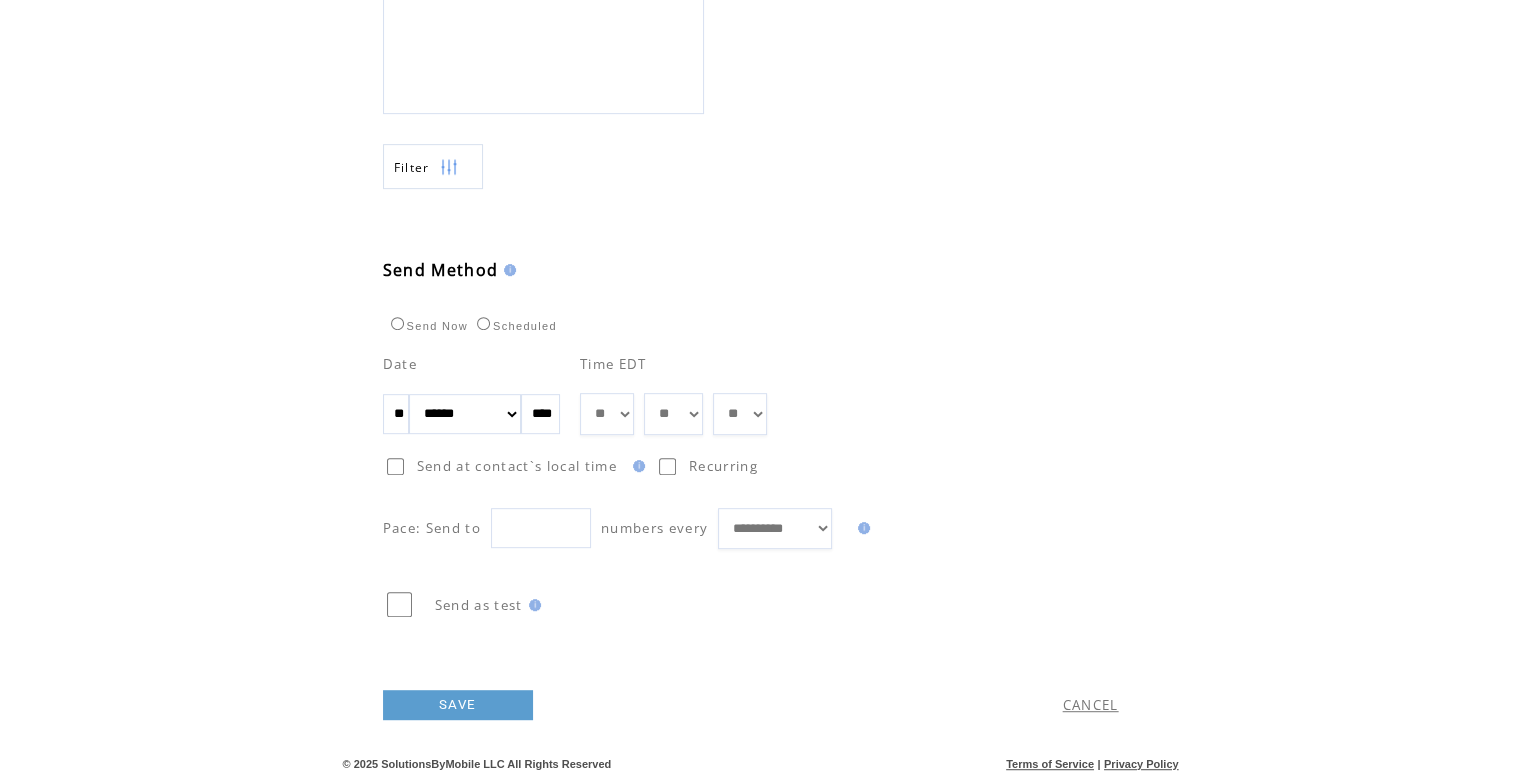 click on "SAVE" at bounding box center [458, 705] 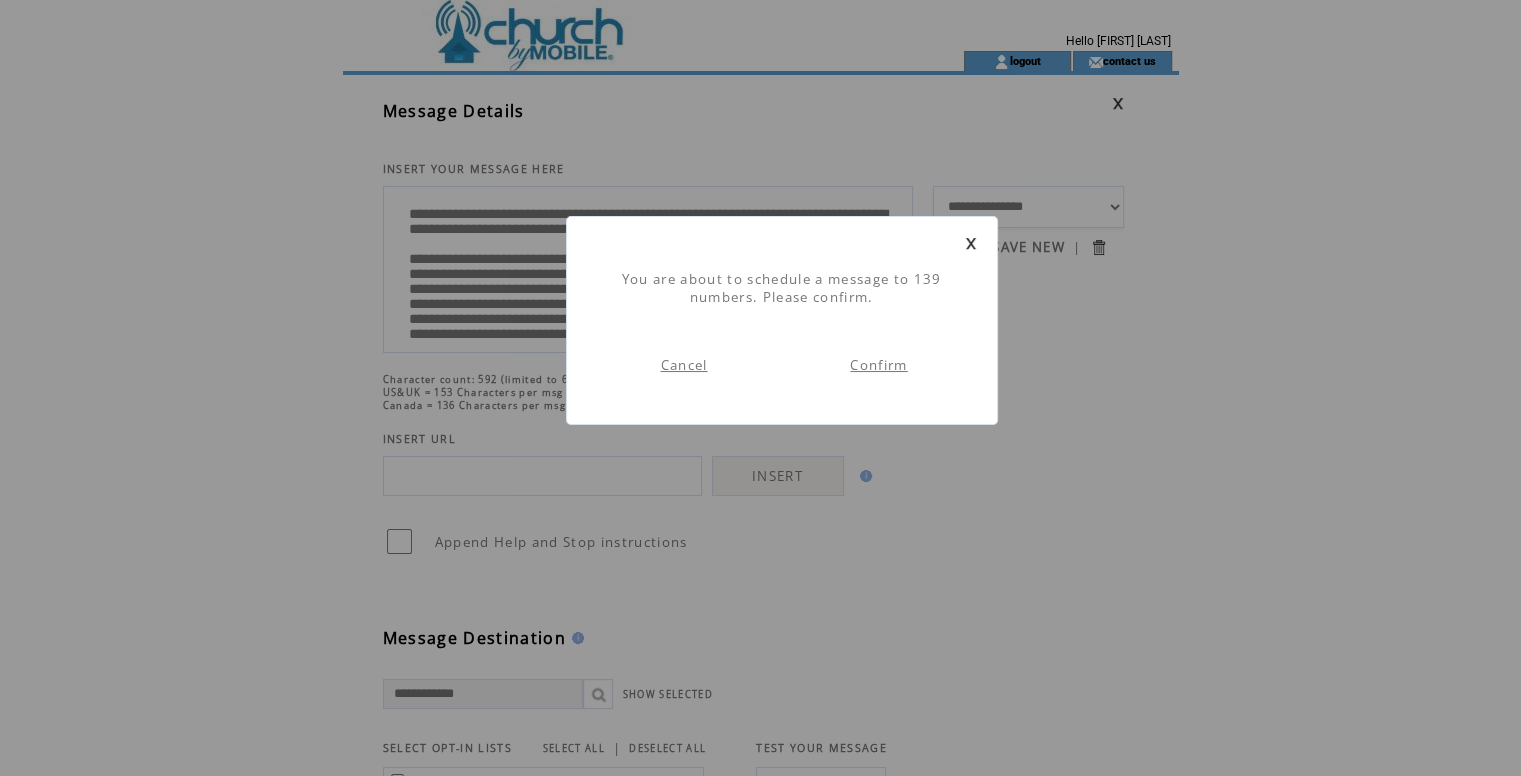 click on "Confirm" at bounding box center (878, 365) 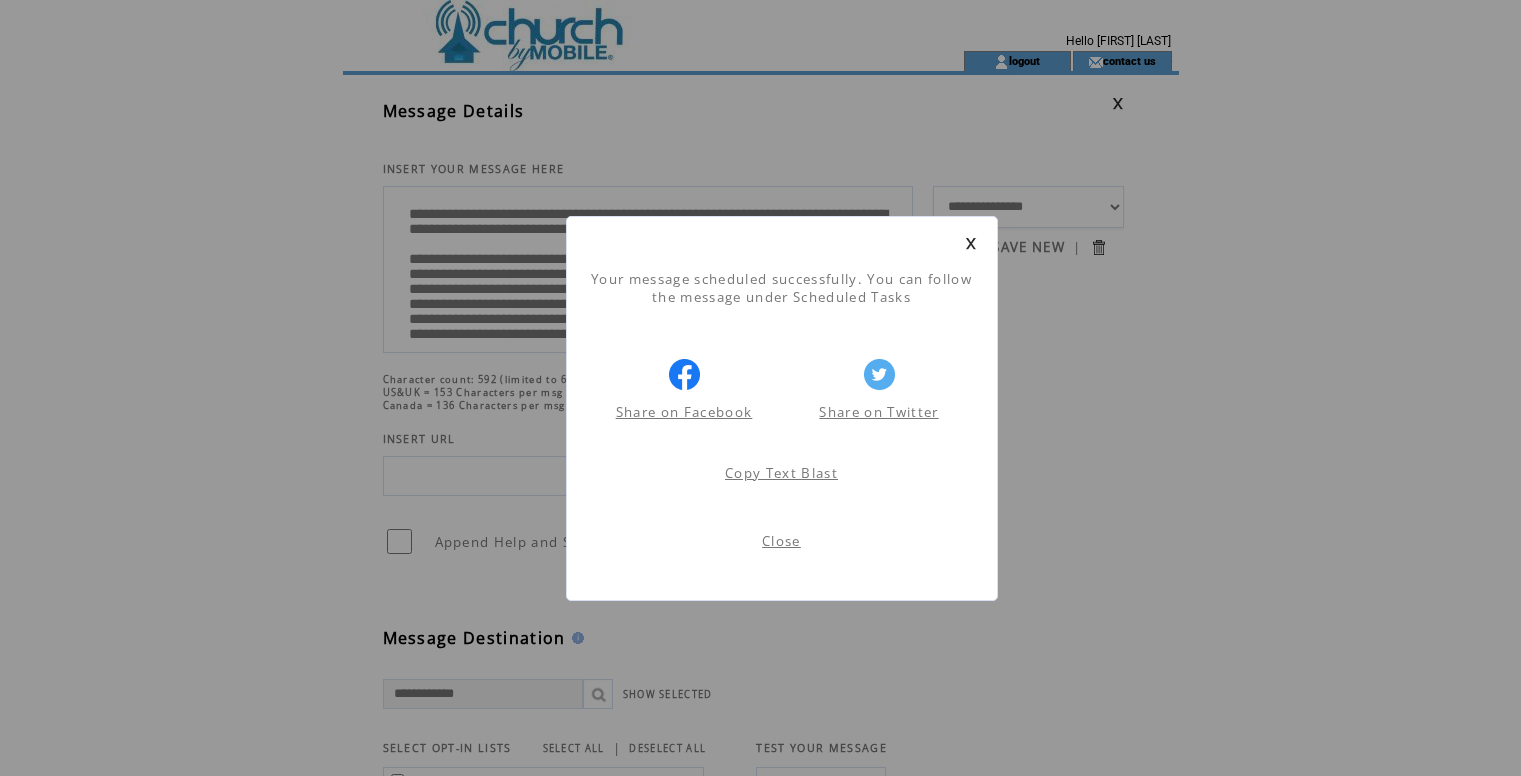 scroll, scrollTop: 0, scrollLeft: 0, axis: both 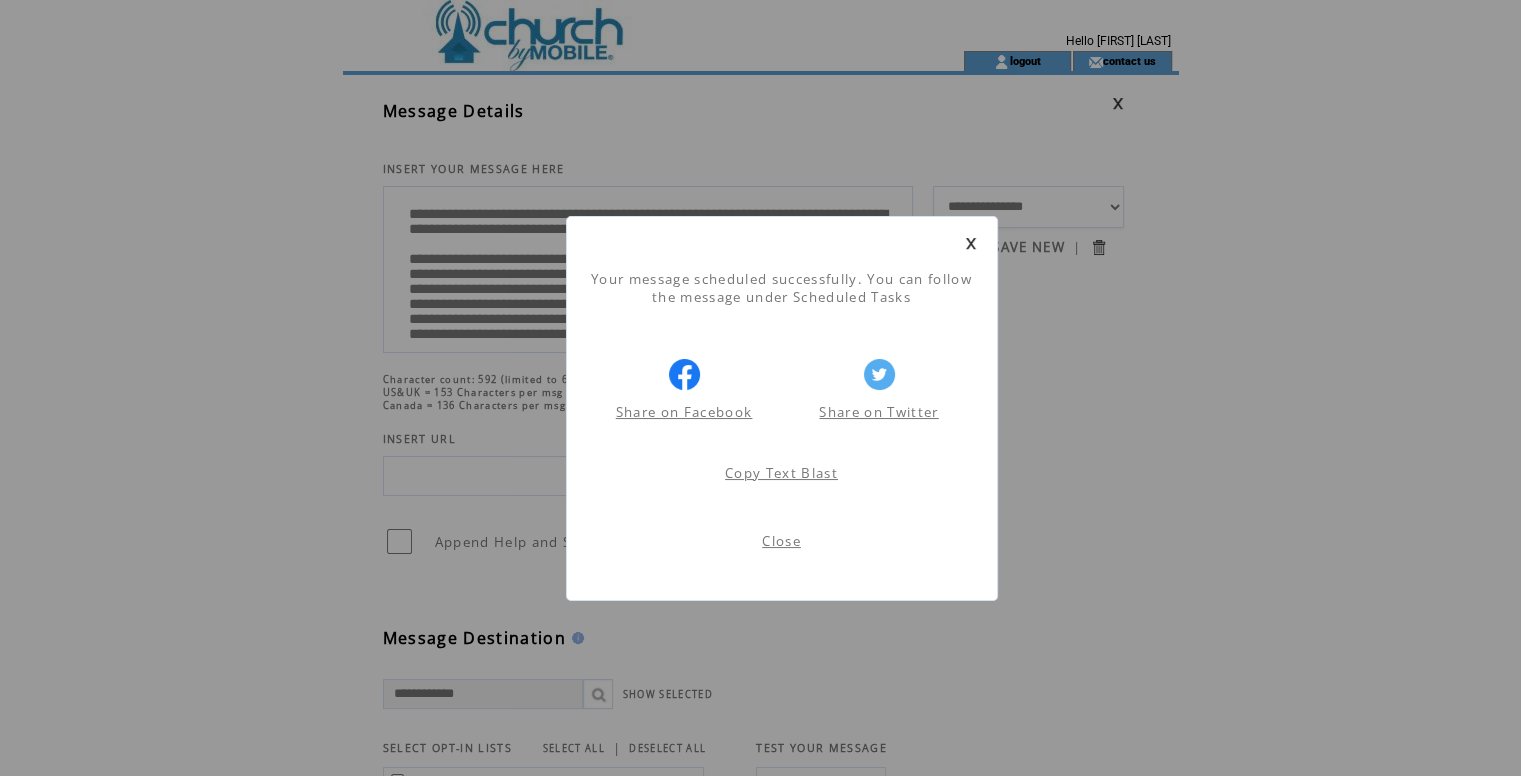 click on "Close" at bounding box center (781, 541) 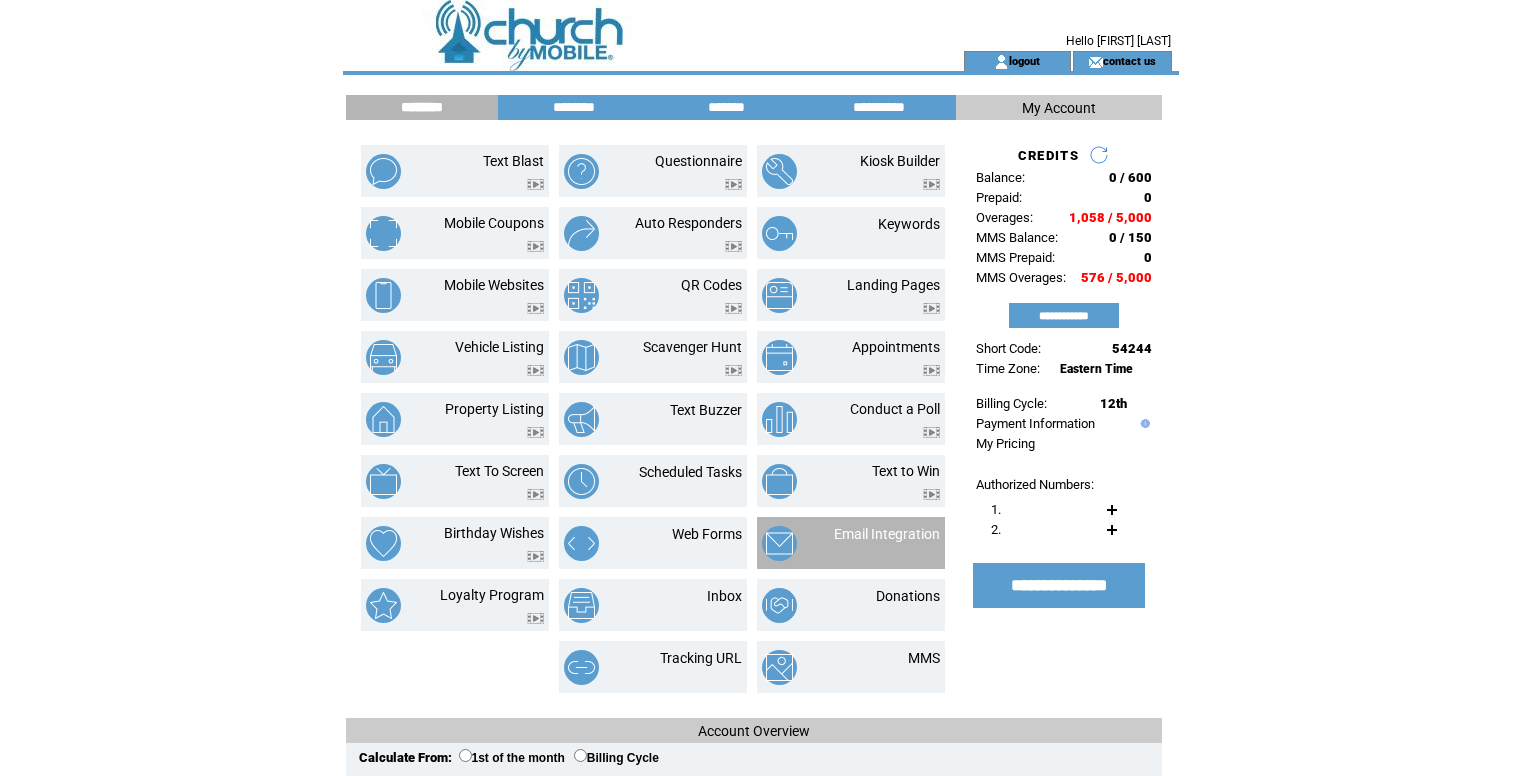 scroll, scrollTop: 0, scrollLeft: 0, axis: both 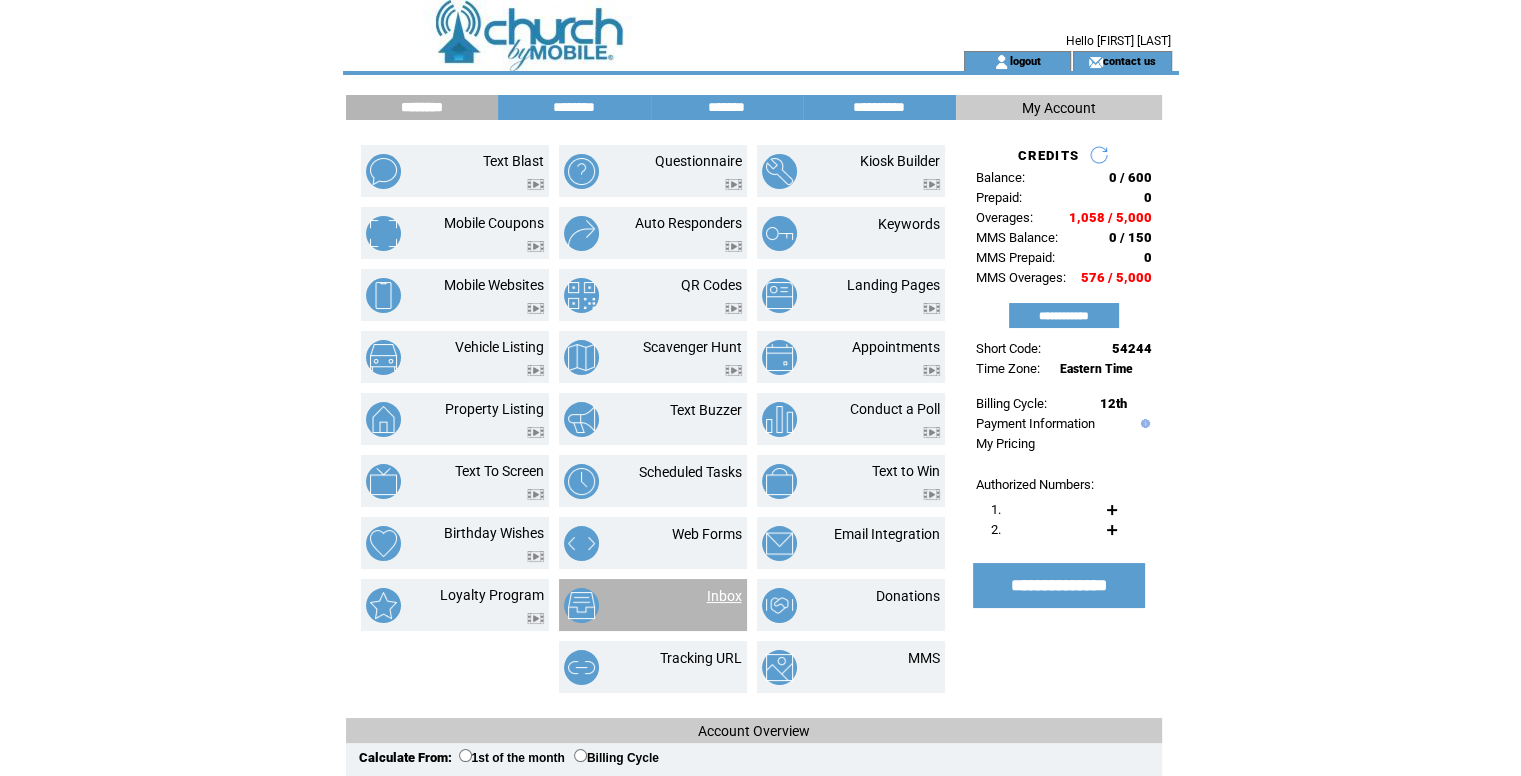 click on "Inbox" at bounding box center [724, 596] 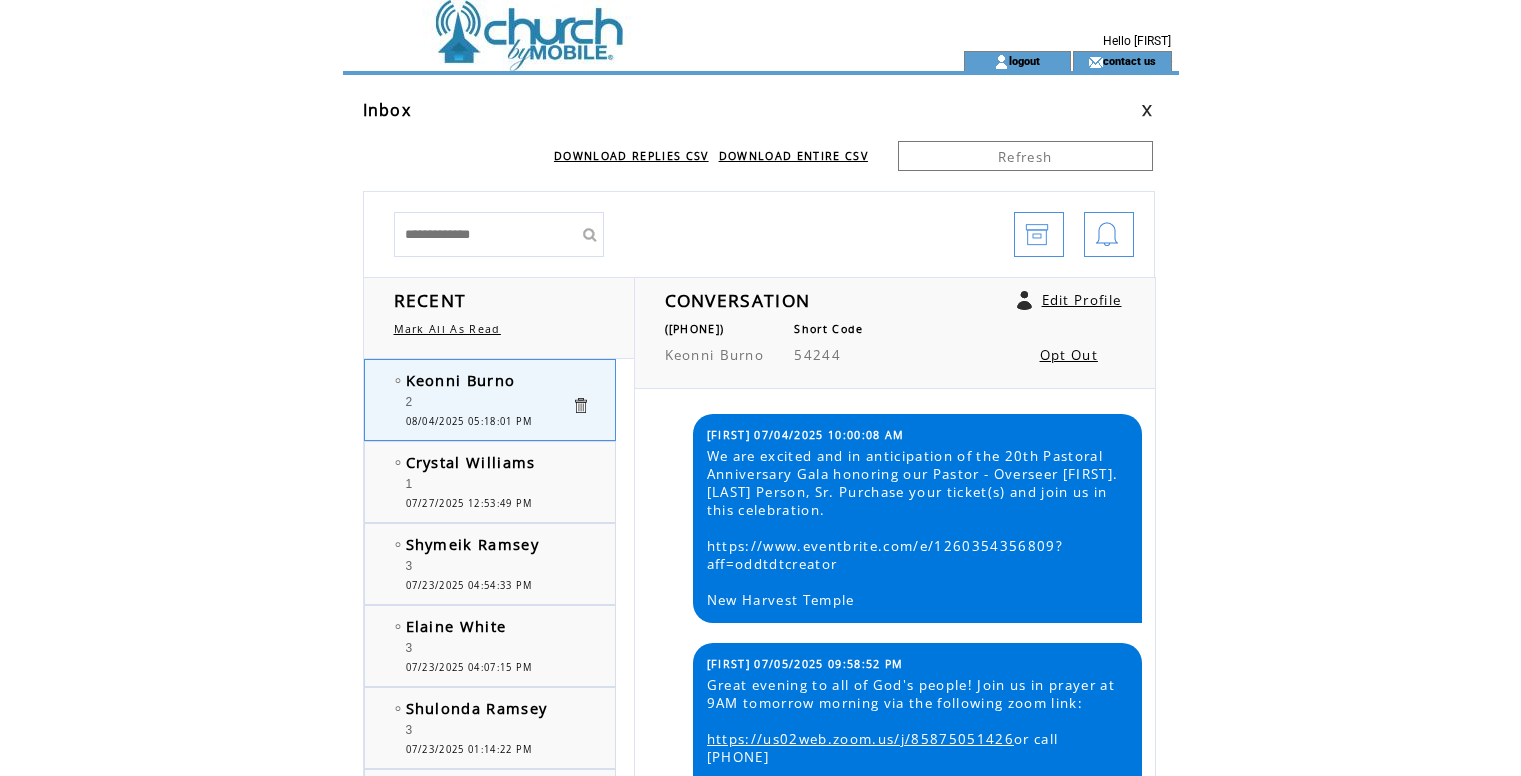 scroll, scrollTop: 0, scrollLeft: 0, axis: both 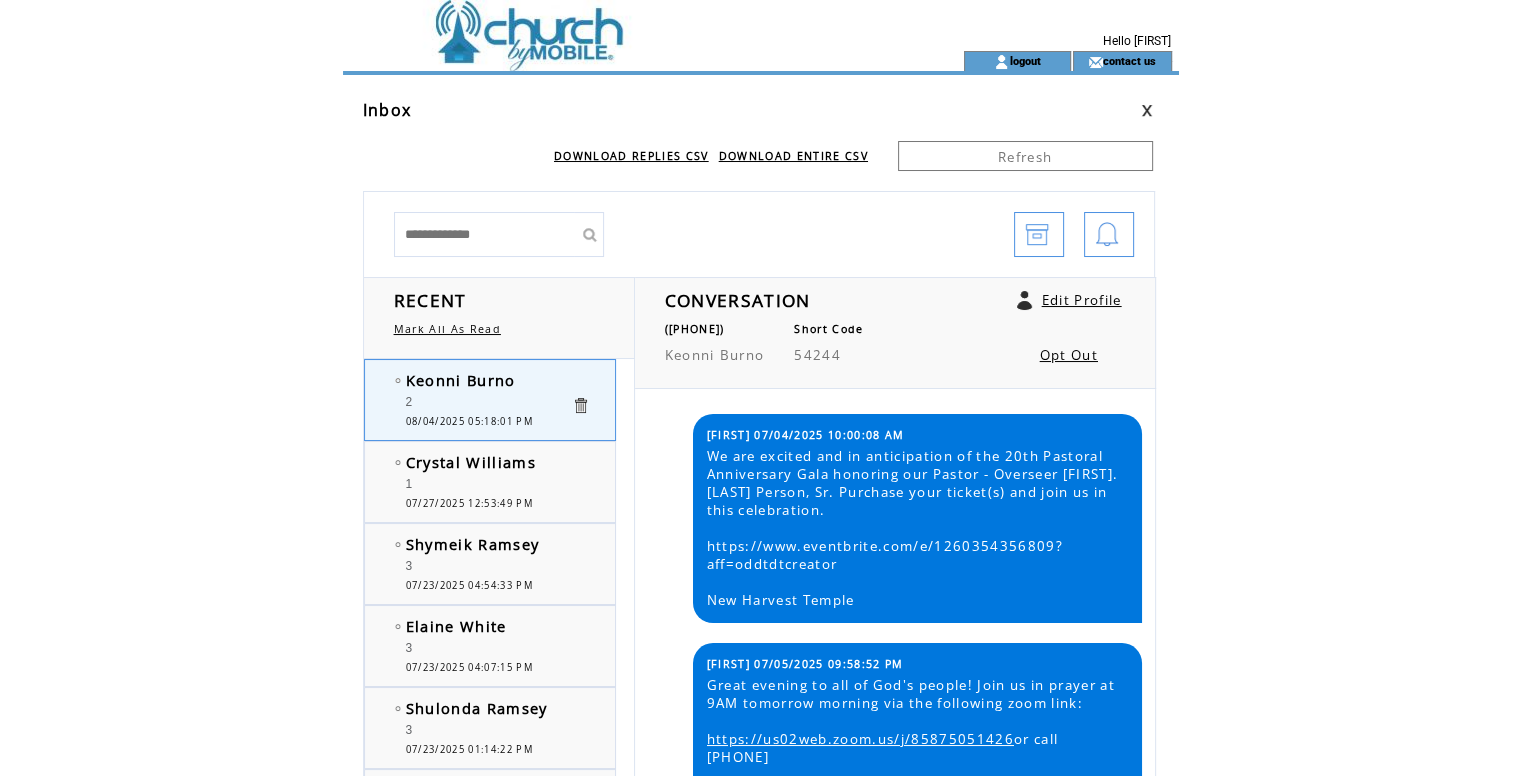 click at bounding box center (617, 25) 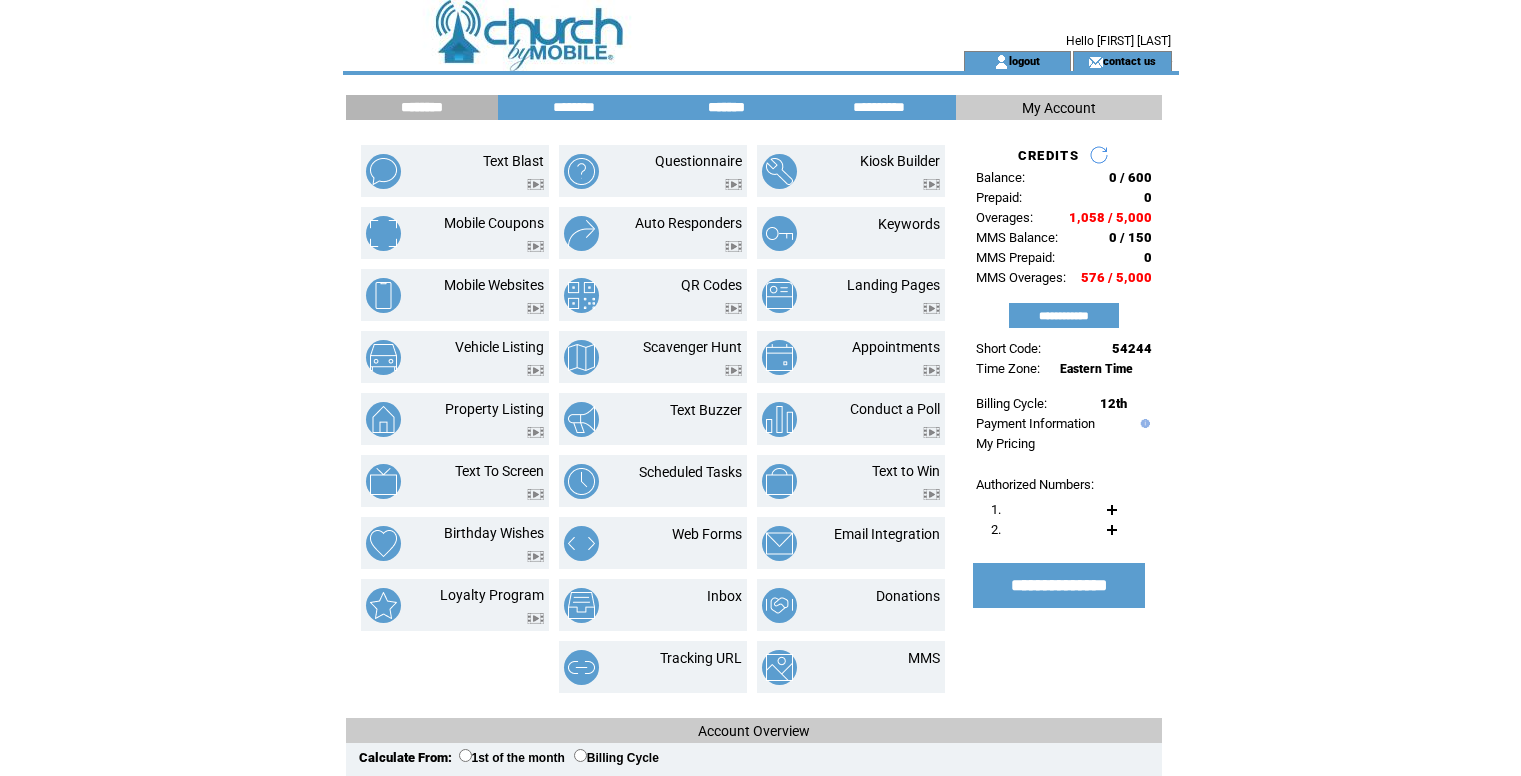 scroll, scrollTop: 0, scrollLeft: 0, axis: both 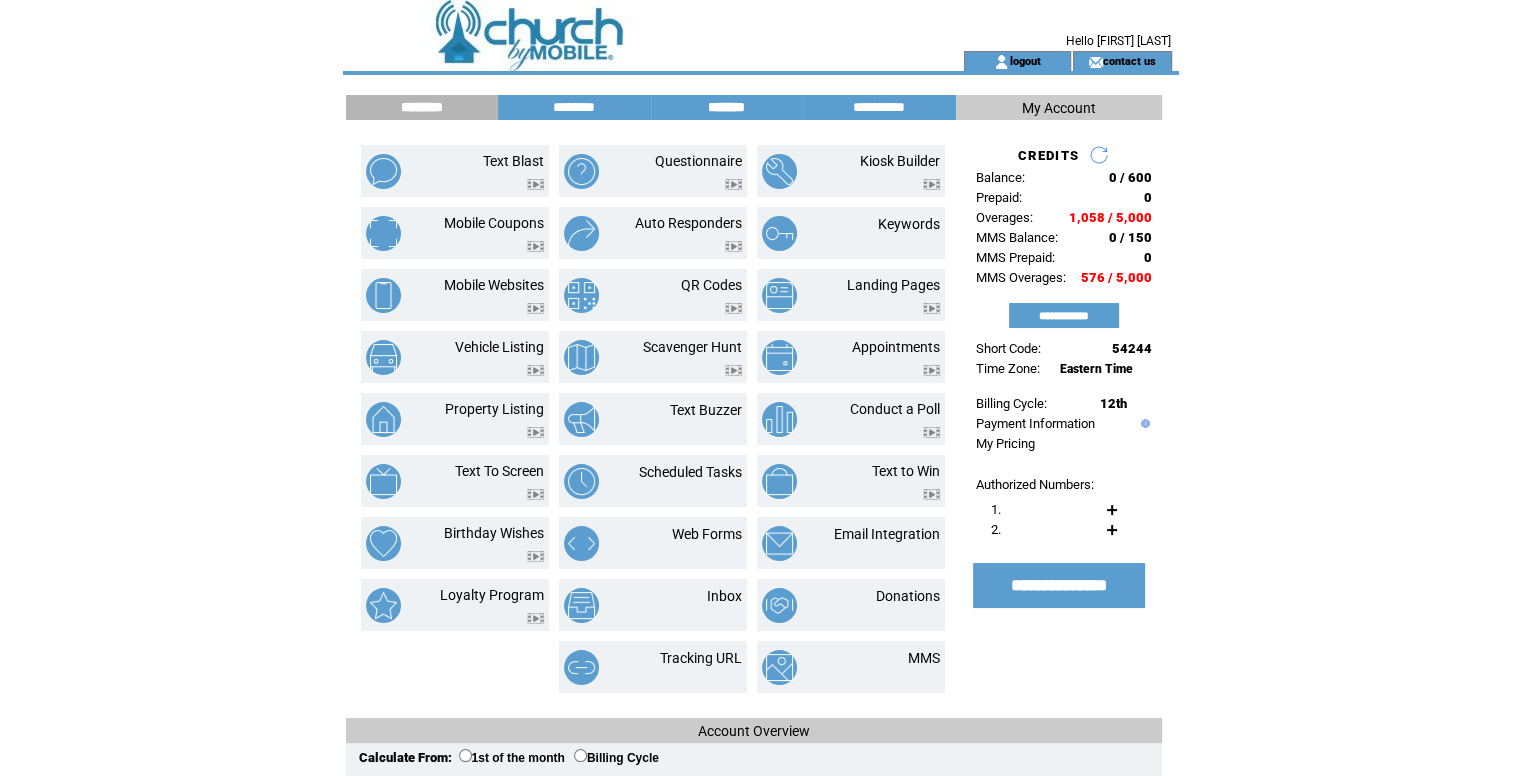 click on "*******" at bounding box center [727, 107] 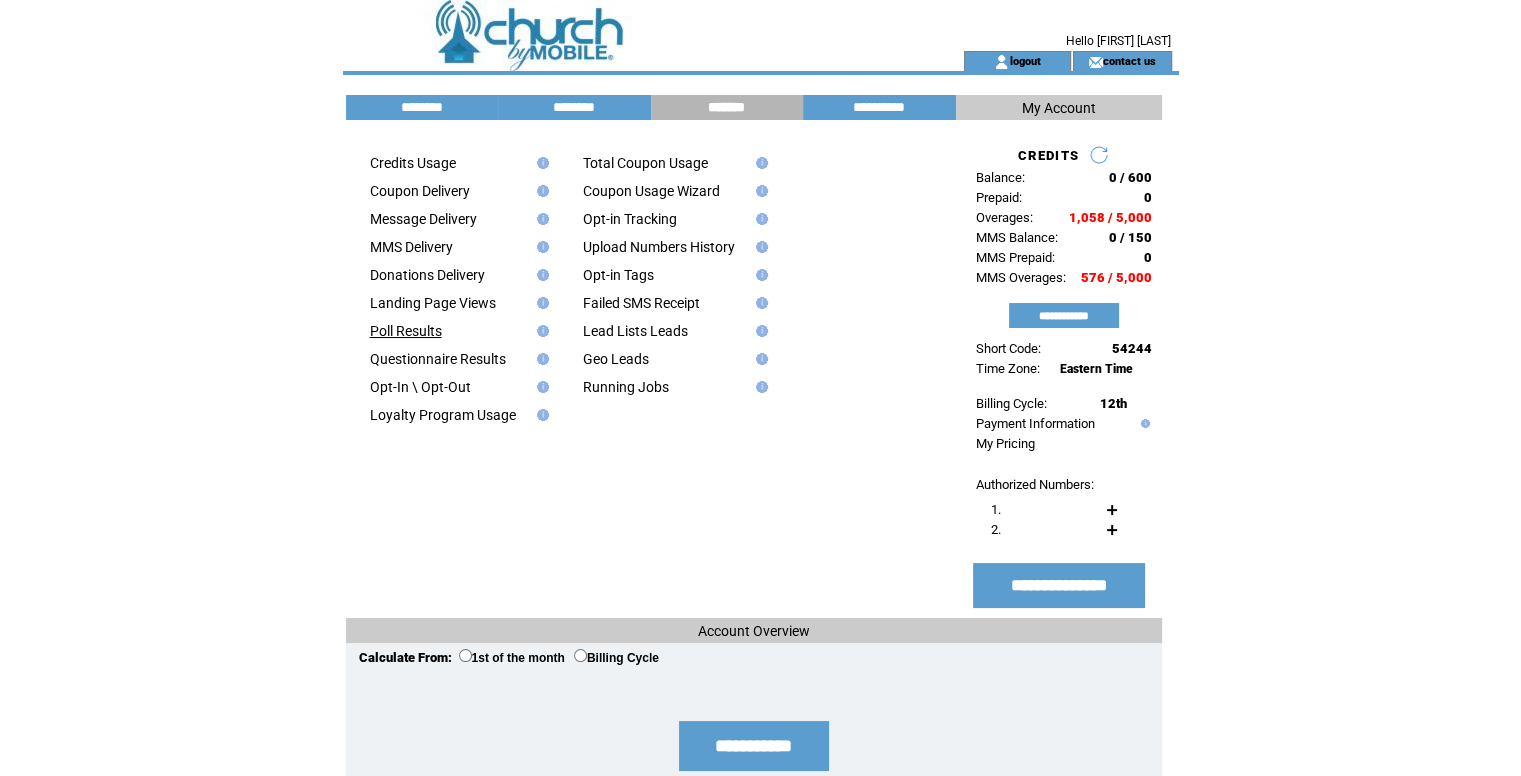 click on "Poll Results" at bounding box center [406, 331] 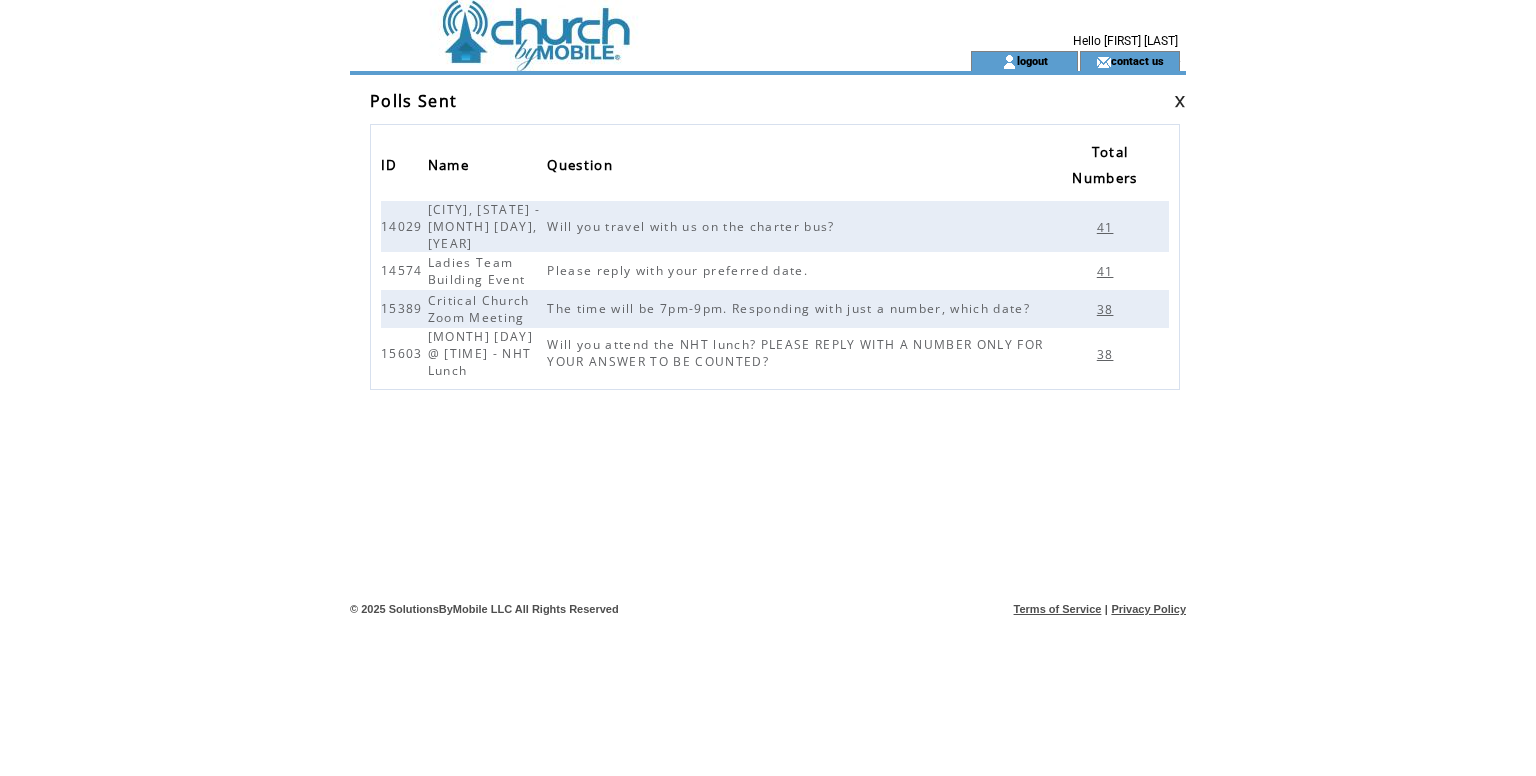 scroll, scrollTop: 0, scrollLeft: 0, axis: both 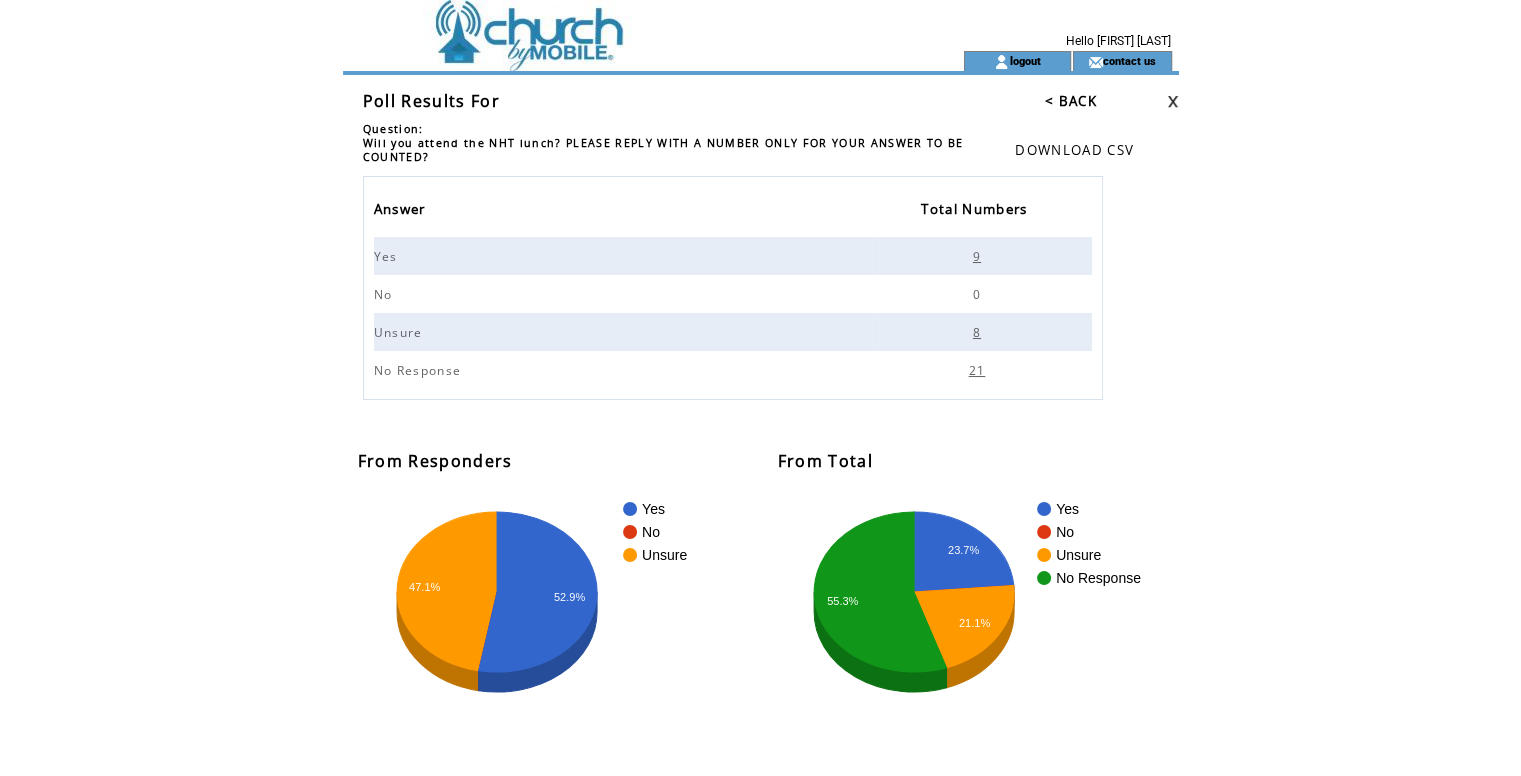 click on "21" at bounding box center [980, 370] 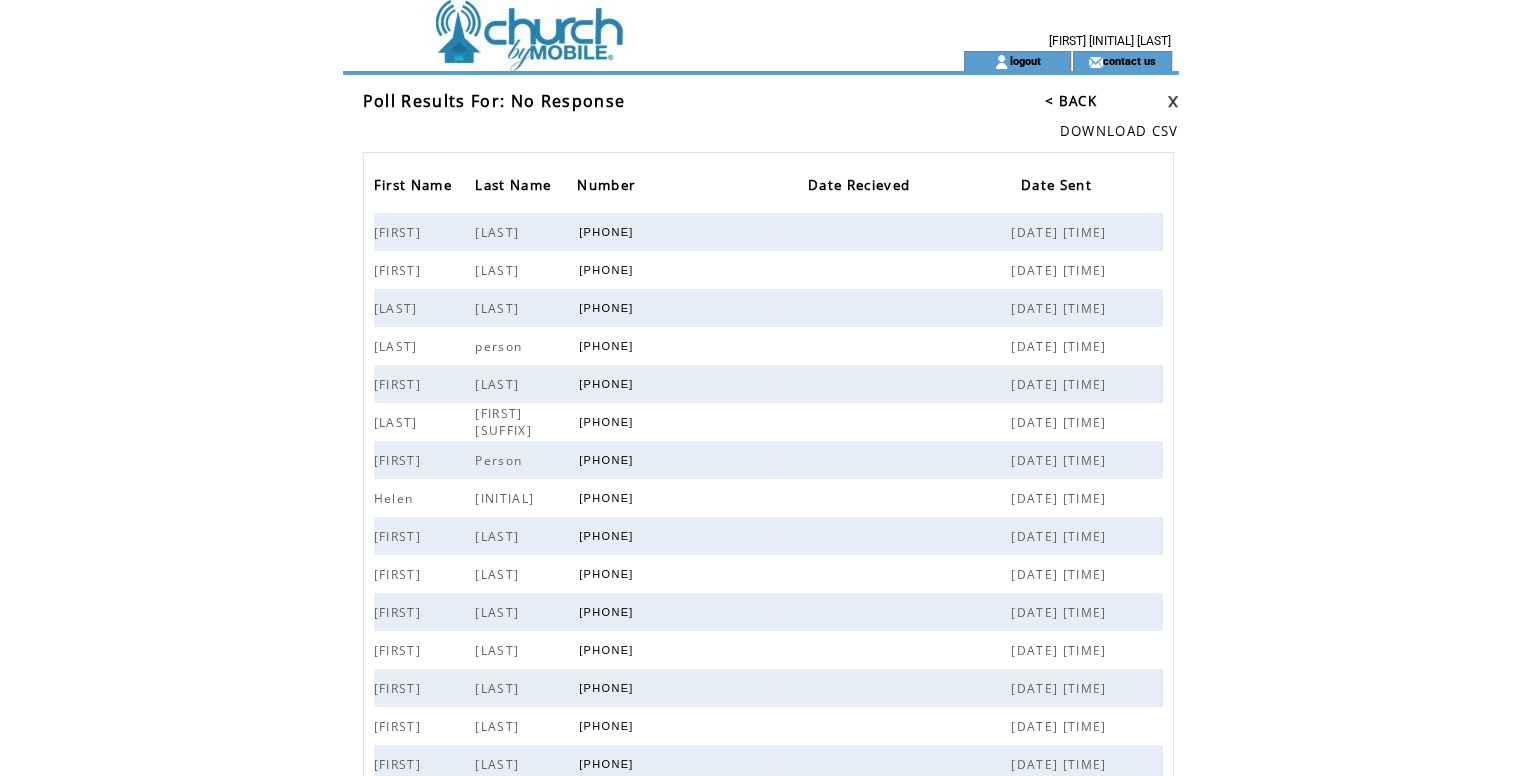 scroll, scrollTop: 0, scrollLeft: 0, axis: both 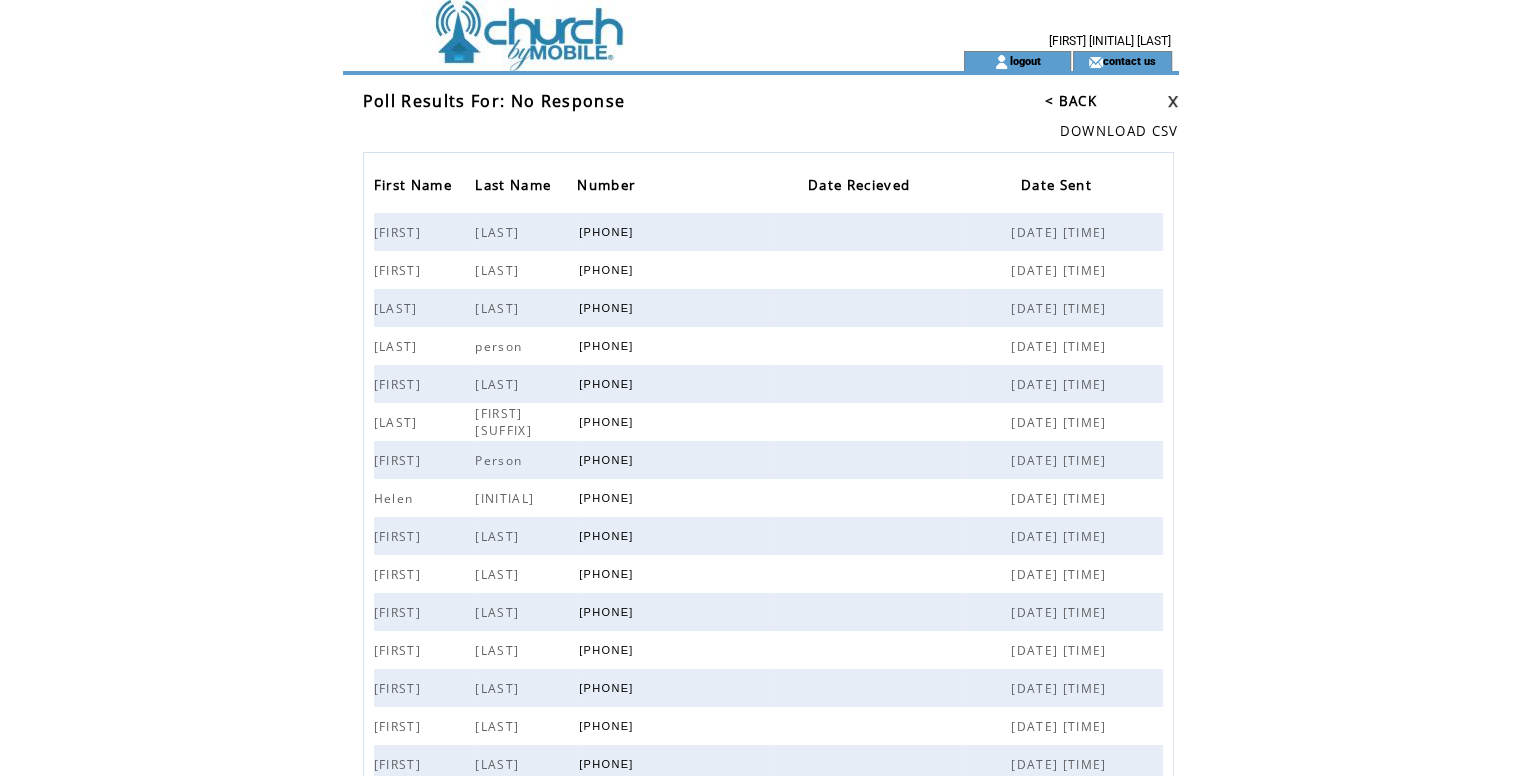 click at bounding box center (617, 25) 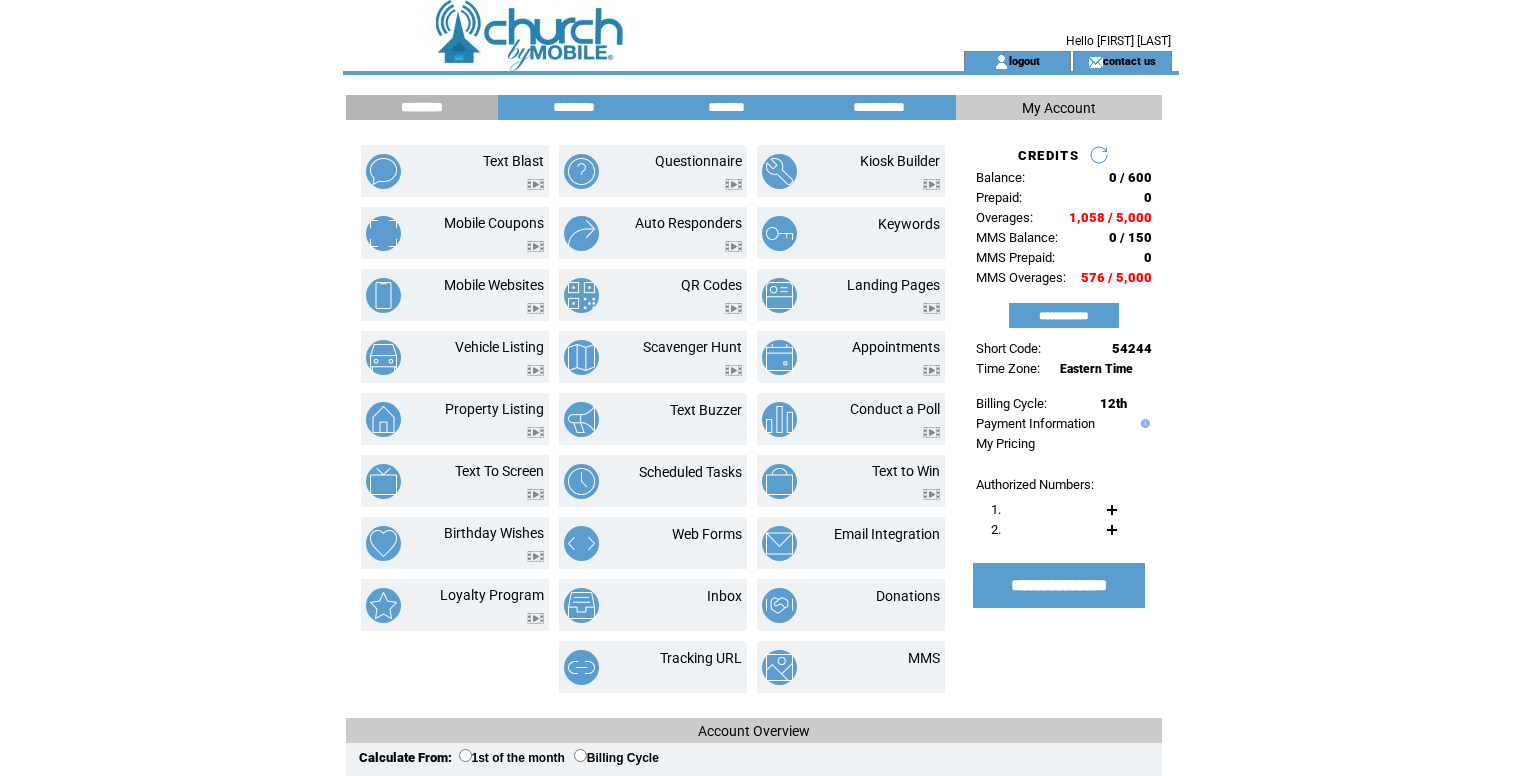 scroll, scrollTop: 0, scrollLeft: 0, axis: both 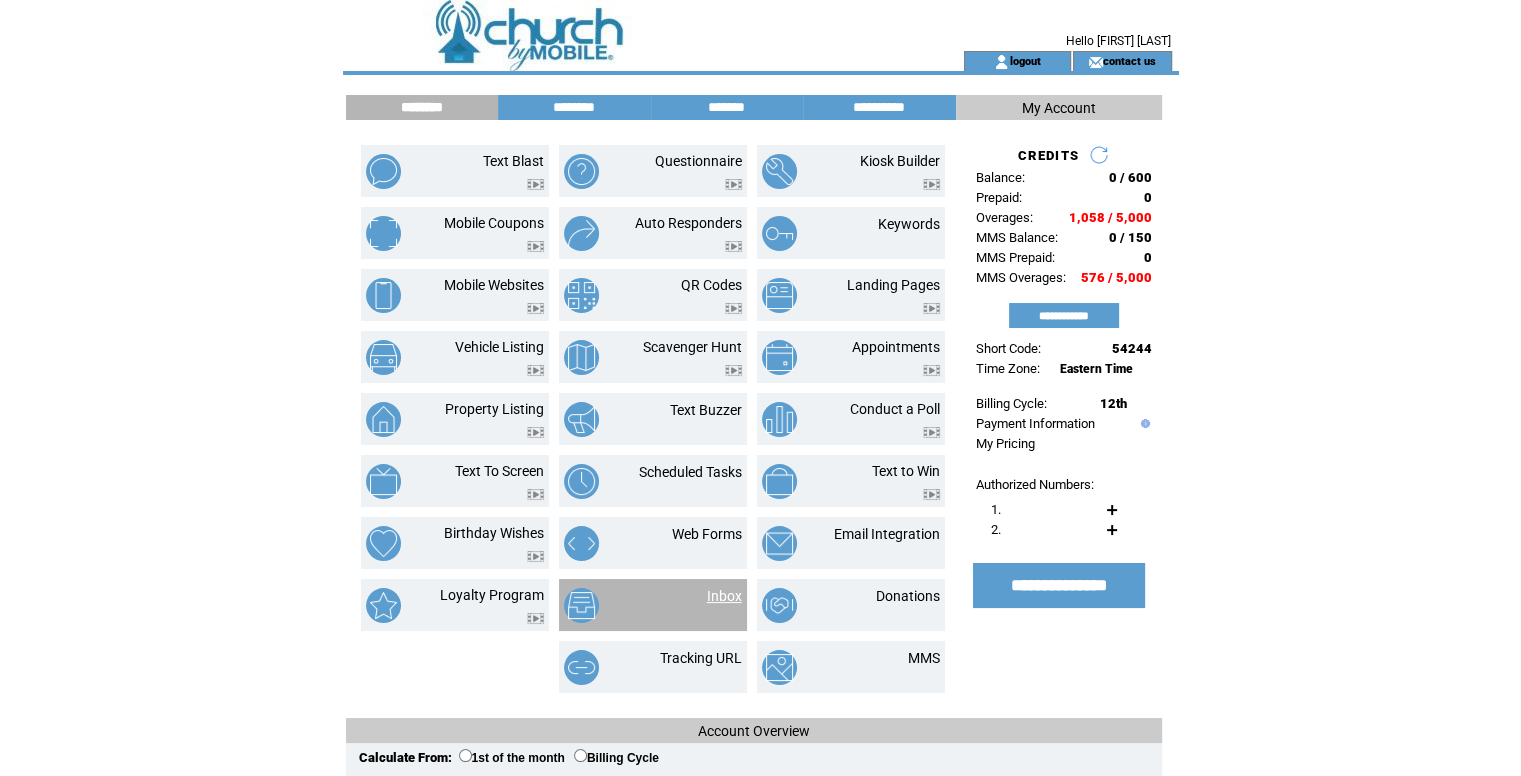click on "Inbox" at bounding box center [724, 596] 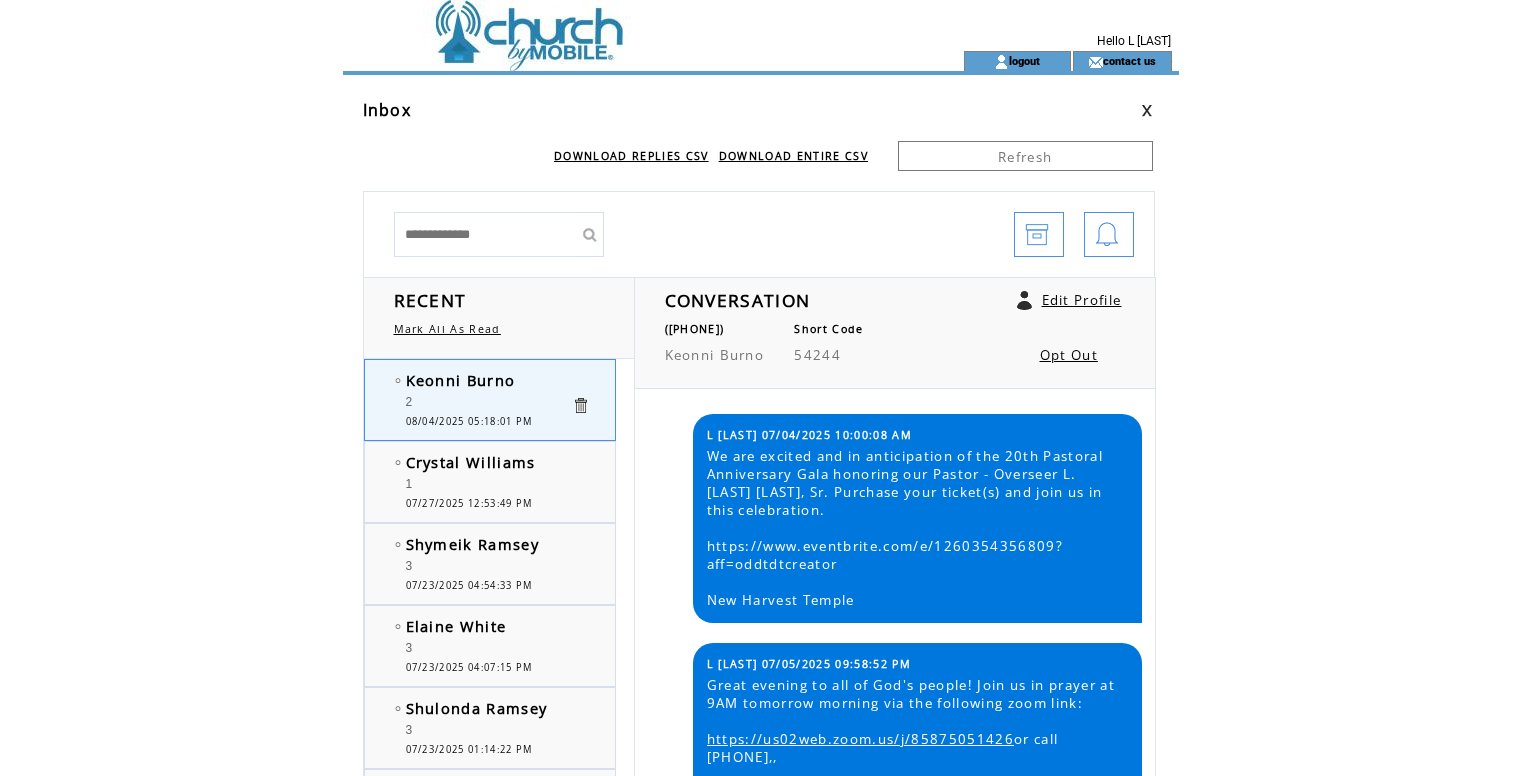 scroll, scrollTop: 0, scrollLeft: 0, axis: both 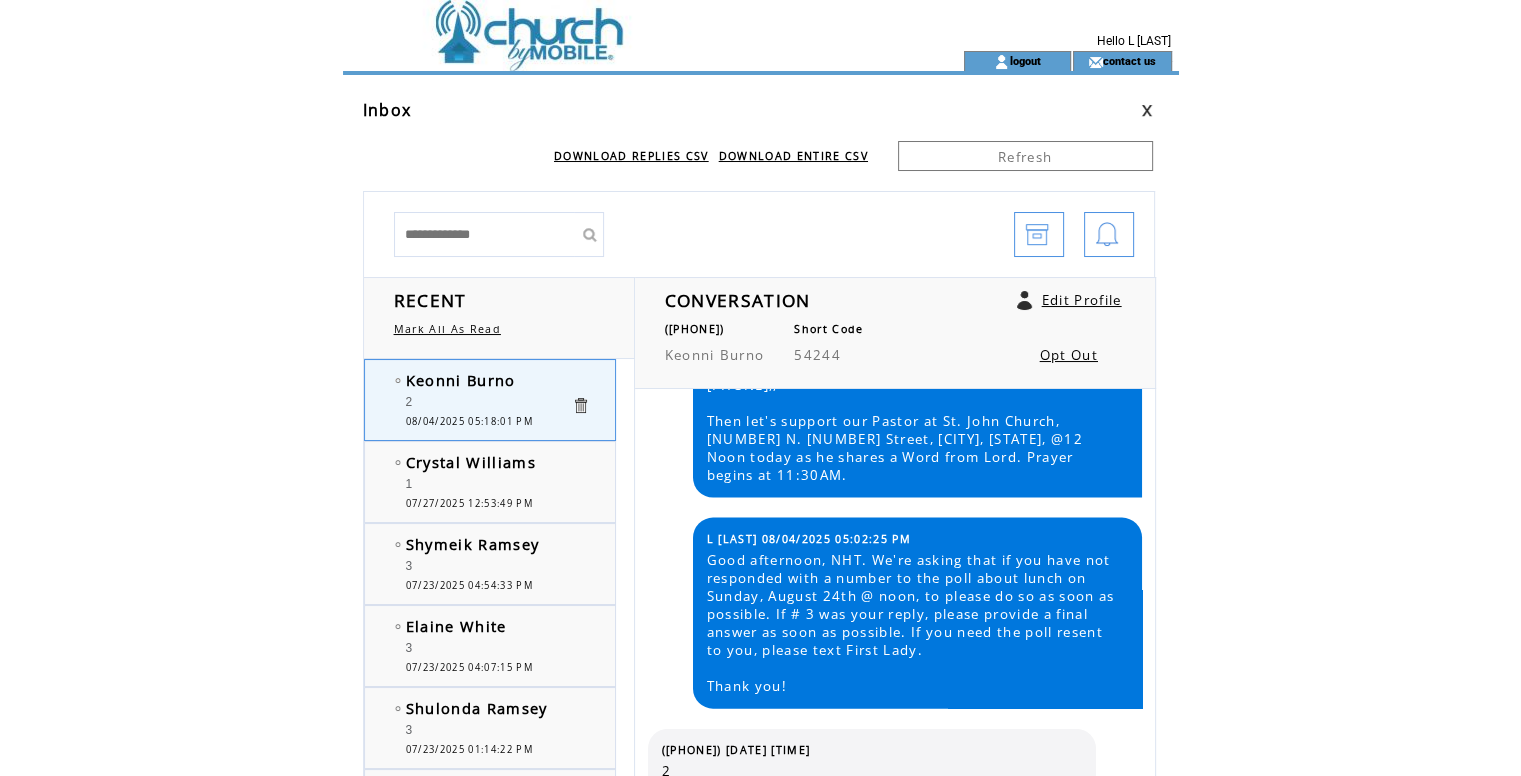 click at bounding box center (617, 25) 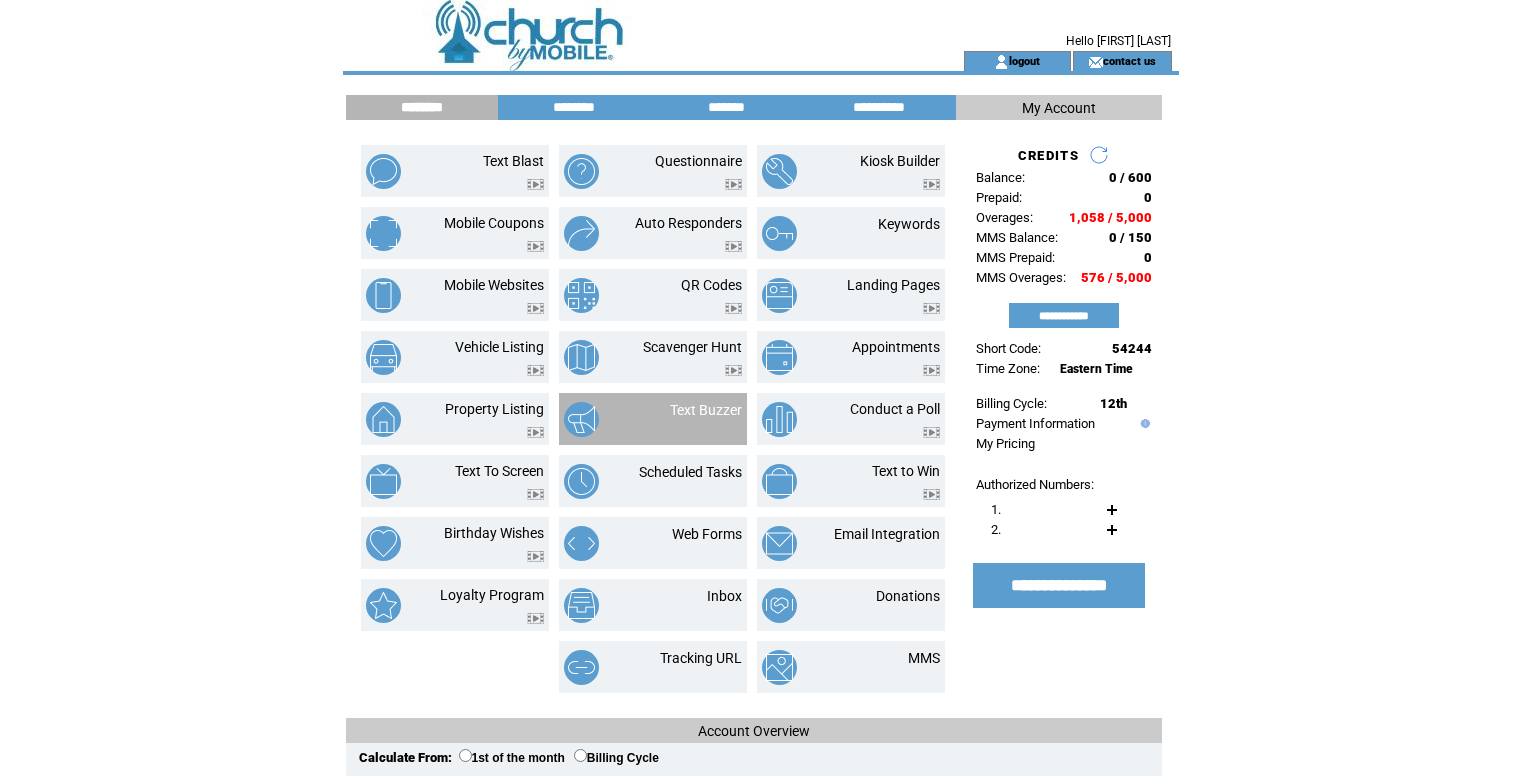 scroll, scrollTop: 0, scrollLeft: 0, axis: both 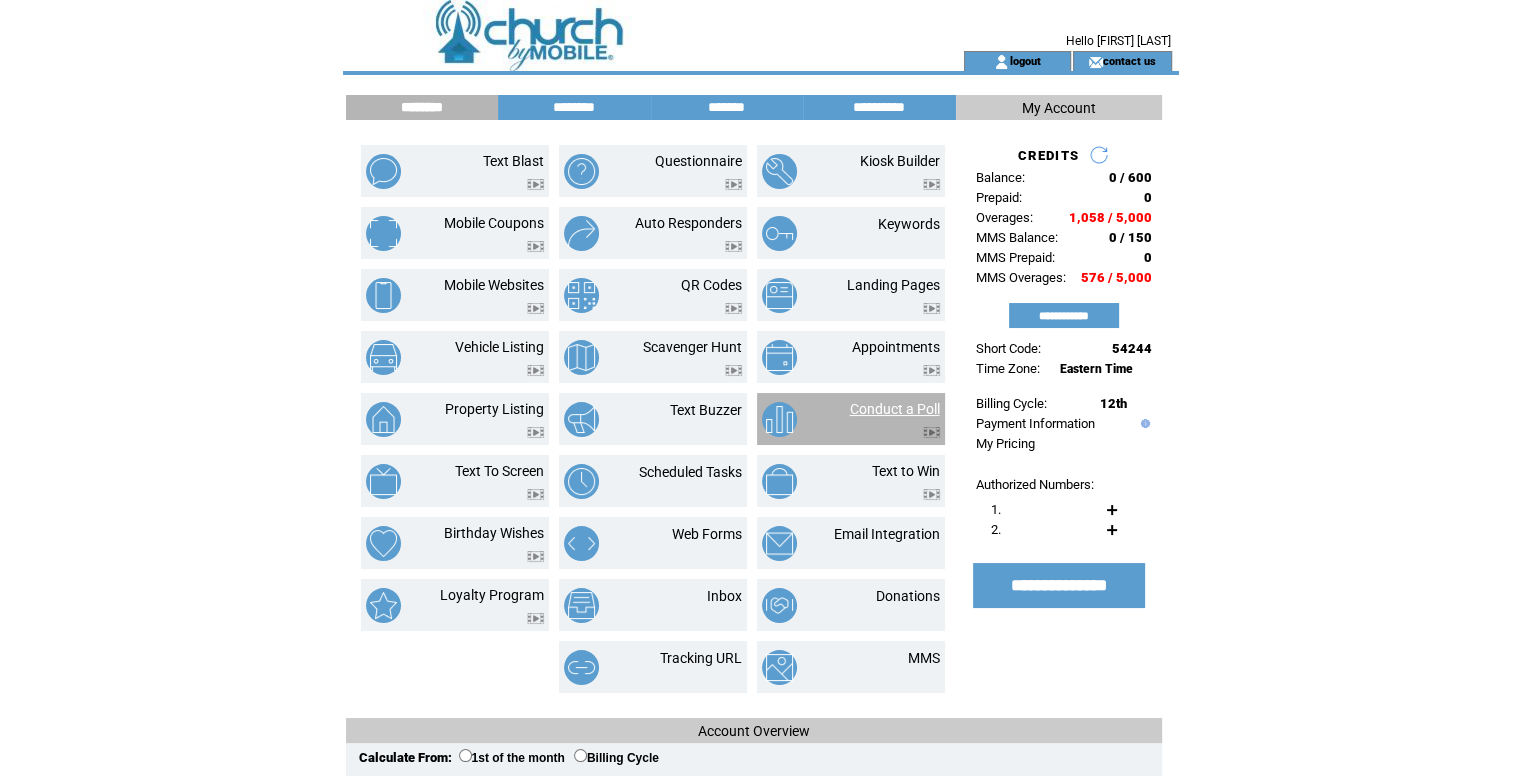 click on "Conduct a Poll" at bounding box center (895, 409) 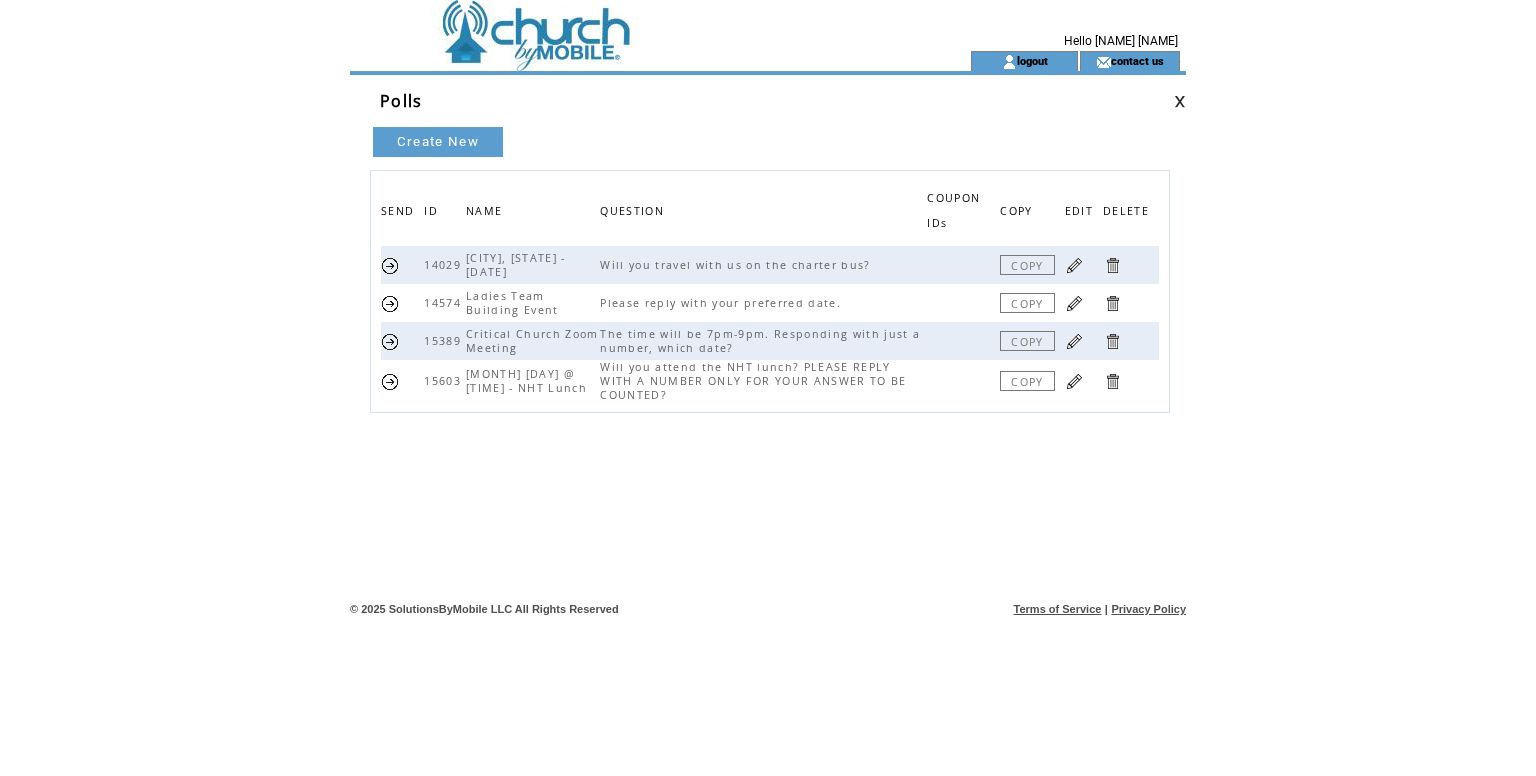 scroll, scrollTop: 0, scrollLeft: 0, axis: both 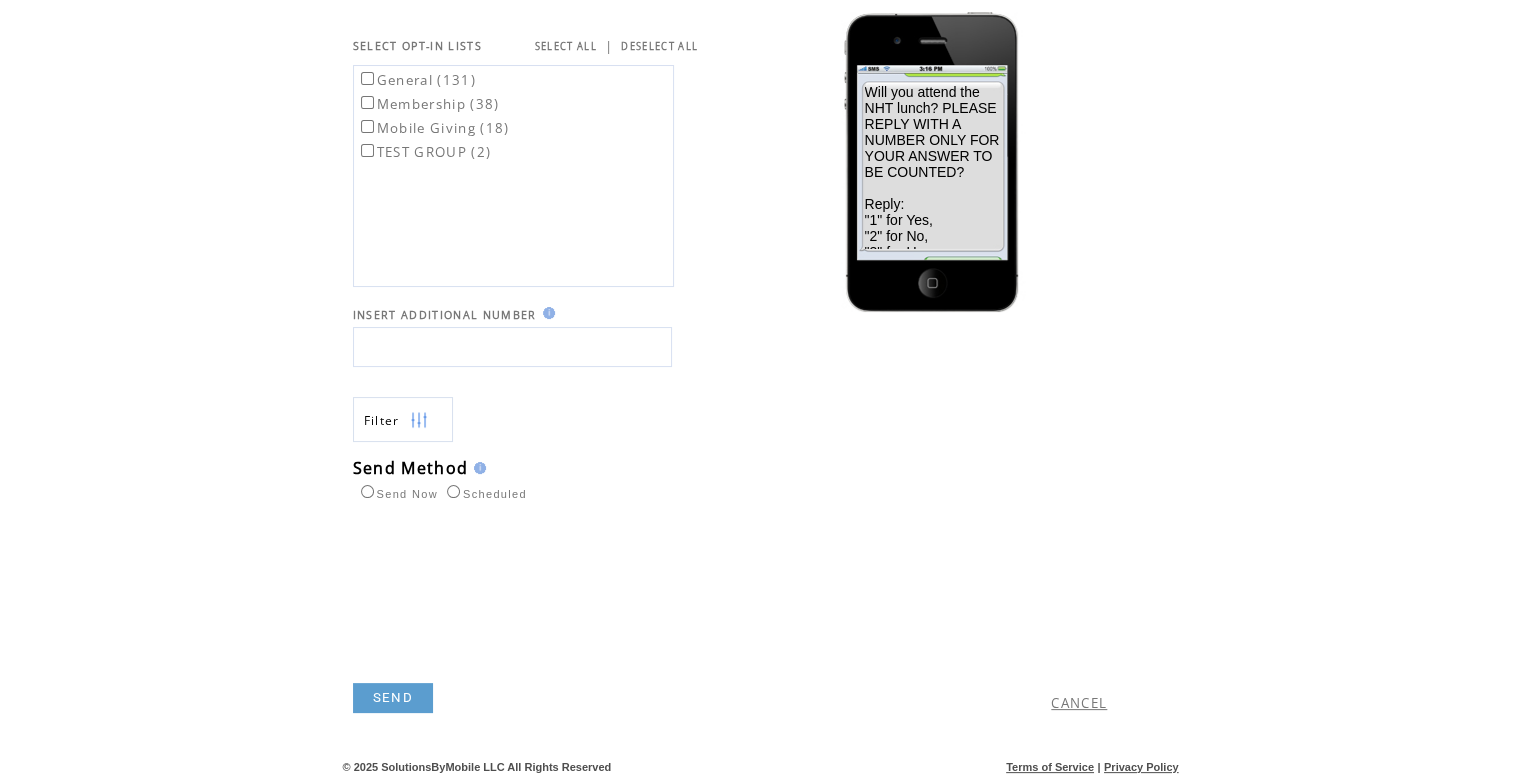 click at bounding box center (512, 347) 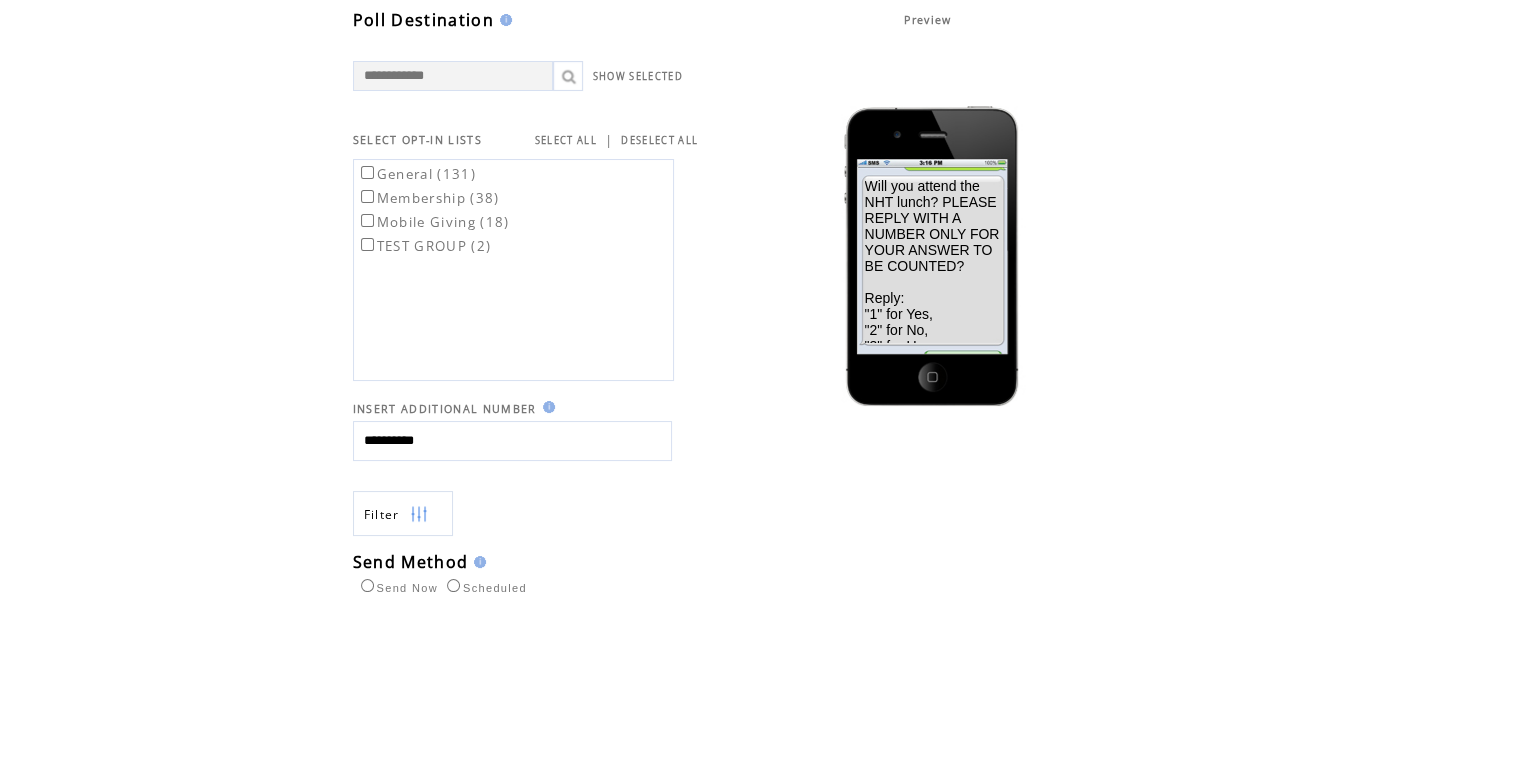 scroll, scrollTop: 206, scrollLeft: 0, axis: vertical 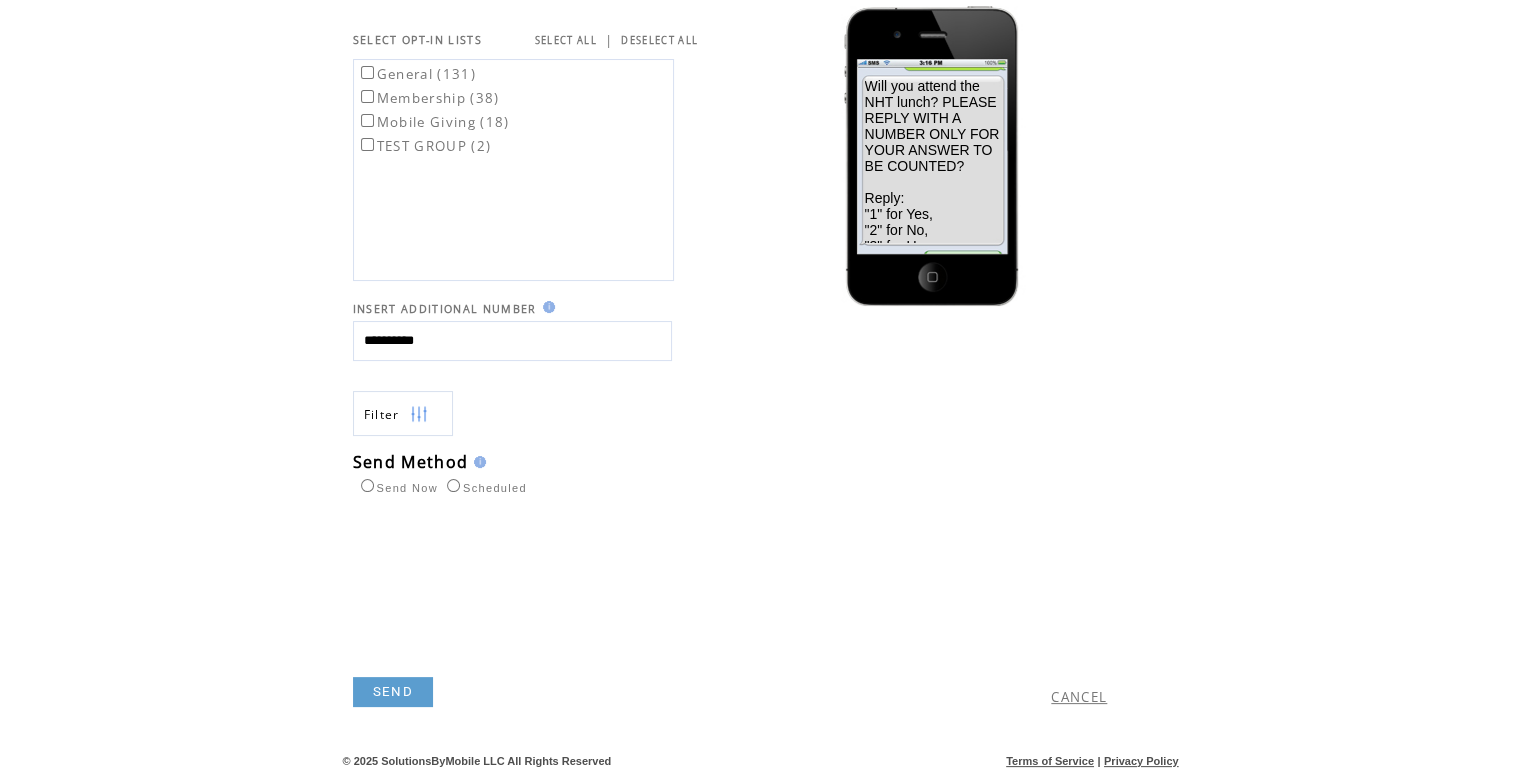 type on "**********" 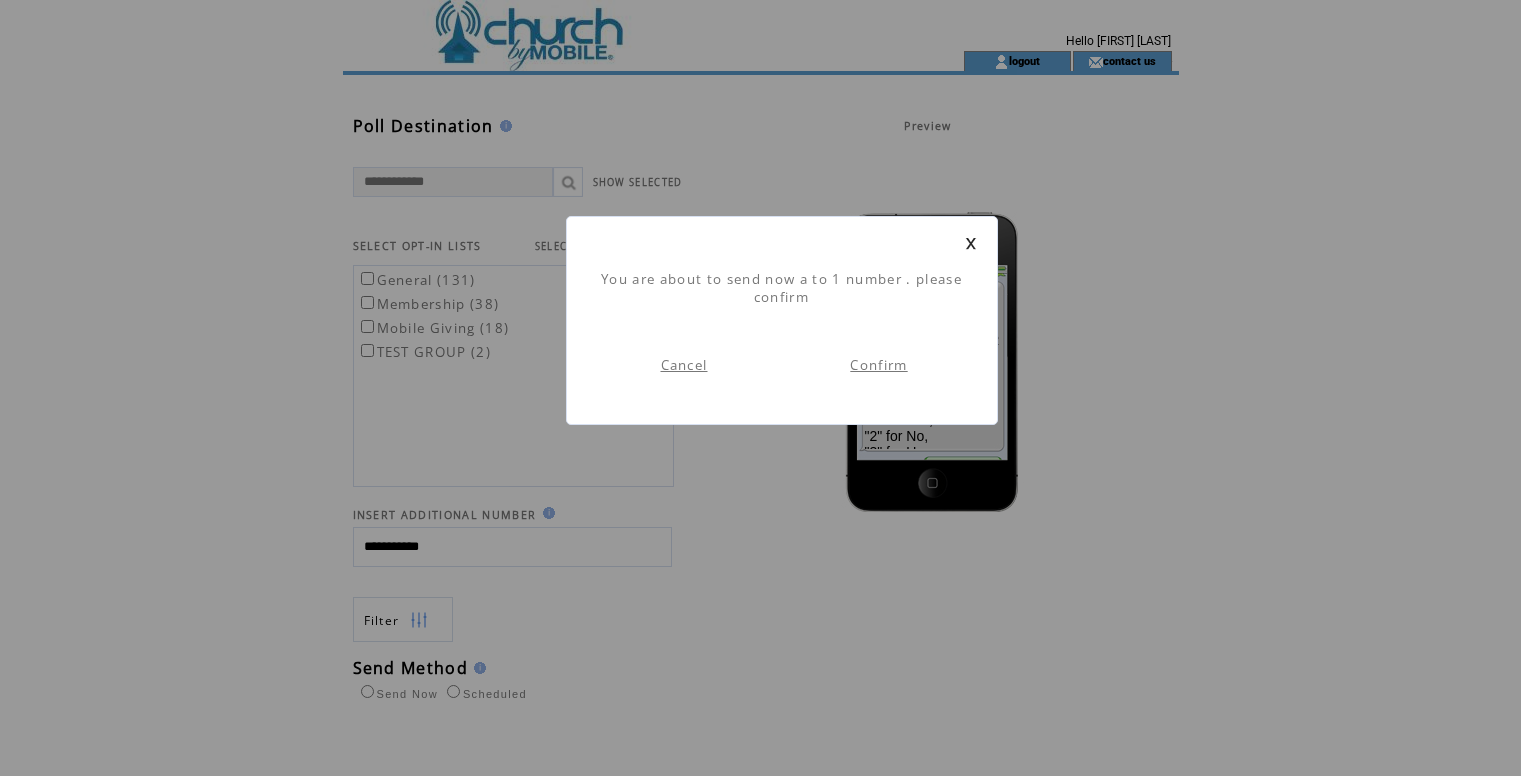 scroll, scrollTop: 0, scrollLeft: 0, axis: both 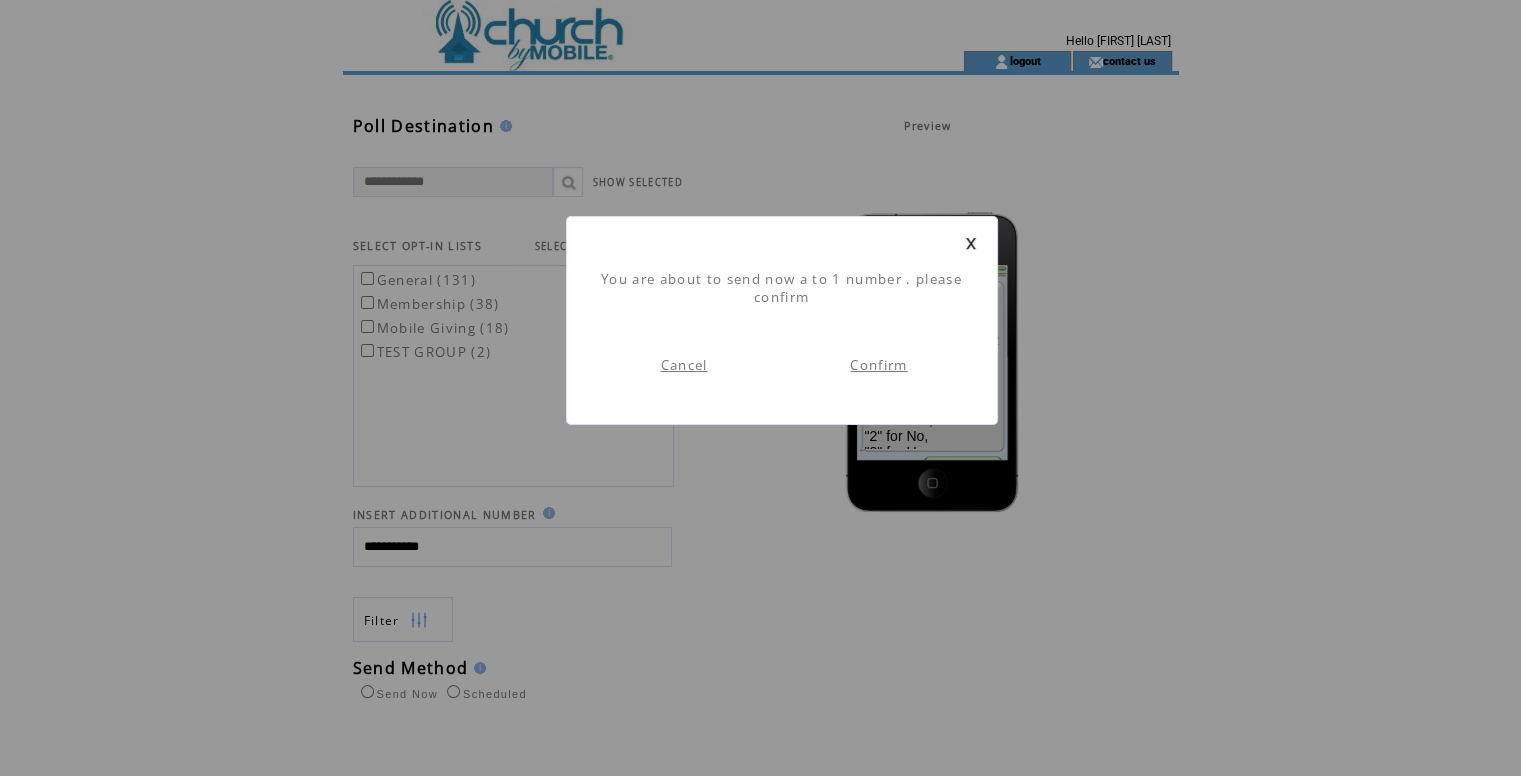 click on "Confirm" at bounding box center (878, 365) 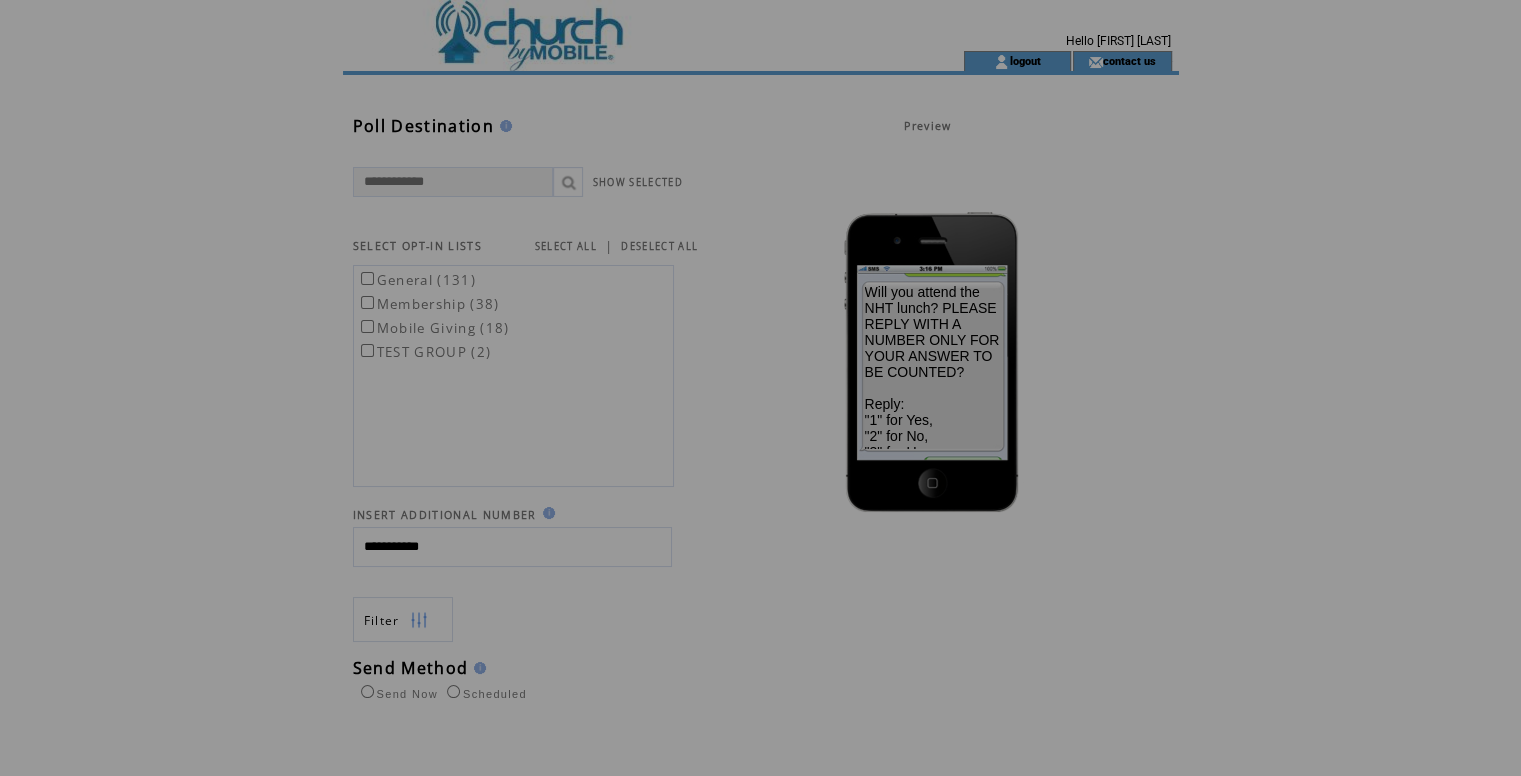 scroll, scrollTop: 0, scrollLeft: 0, axis: both 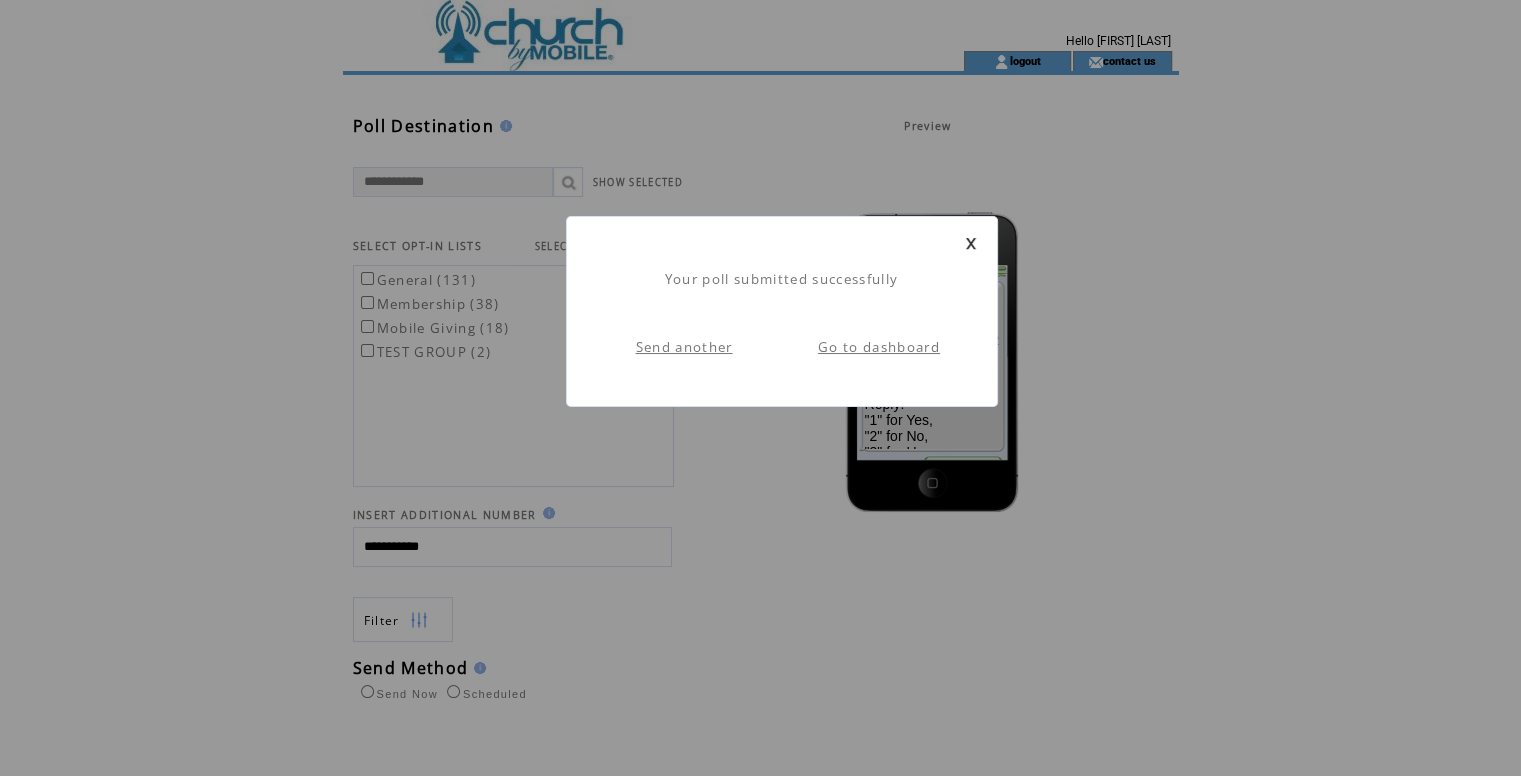 click on "Send another" at bounding box center (684, 347) 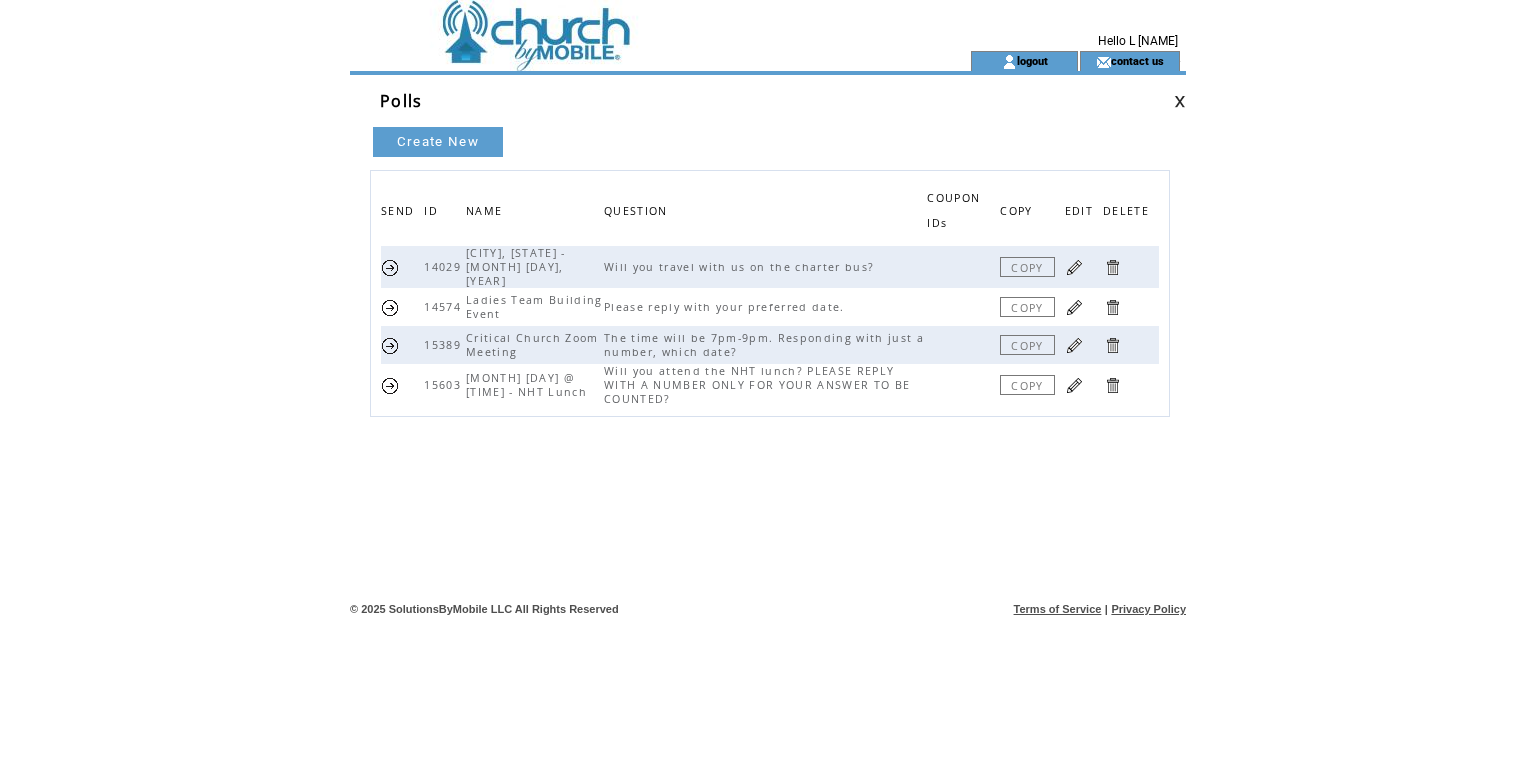 scroll, scrollTop: 0, scrollLeft: 0, axis: both 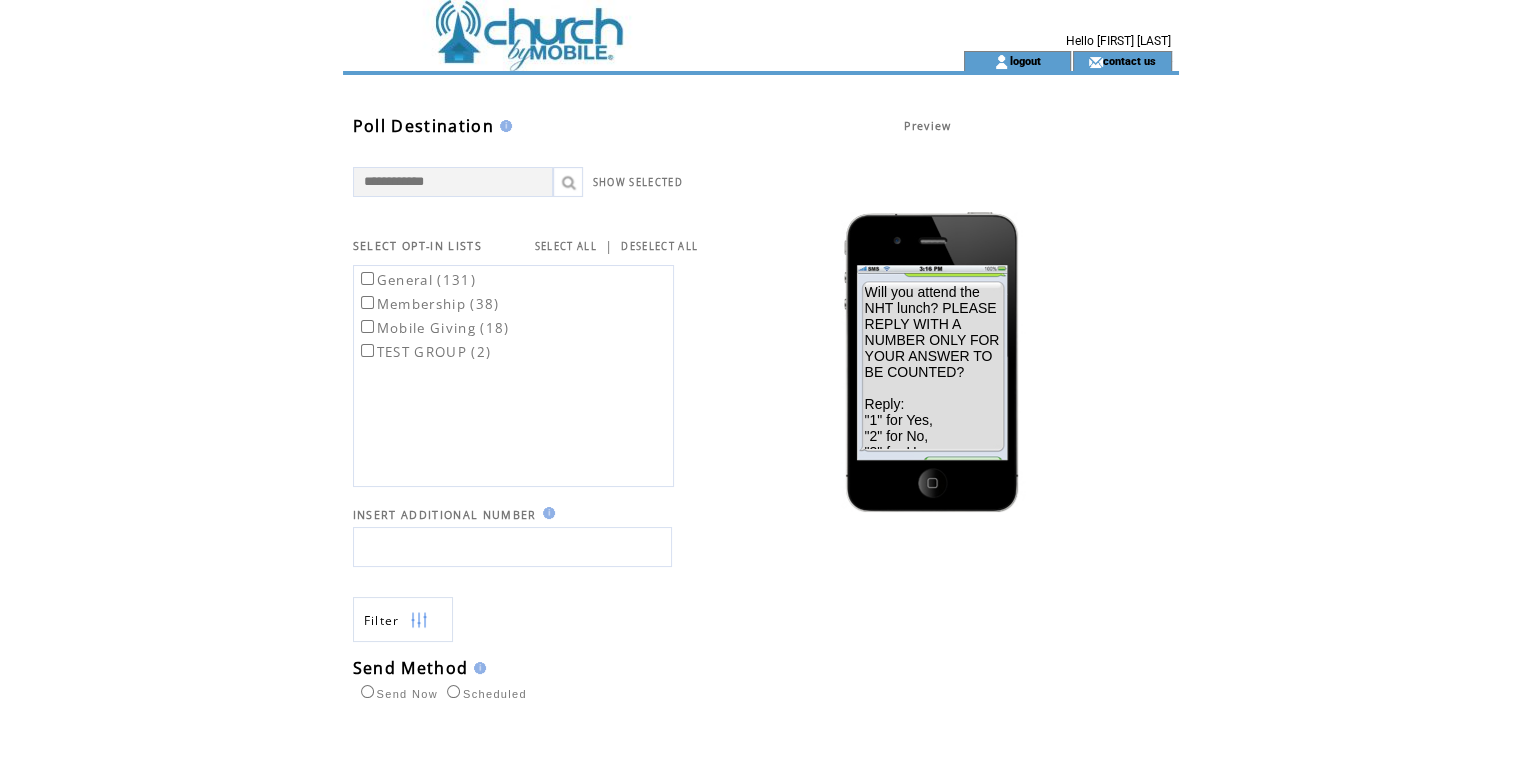 click at bounding box center (512, 547) 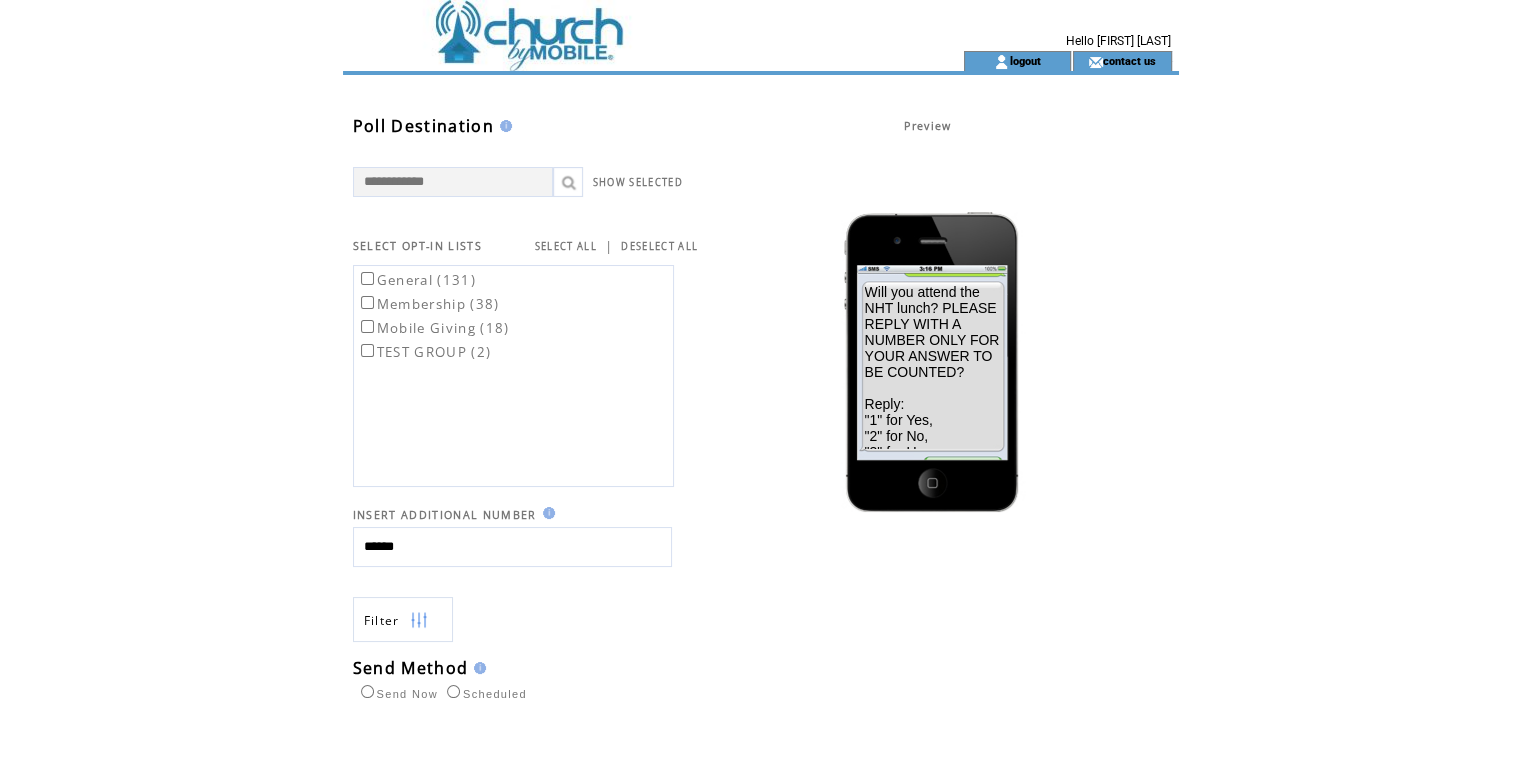 drag, startPoint x: 450, startPoint y: 545, endPoint x: 208, endPoint y: 437, distance: 265.00565 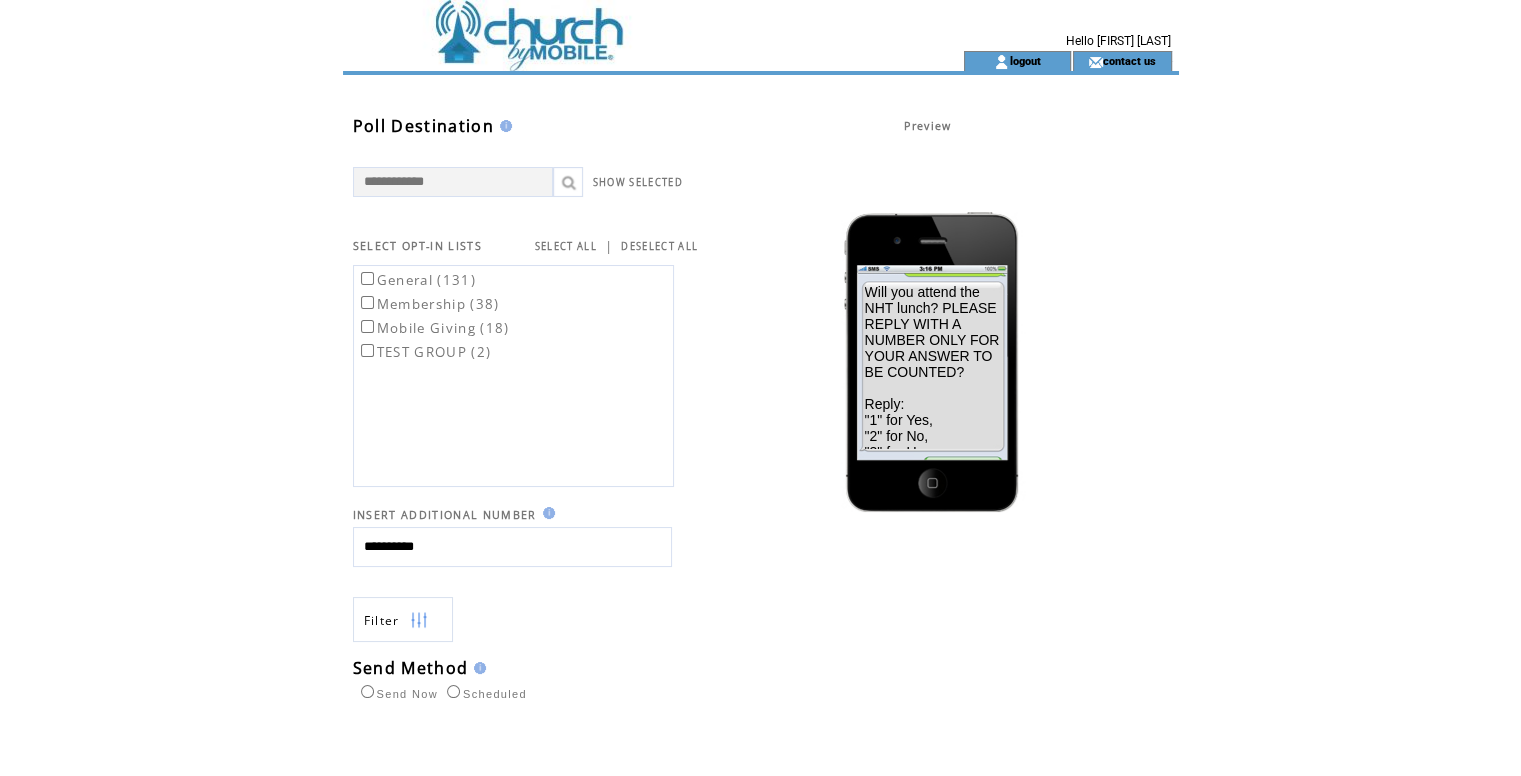 type on "**********" 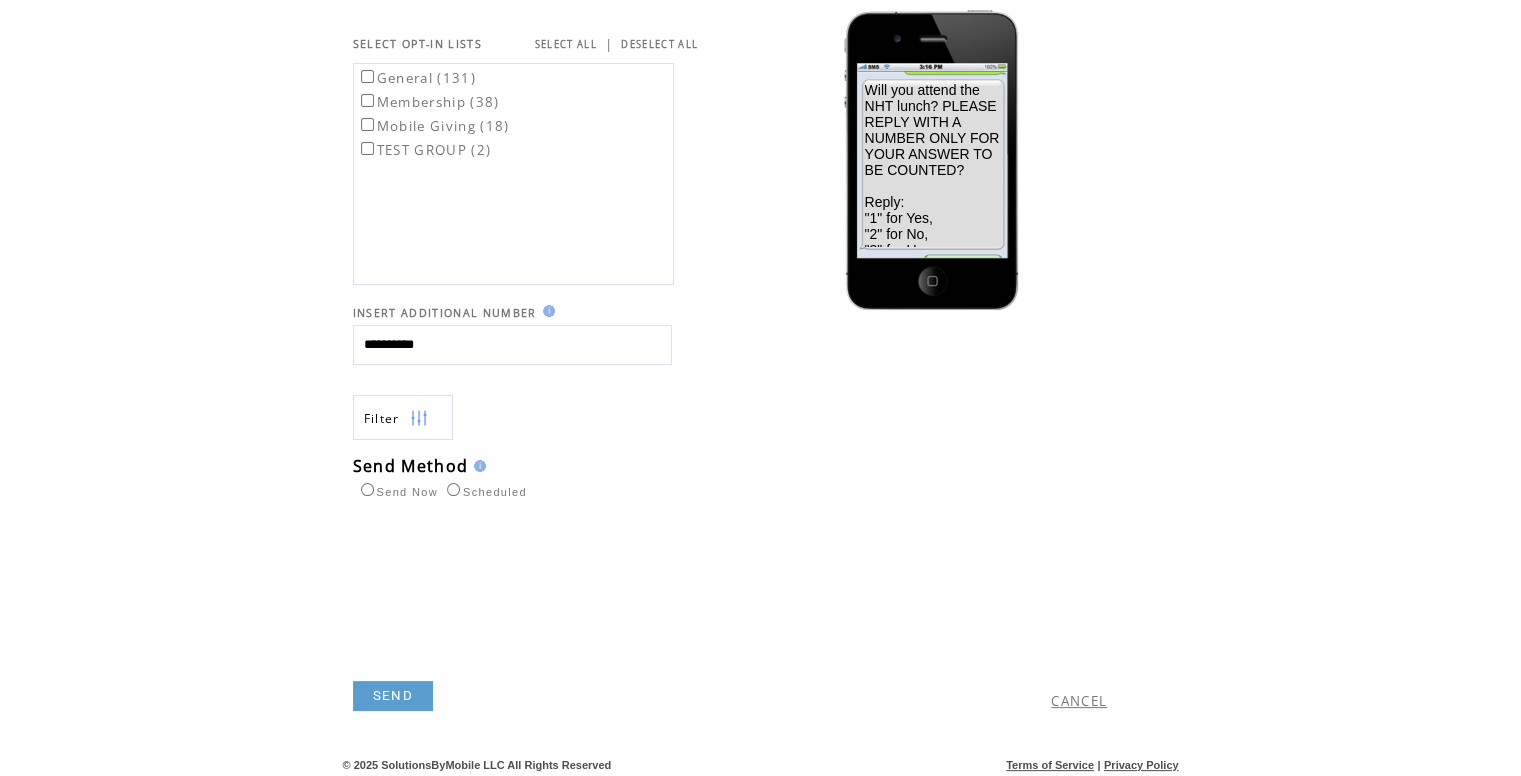scroll, scrollTop: 206, scrollLeft: 0, axis: vertical 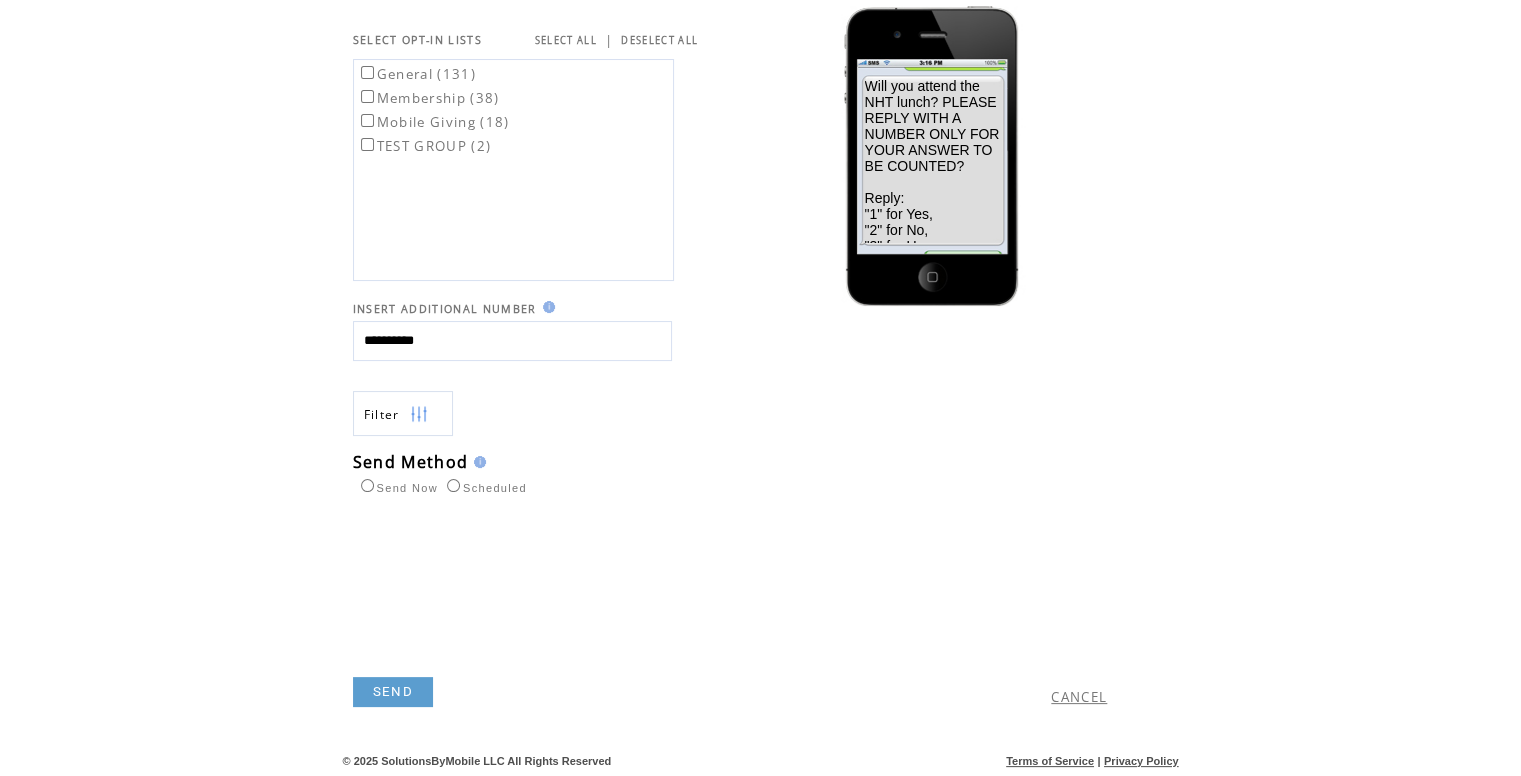 click on "SEND" at bounding box center (393, 692) 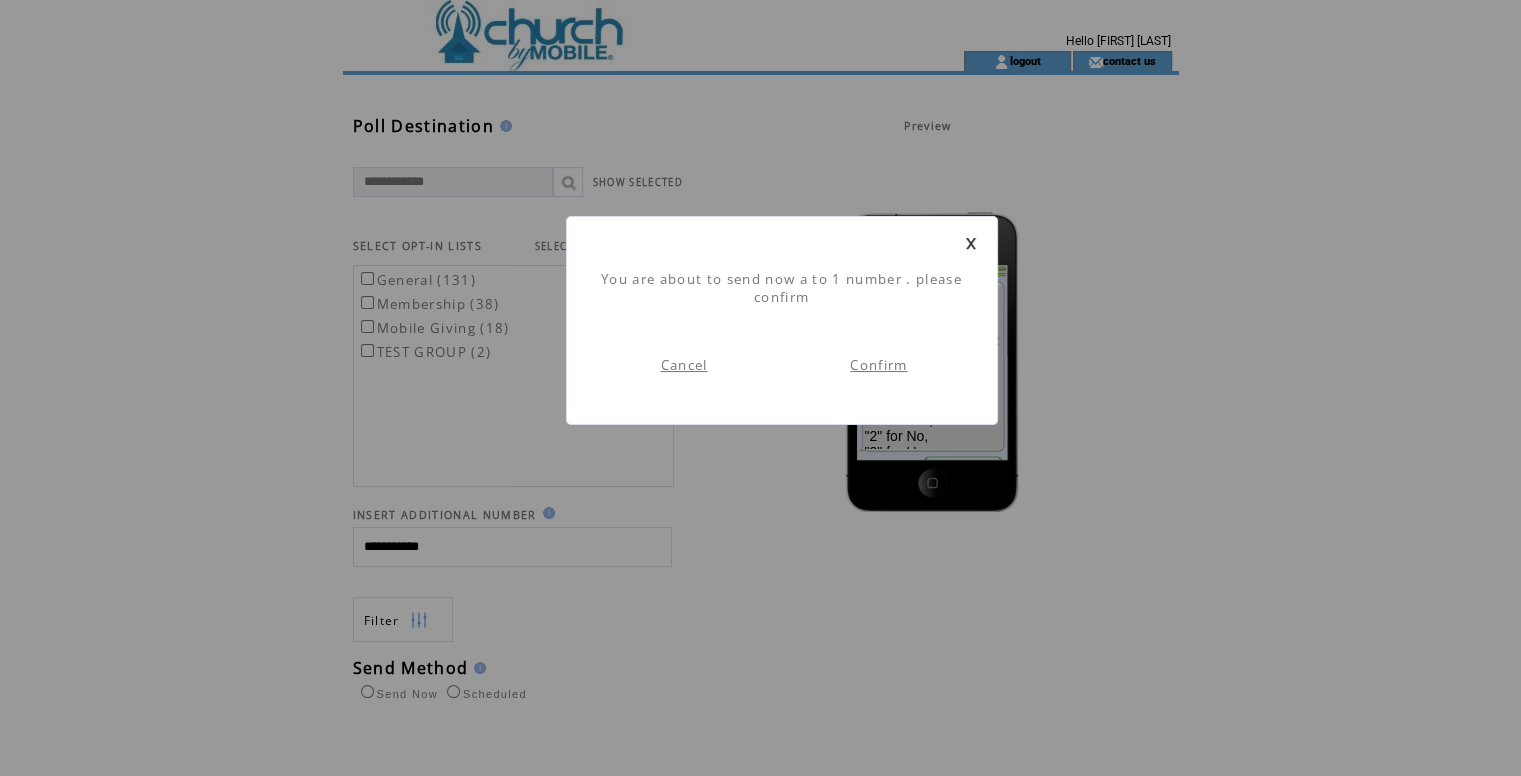 click on "Confirm" at bounding box center [878, 365] 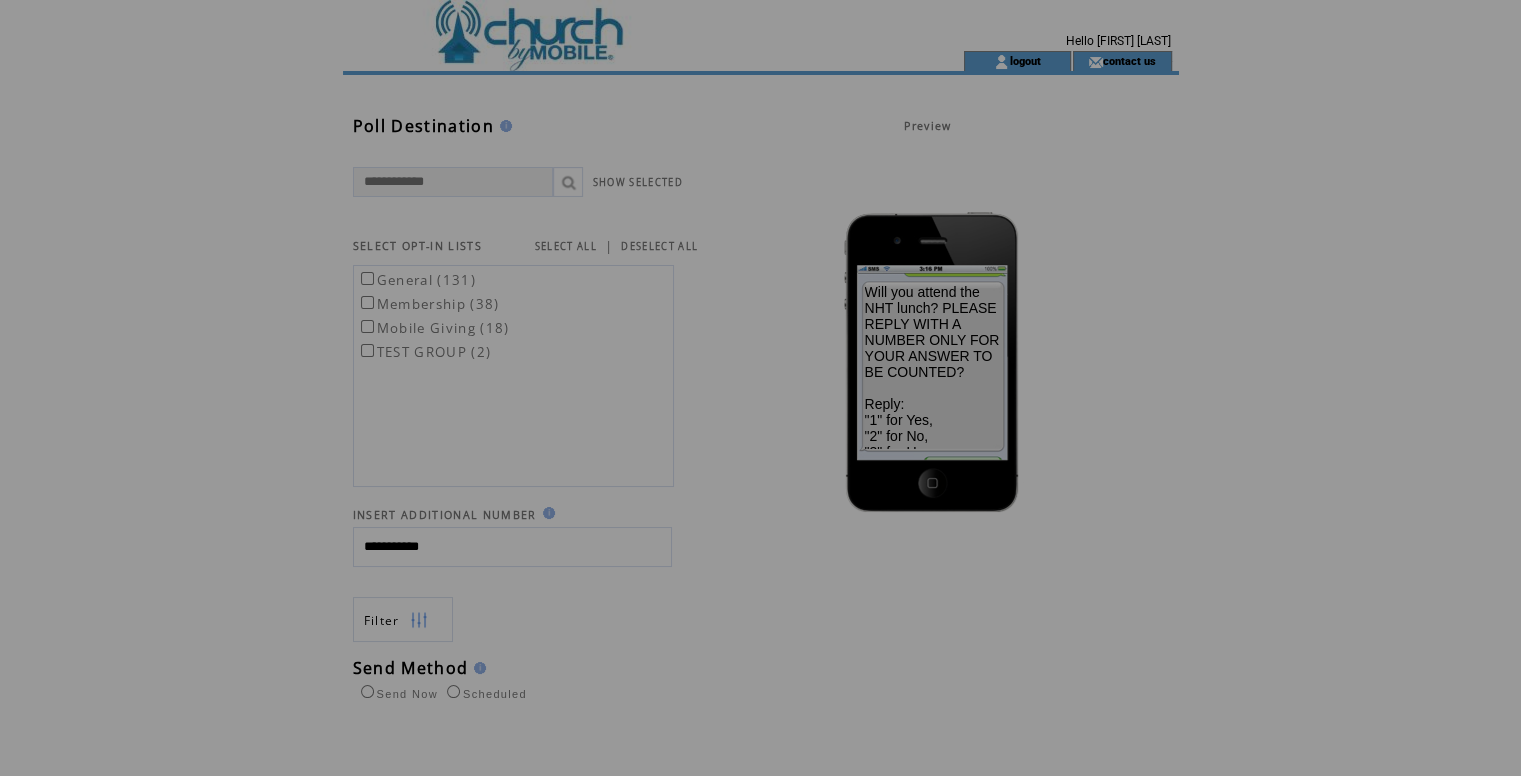 scroll, scrollTop: 0, scrollLeft: 0, axis: both 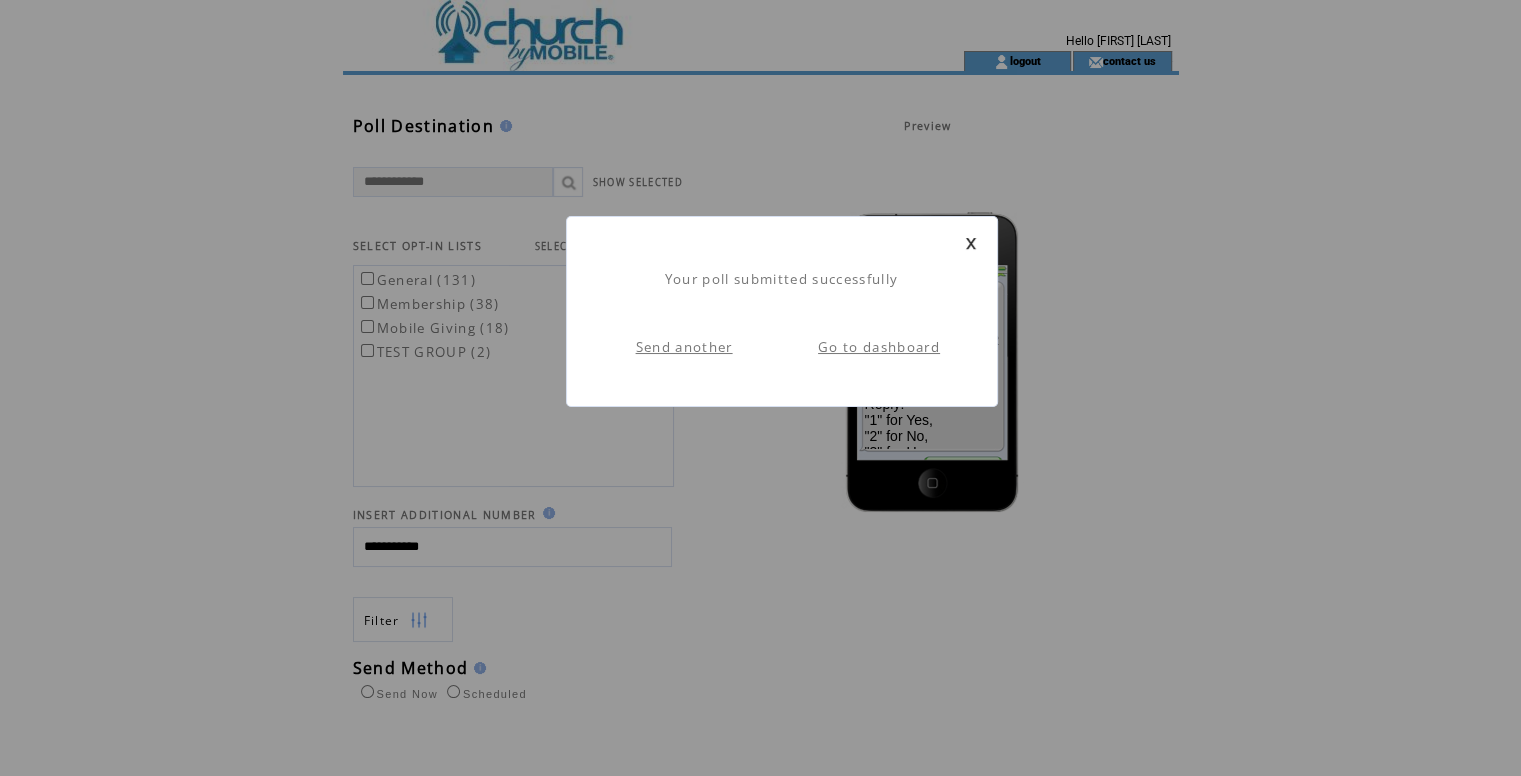 click on "Go to dashboard" at bounding box center [879, 347] 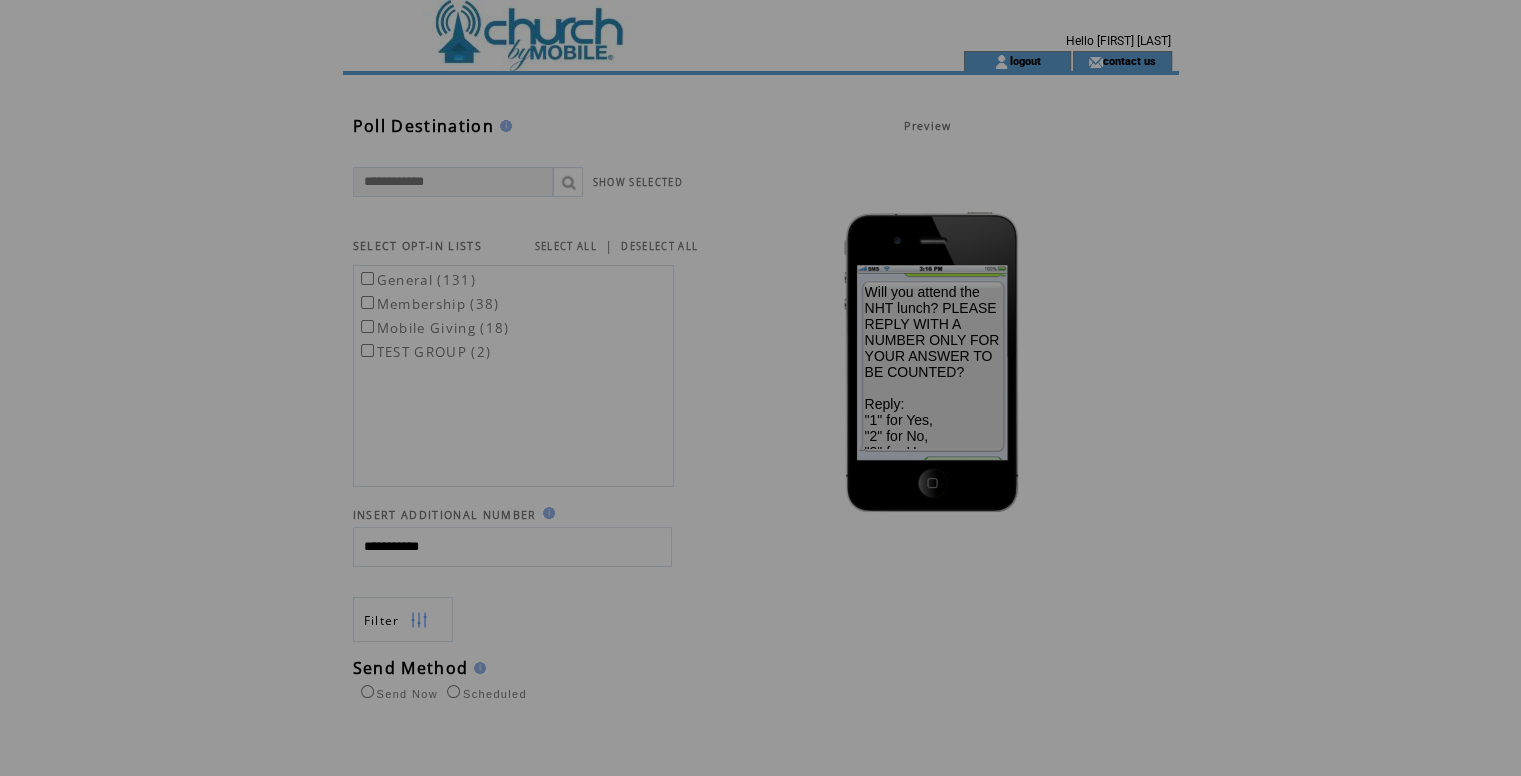 scroll, scrollTop: 0, scrollLeft: 0, axis: both 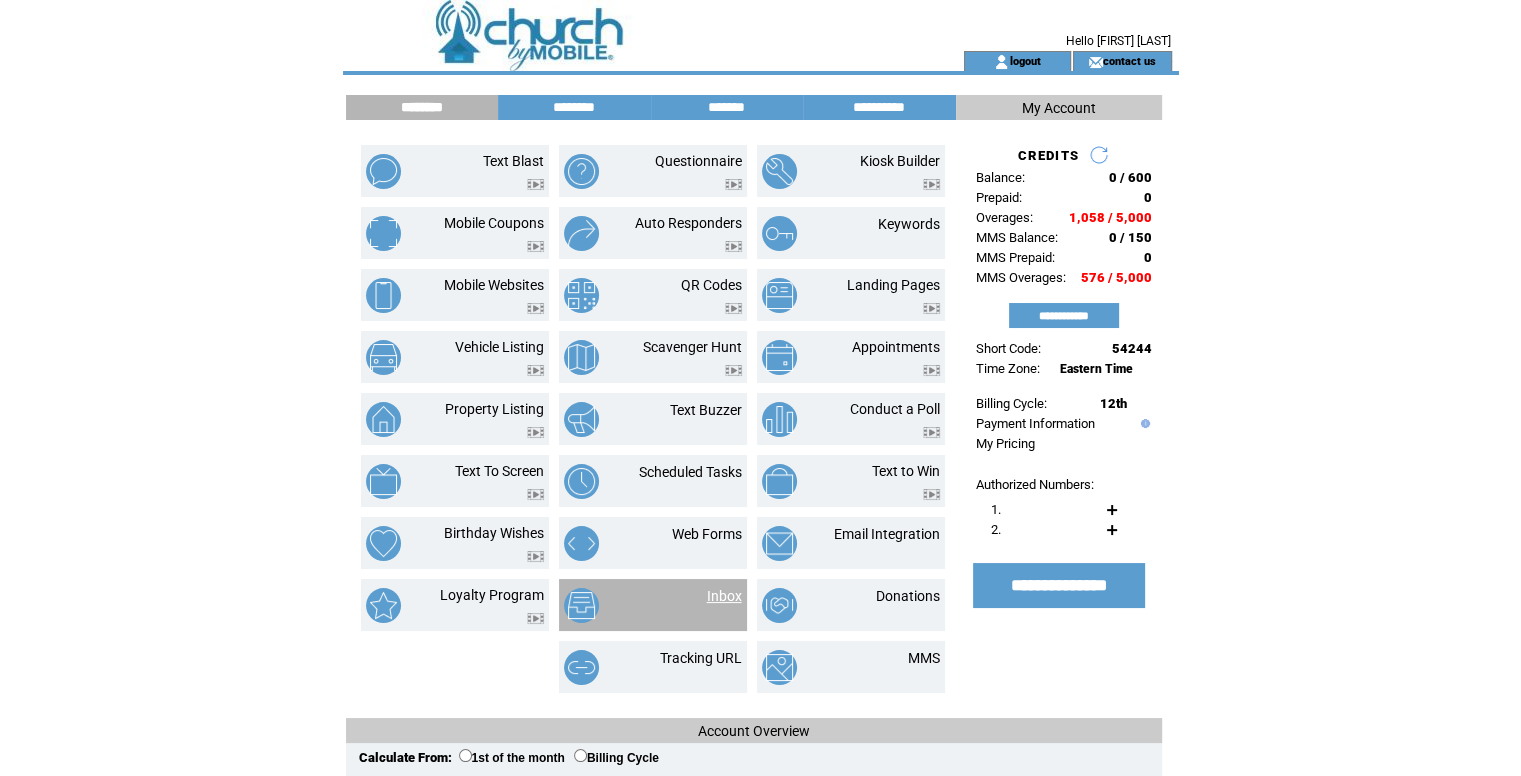 click on "Inbox" at bounding box center [724, 596] 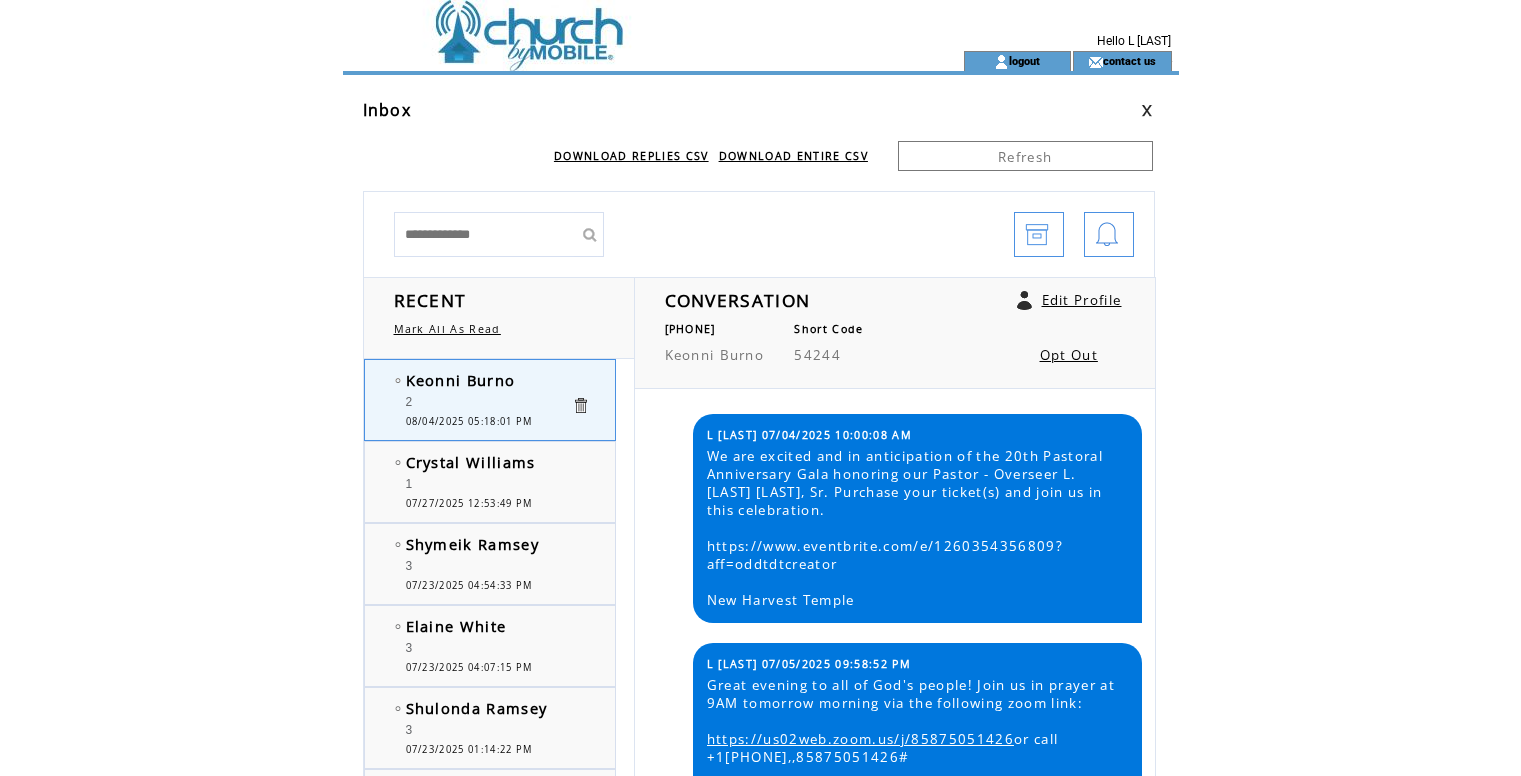 scroll, scrollTop: 0, scrollLeft: 0, axis: both 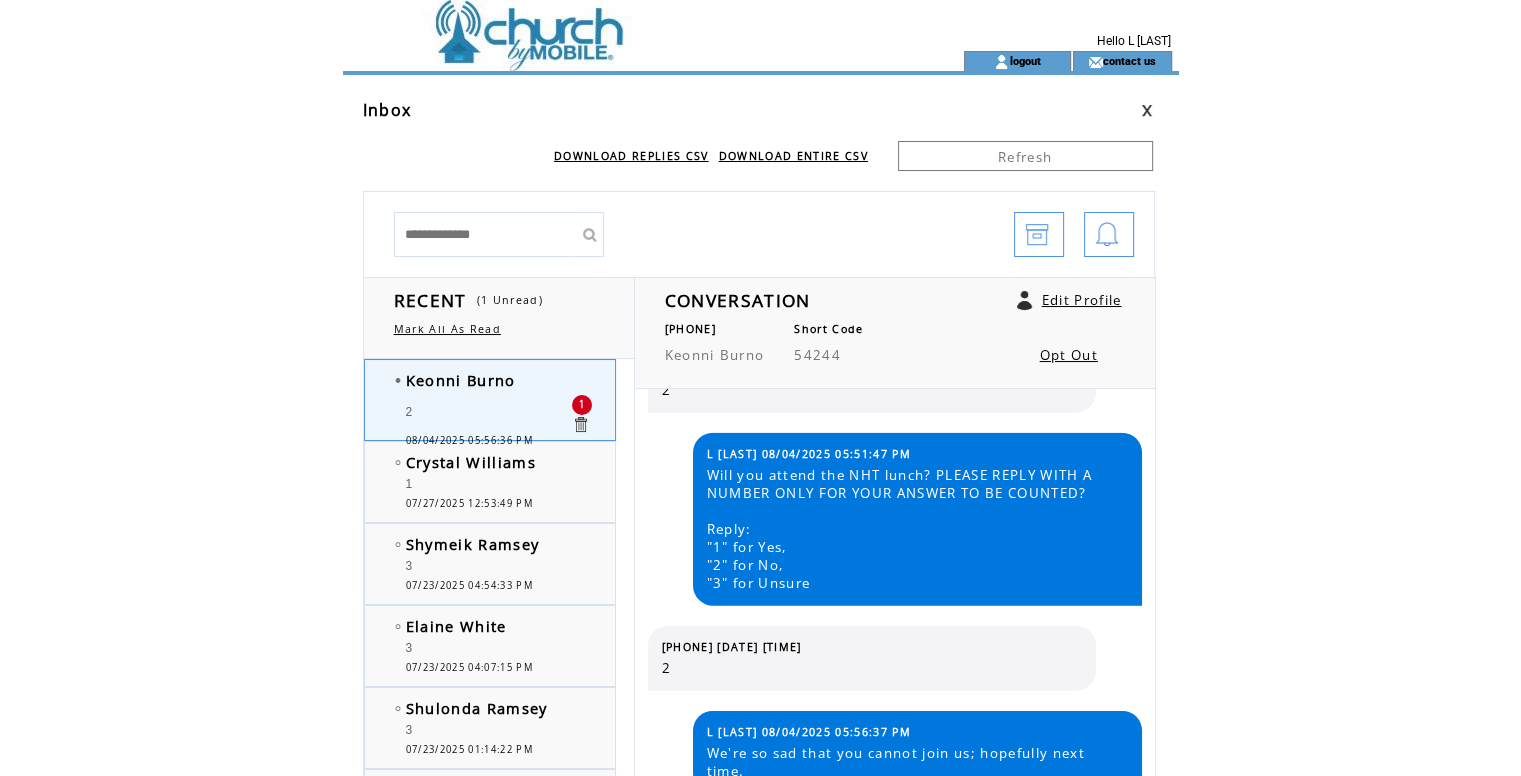 click at bounding box center (488, 392) 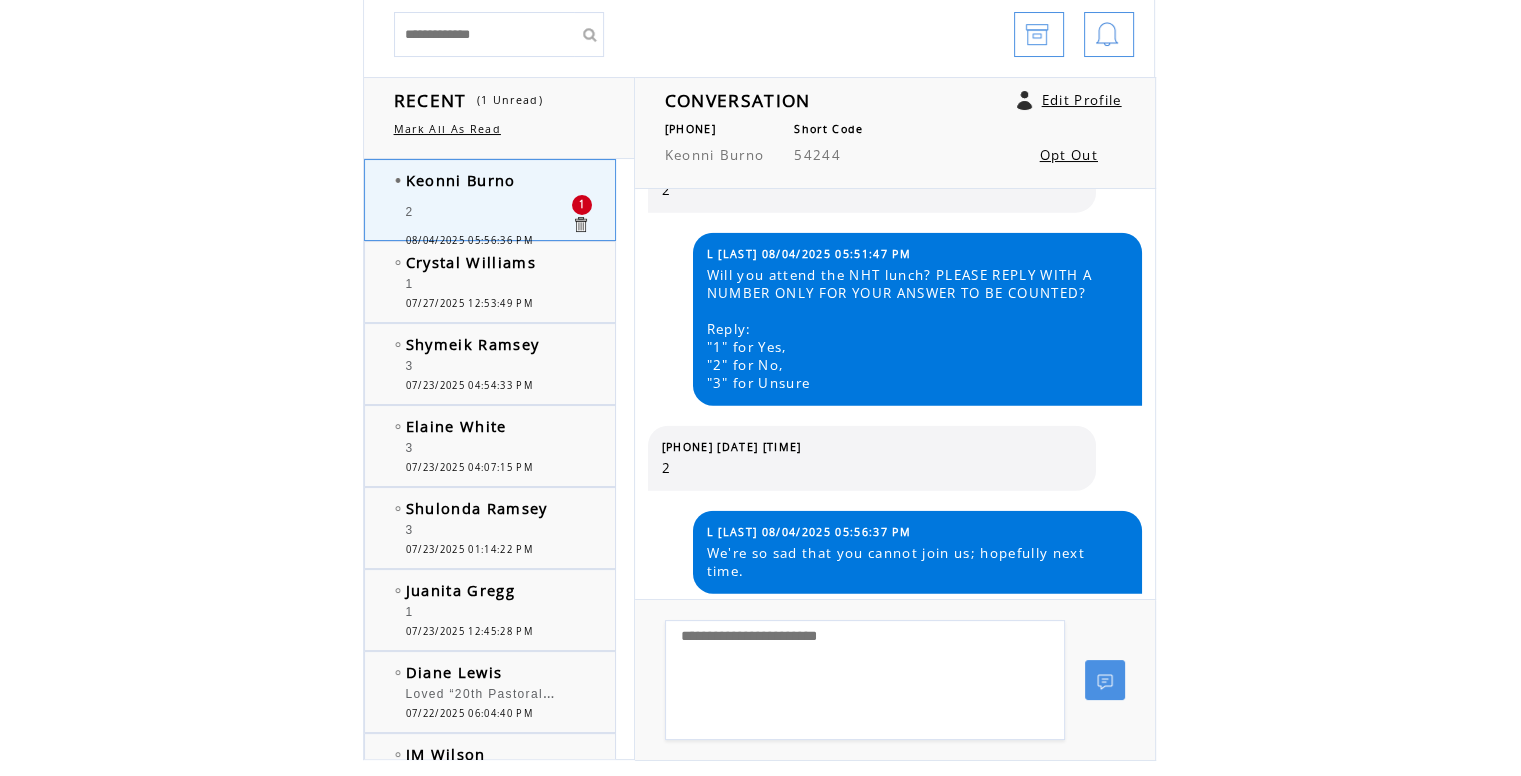 scroll, scrollTop: 300, scrollLeft: 0, axis: vertical 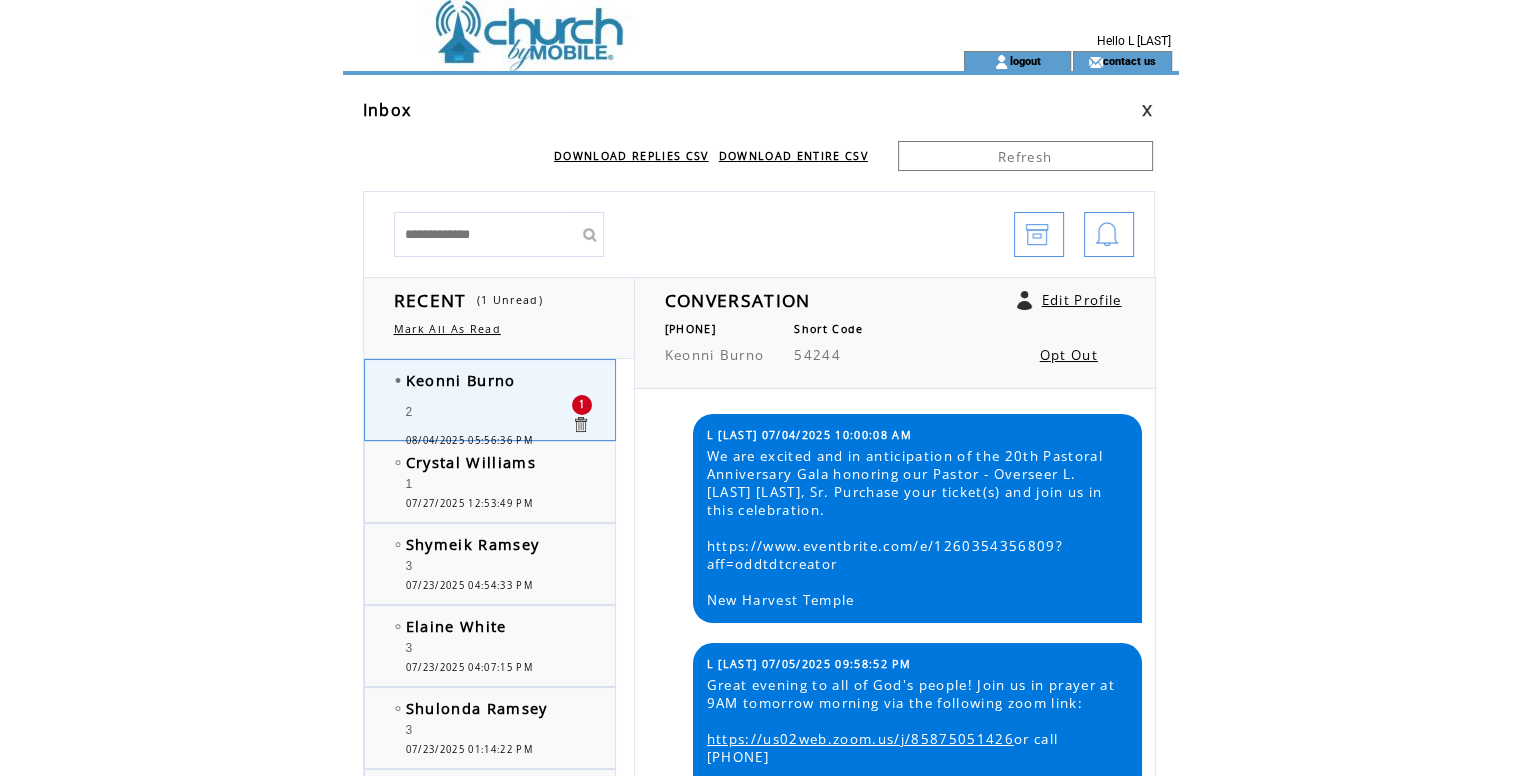 click at bounding box center [617, 25] 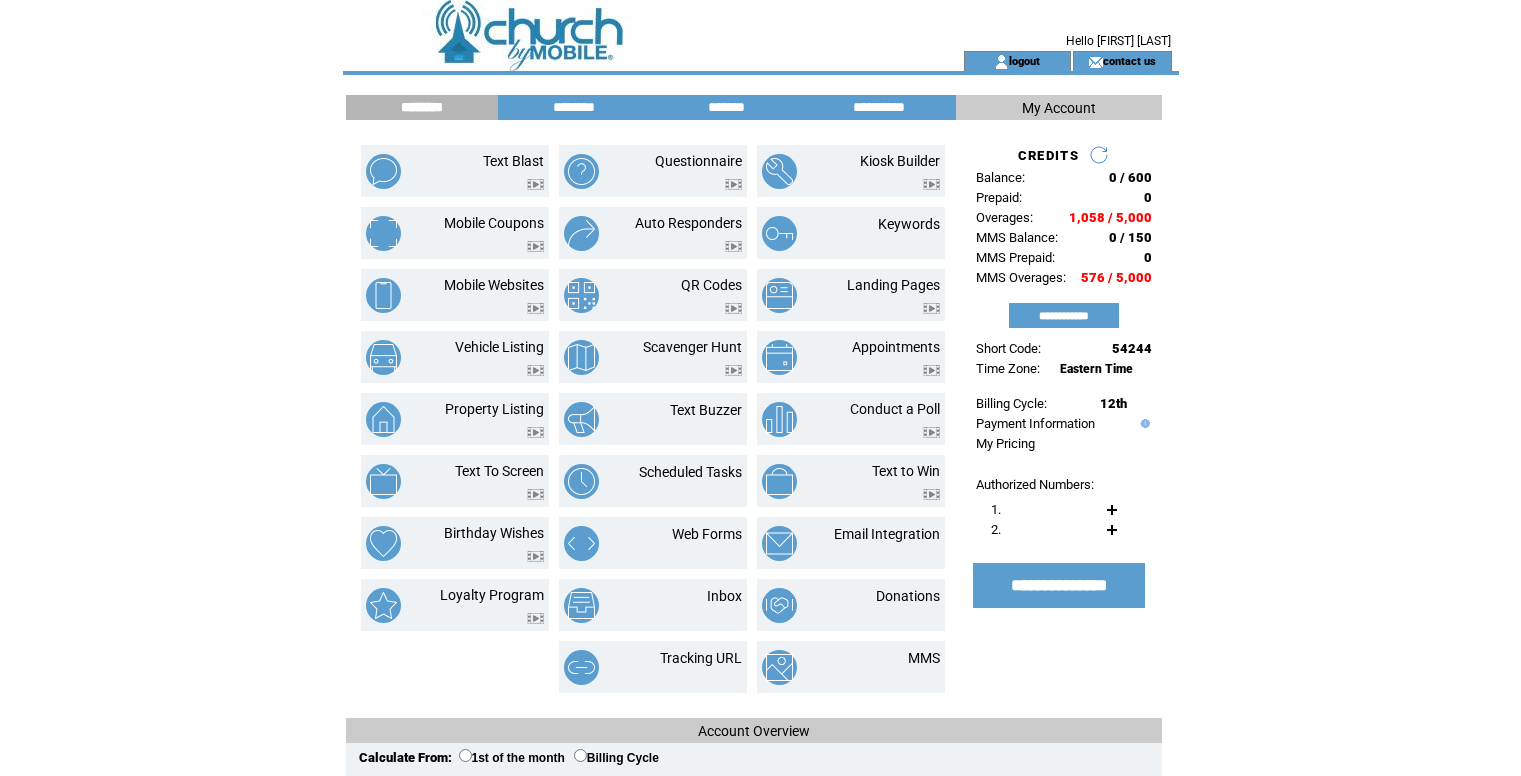 scroll, scrollTop: 0, scrollLeft: 0, axis: both 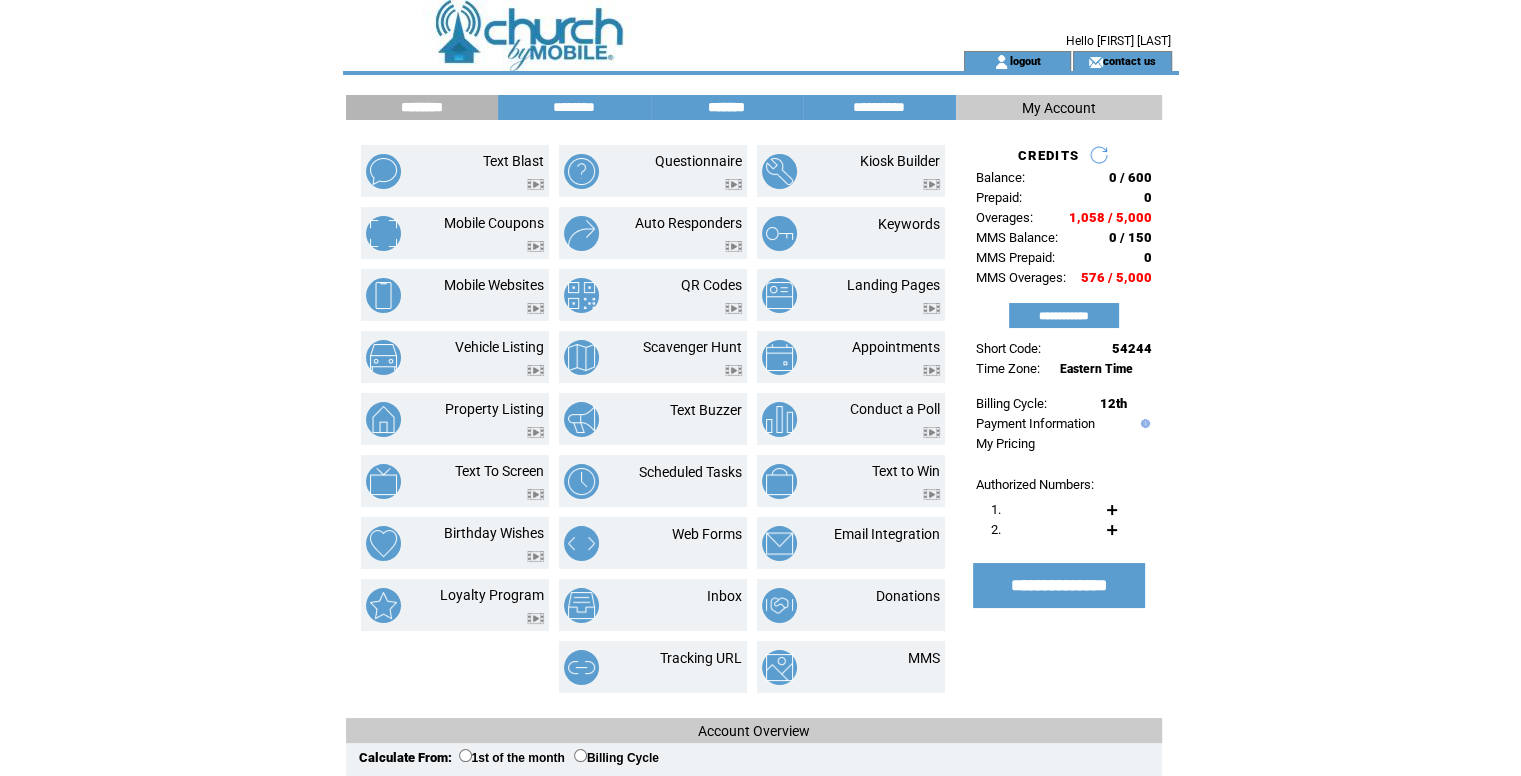 click on "*******" at bounding box center [727, 107] 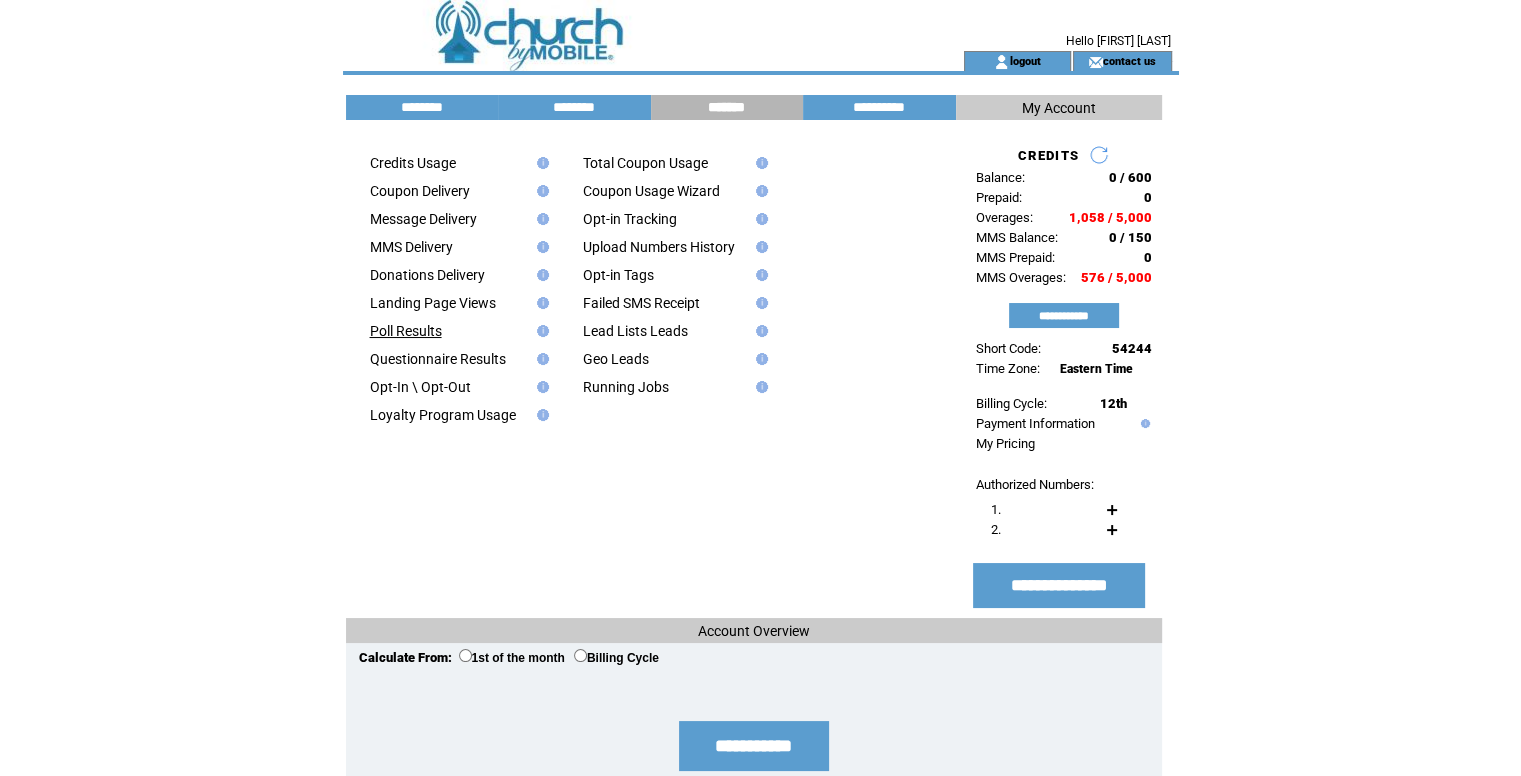 click on "Poll Results" at bounding box center [406, 331] 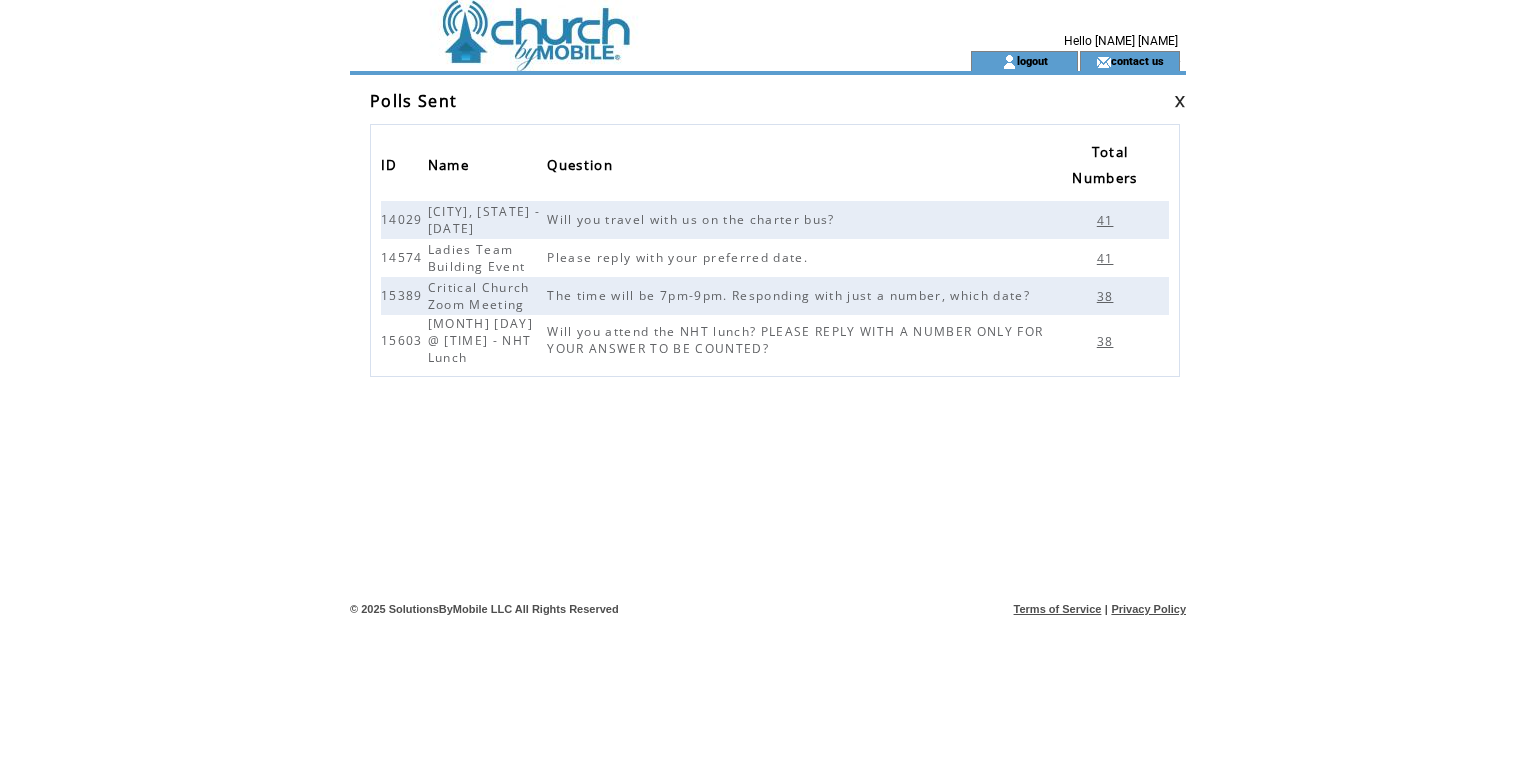scroll, scrollTop: 0, scrollLeft: 0, axis: both 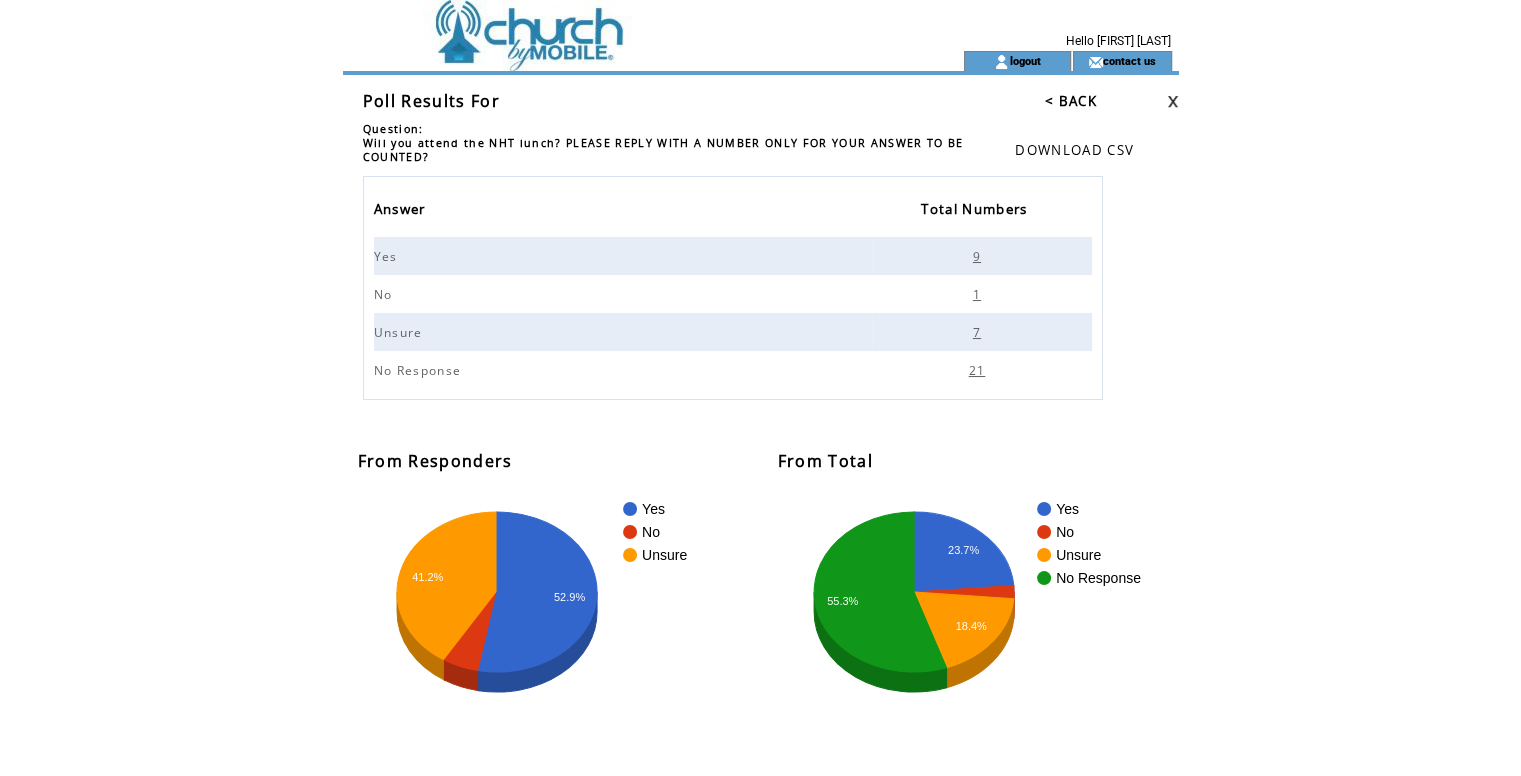 click at bounding box center [617, 61] 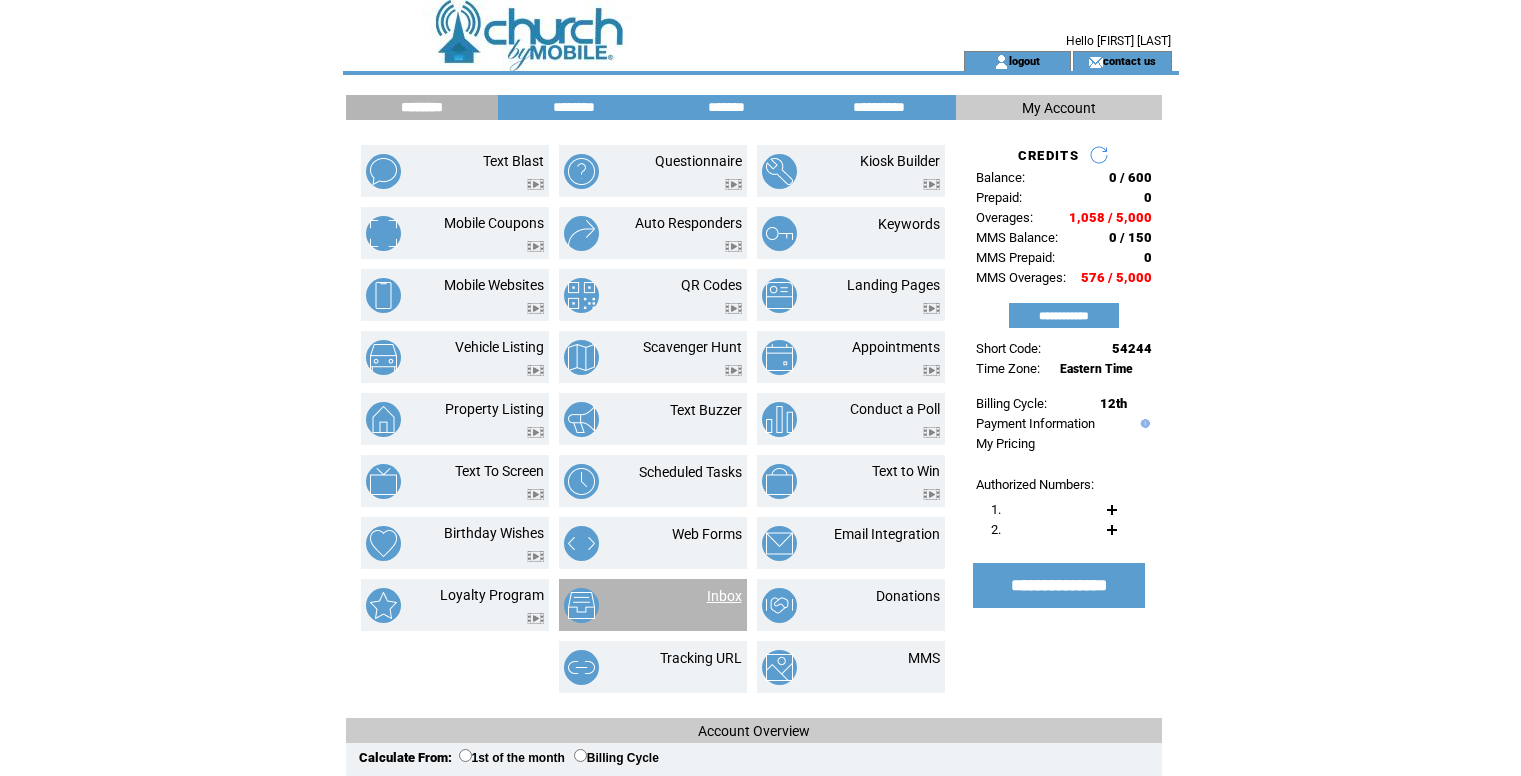 scroll, scrollTop: 0, scrollLeft: 0, axis: both 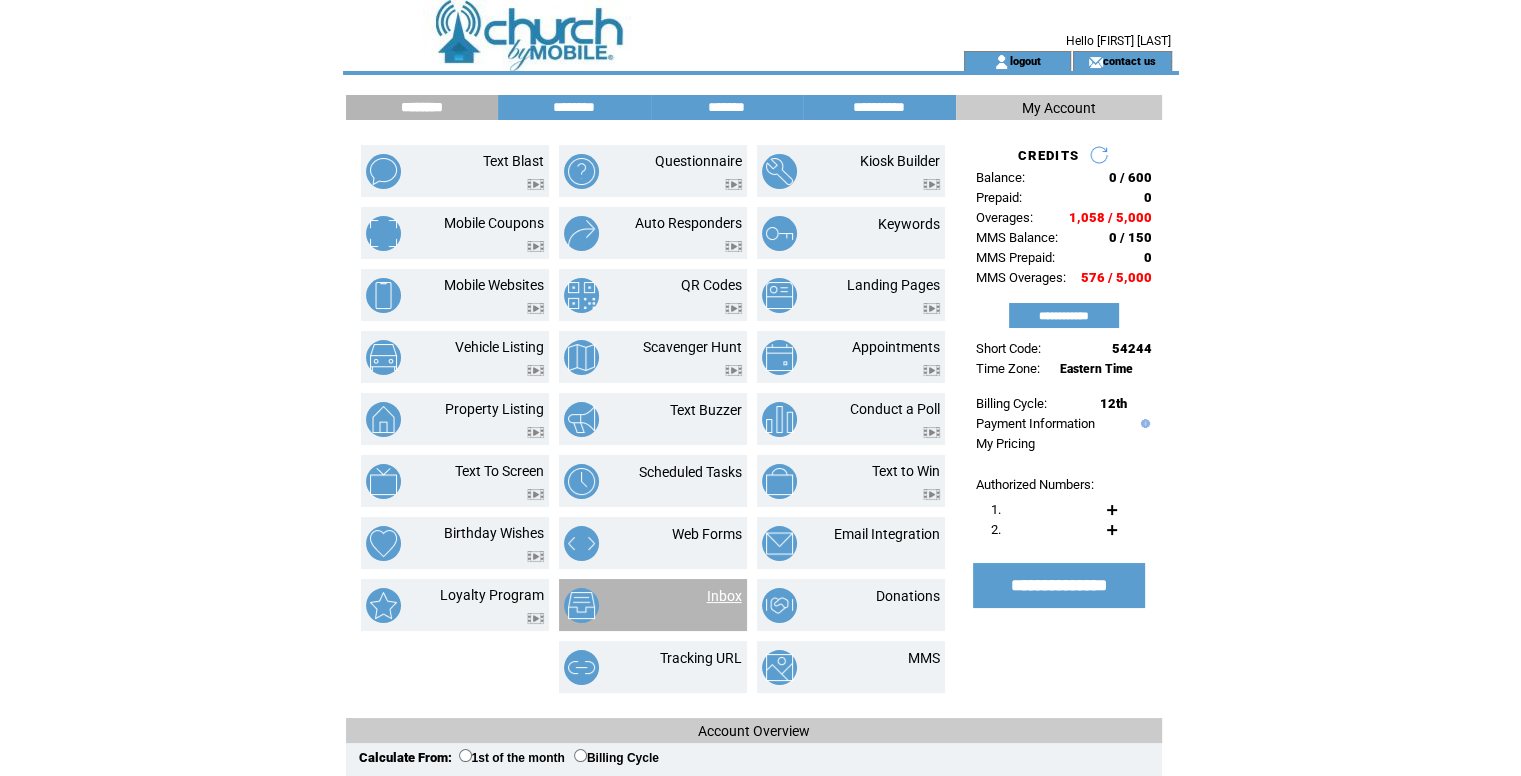 click on "Inbox" at bounding box center (724, 596) 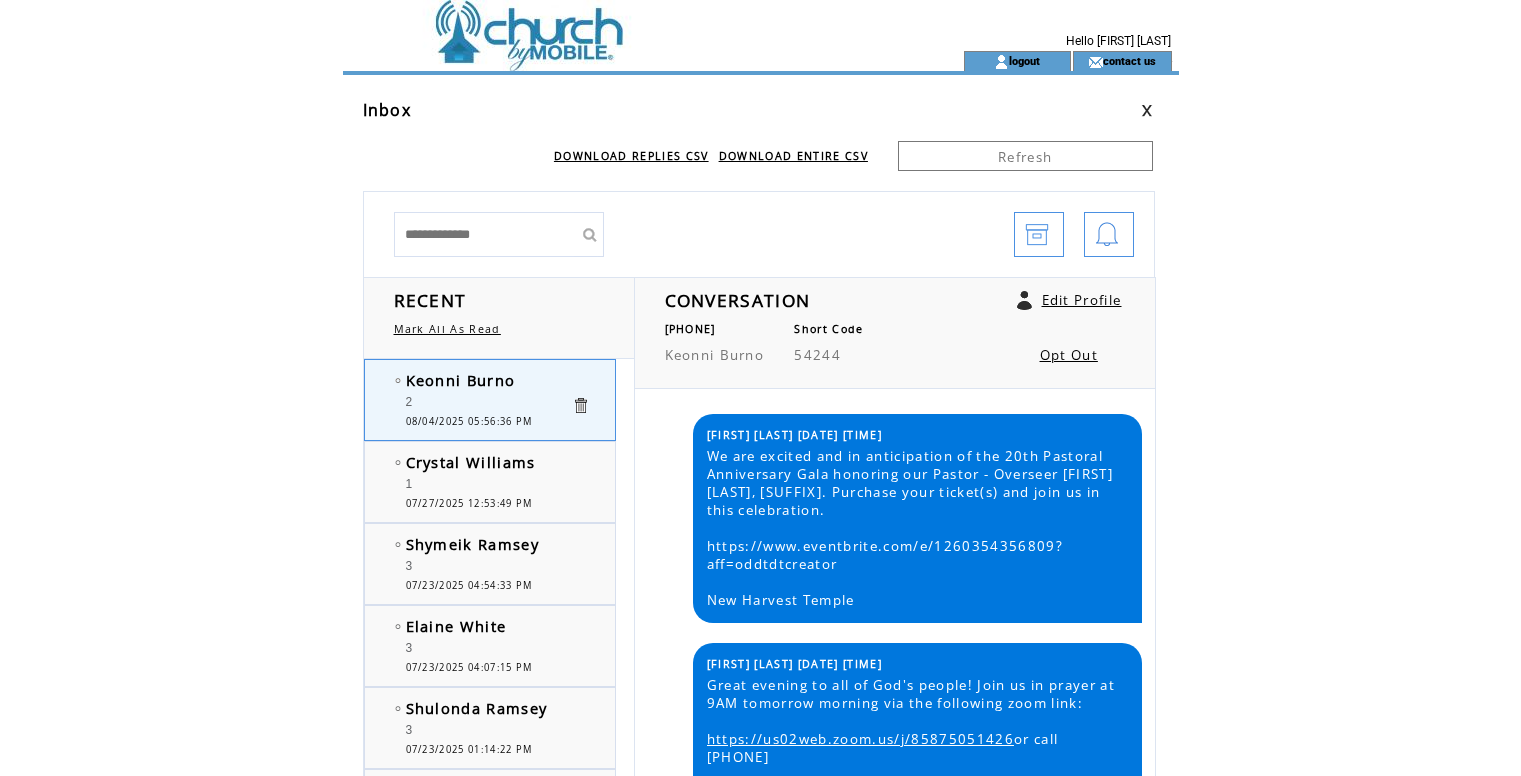 scroll, scrollTop: 0, scrollLeft: 0, axis: both 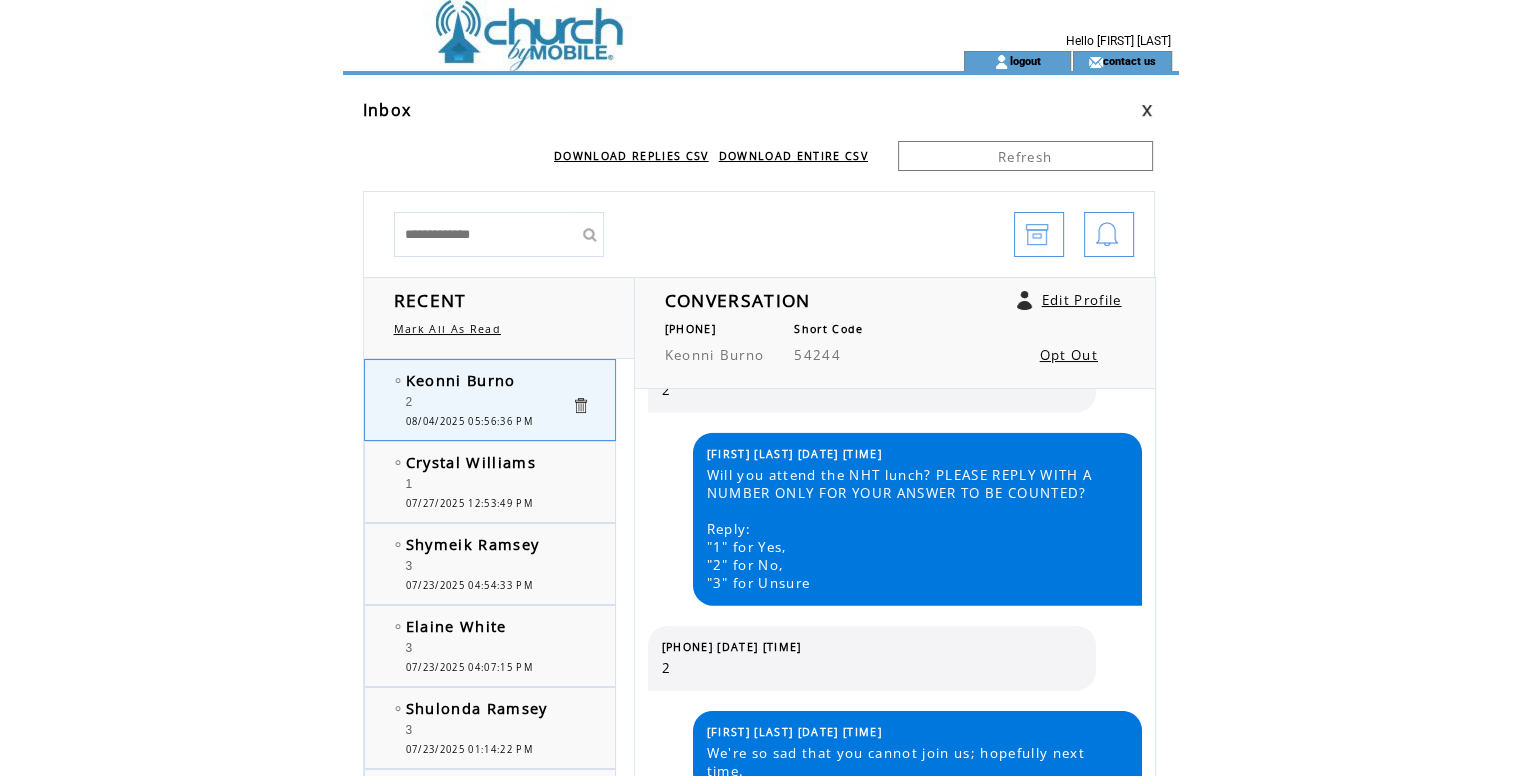 click at bounding box center [617, 25] 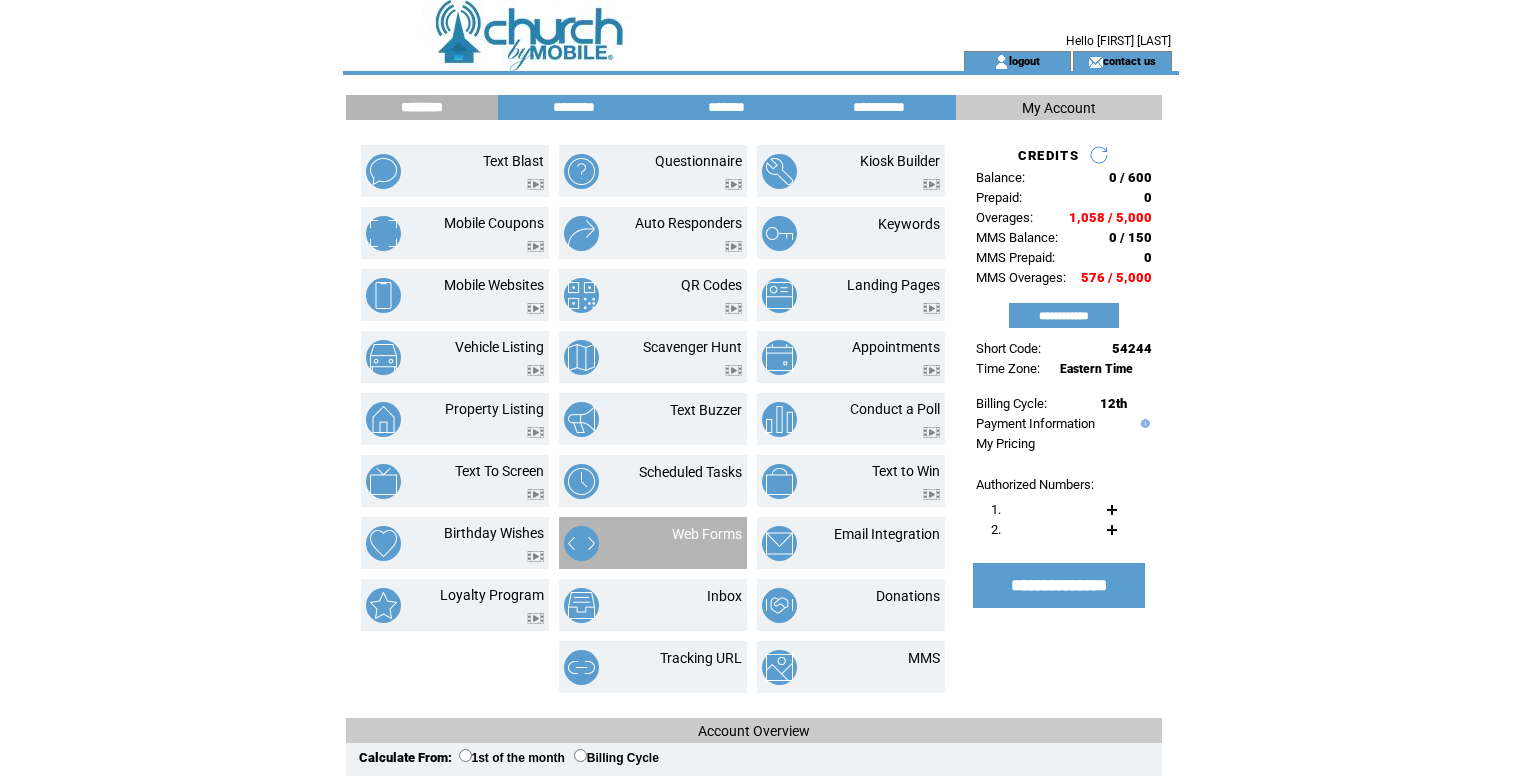 scroll, scrollTop: 0, scrollLeft: 0, axis: both 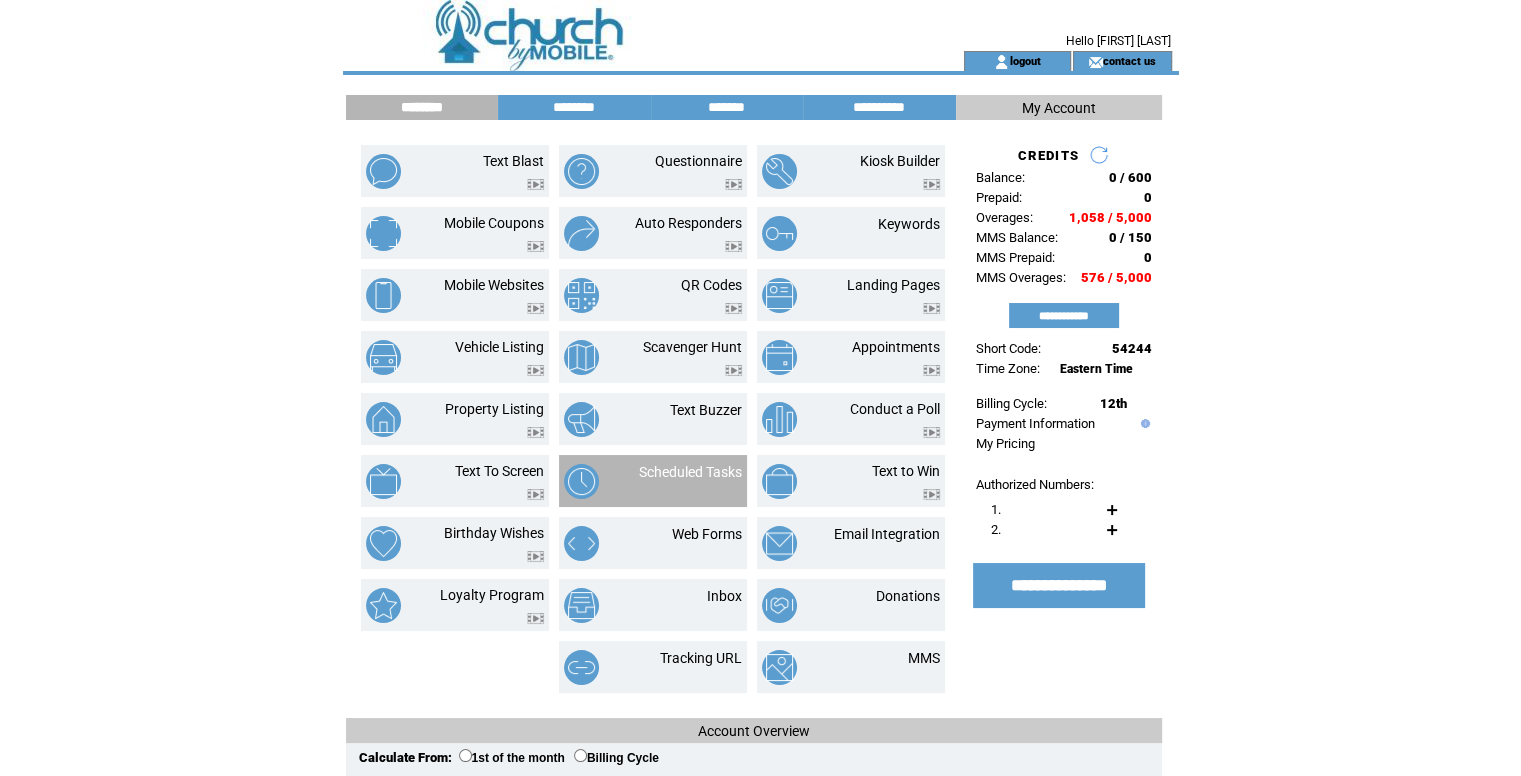 click on "Scheduled Tasks" at bounding box center (677, 481) 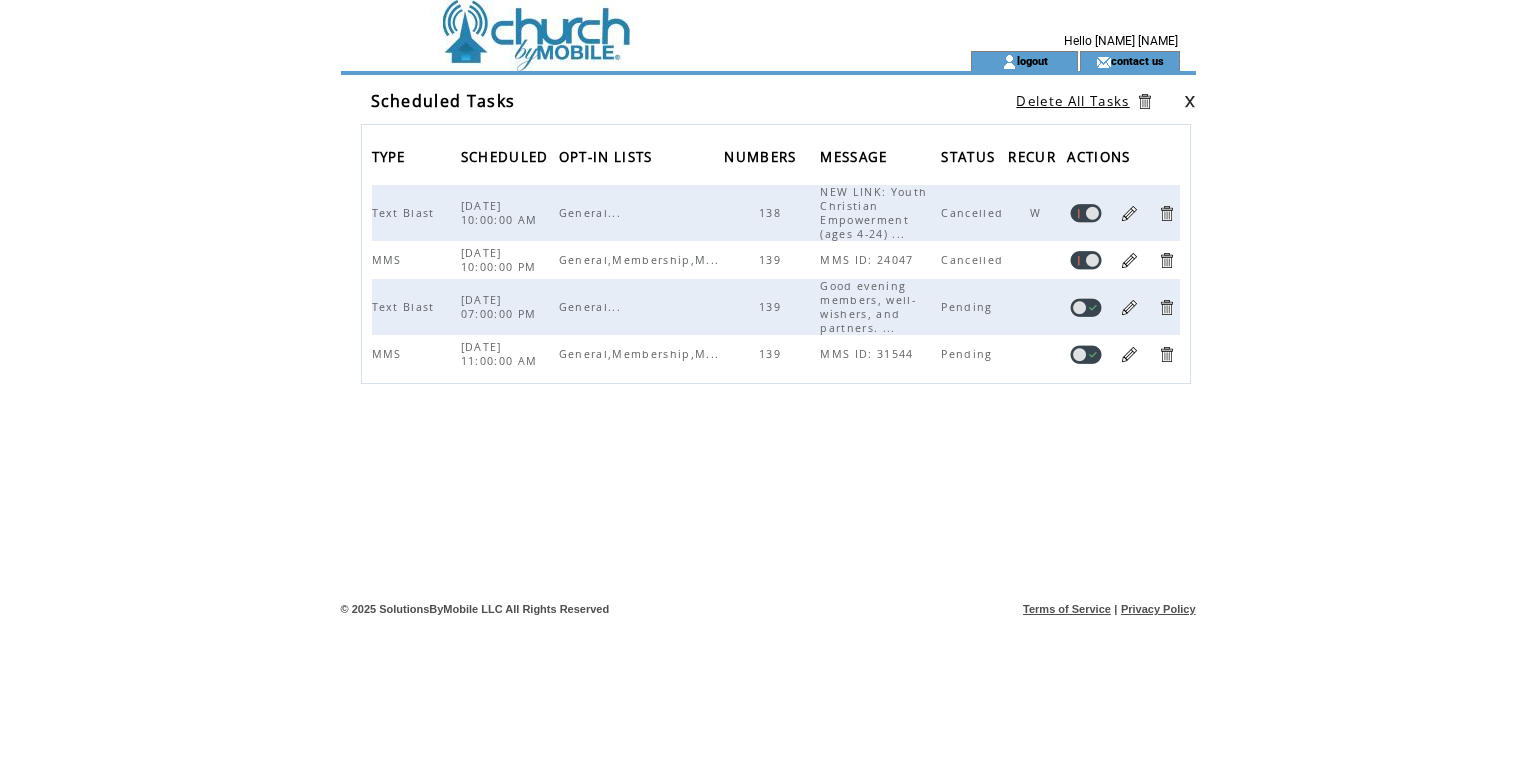 scroll, scrollTop: 0, scrollLeft: 0, axis: both 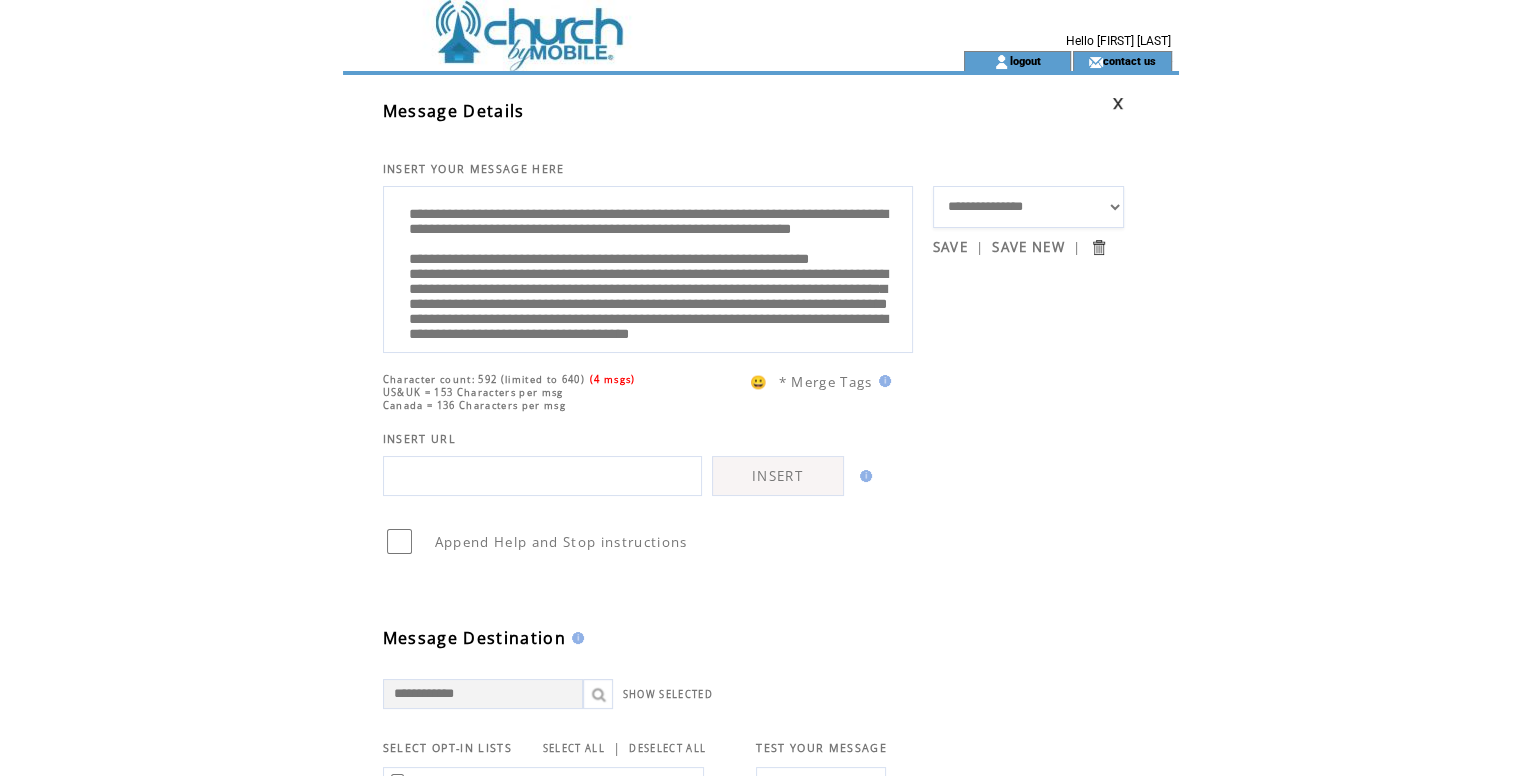 click at bounding box center (617, 25) 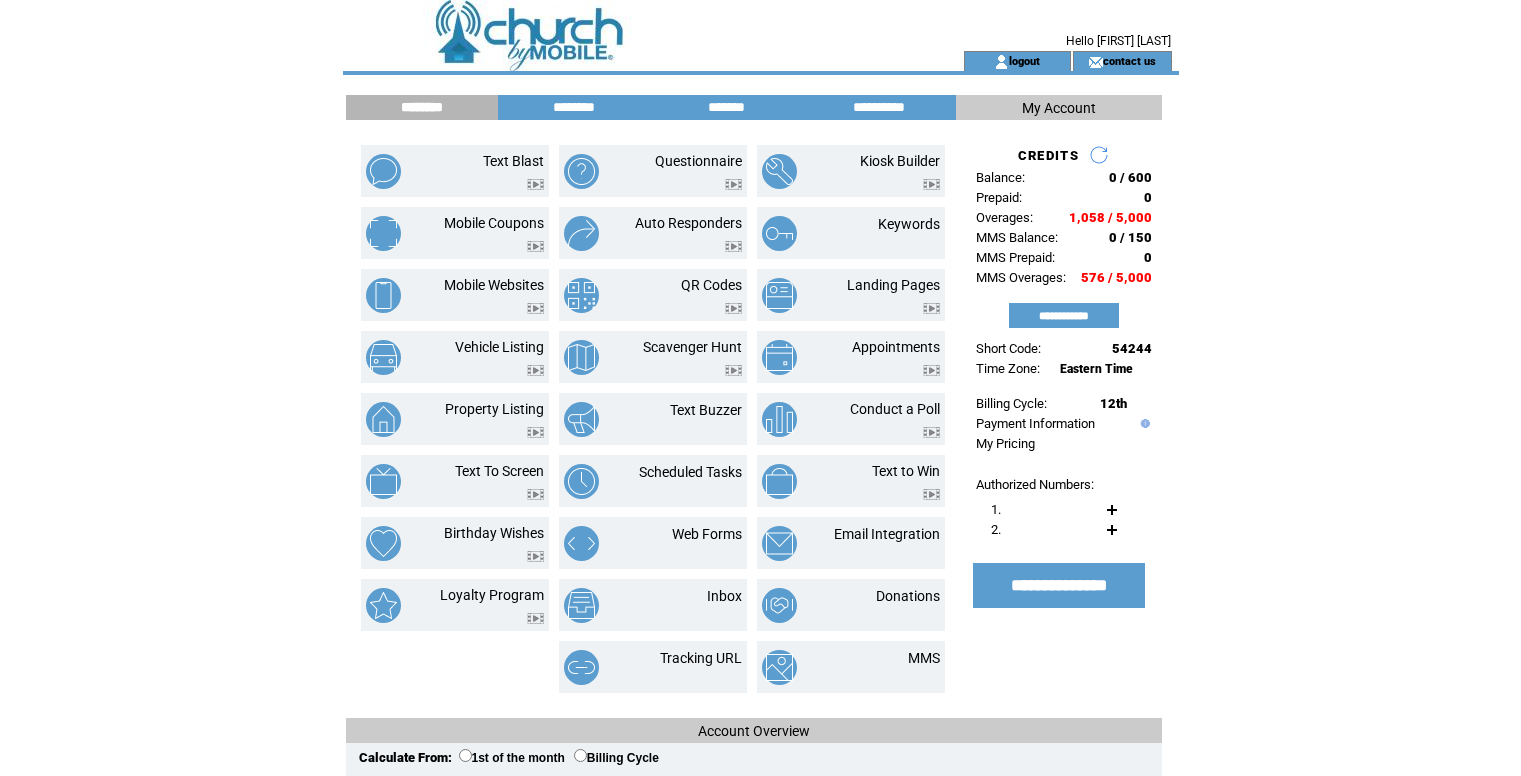 scroll, scrollTop: 0, scrollLeft: 0, axis: both 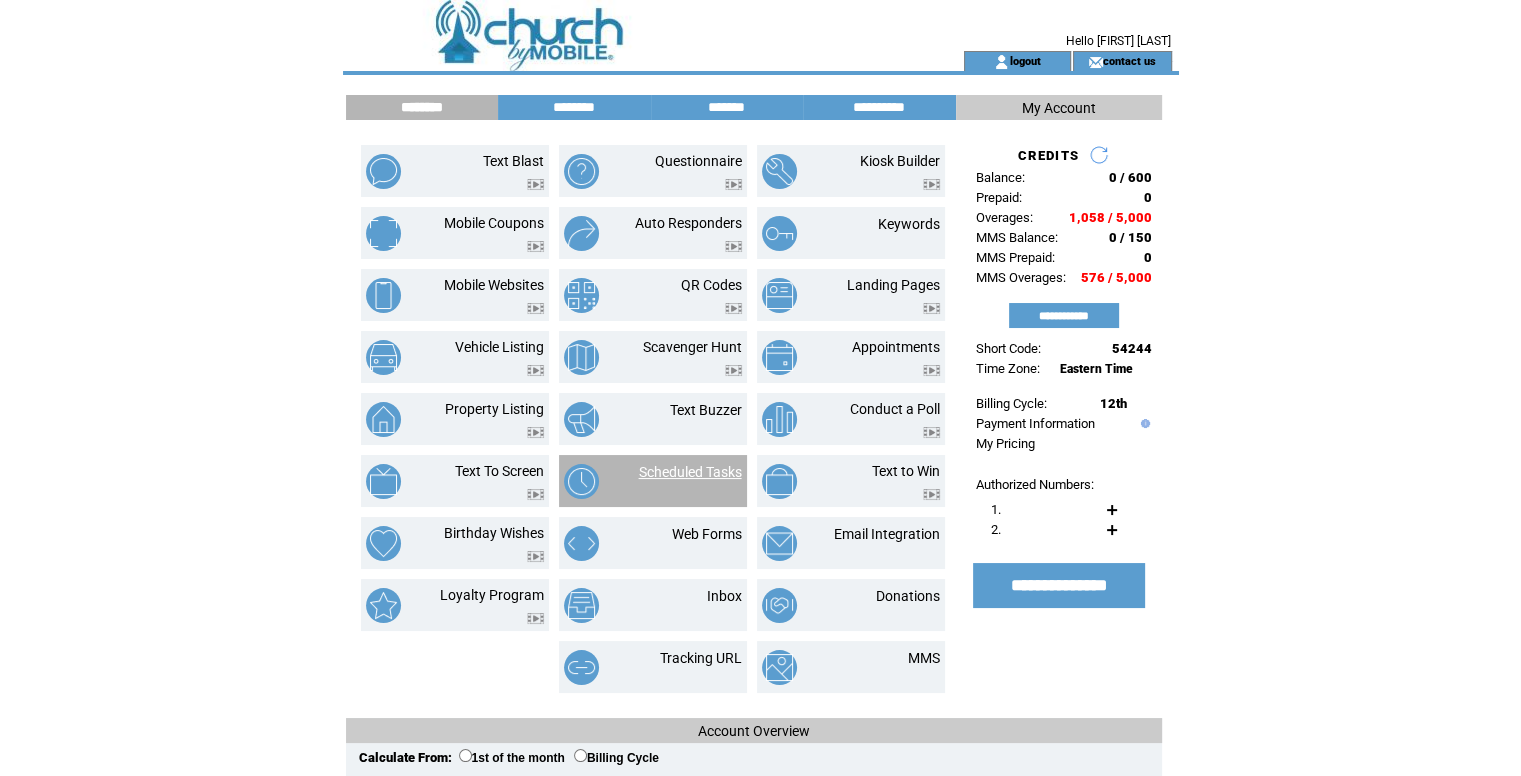 click on "Scheduled Tasks" at bounding box center (690, 472) 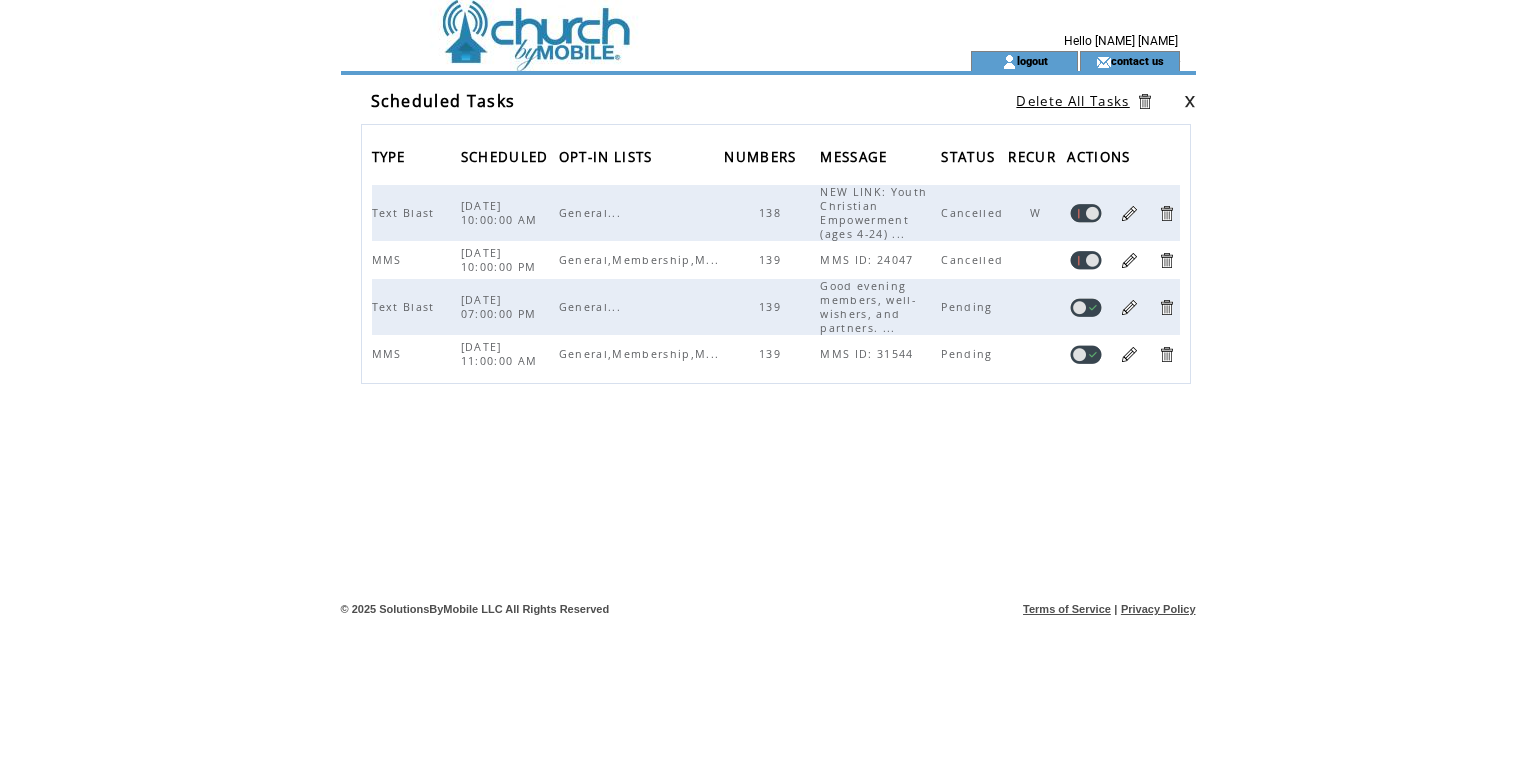 scroll, scrollTop: 0, scrollLeft: 0, axis: both 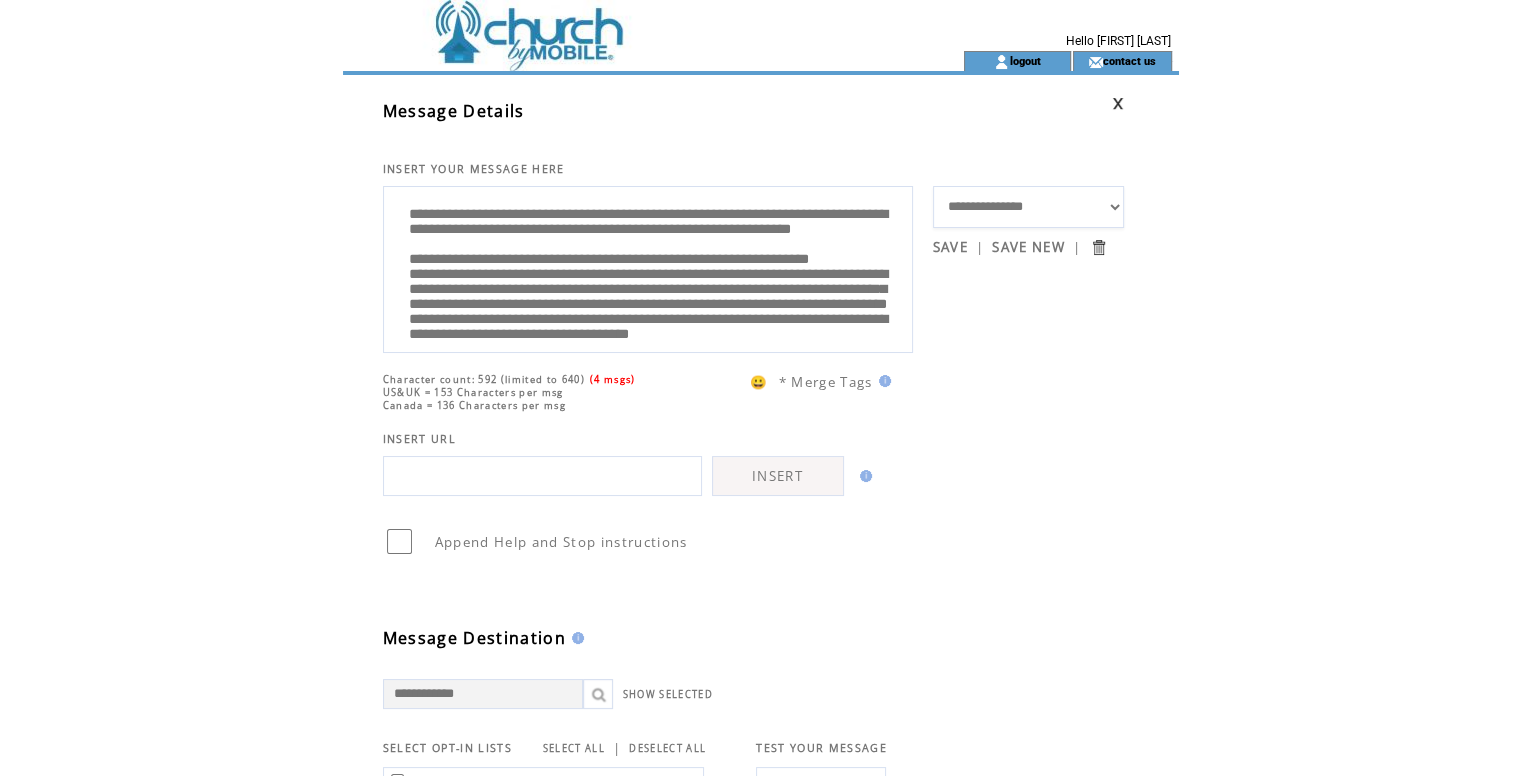 click at bounding box center (617, 25) 